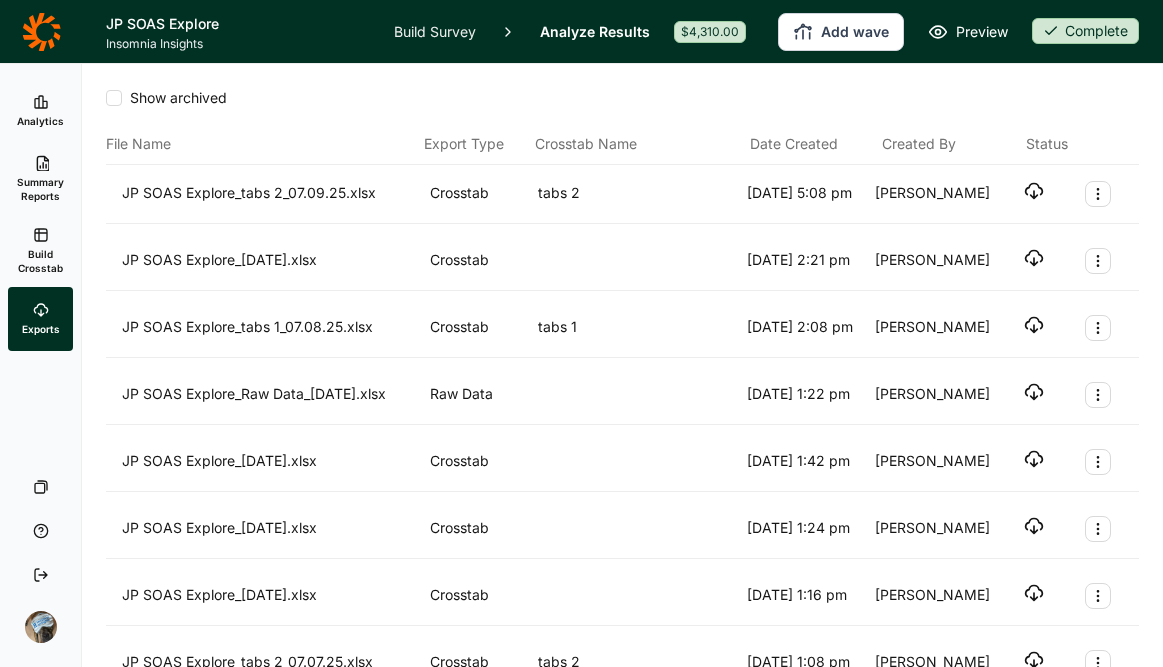 scroll, scrollTop: 0, scrollLeft: 0, axis: both 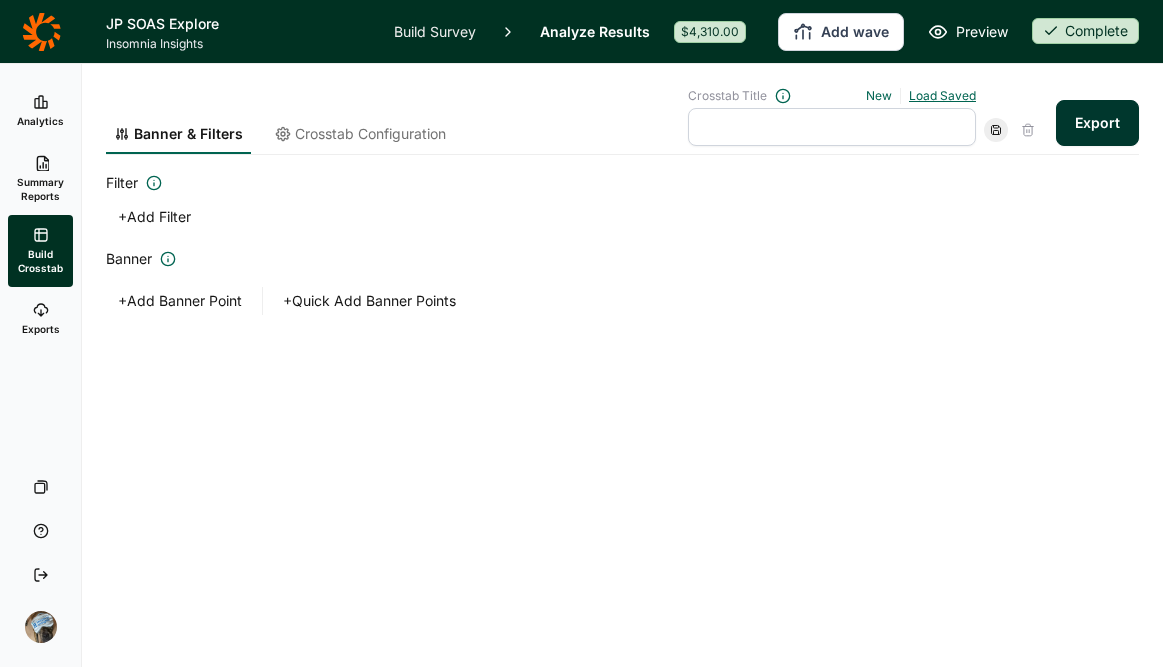 click on "Load Saved" at bounding box center [942, 95] 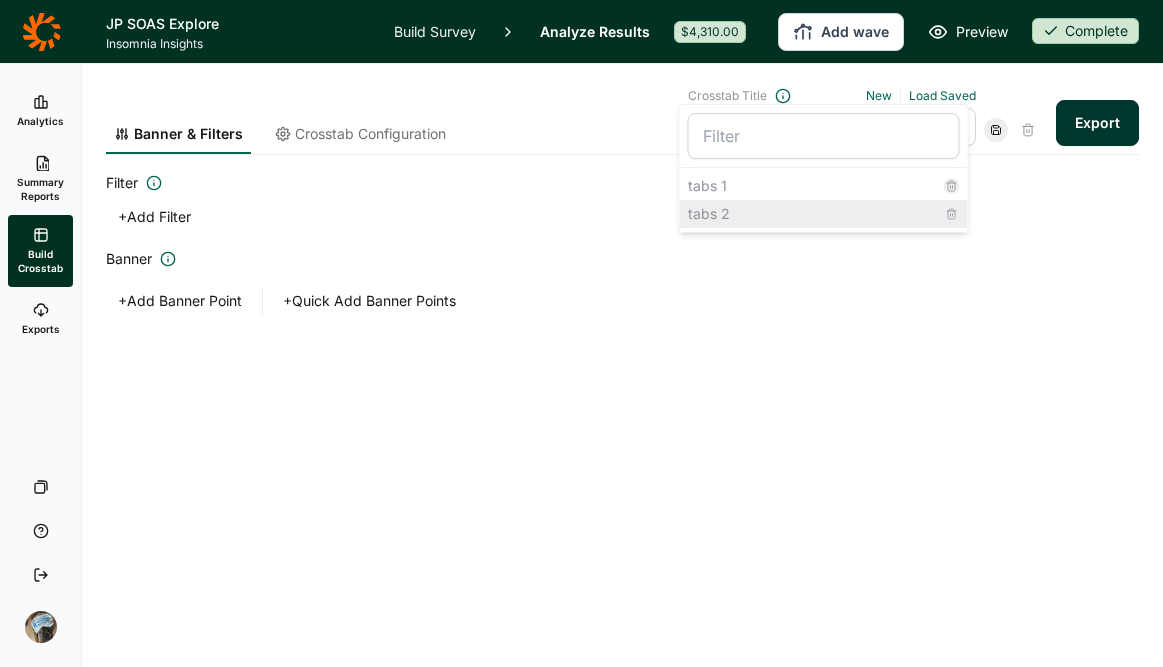 click on "tabs 2" at bounding box center [824, 214] 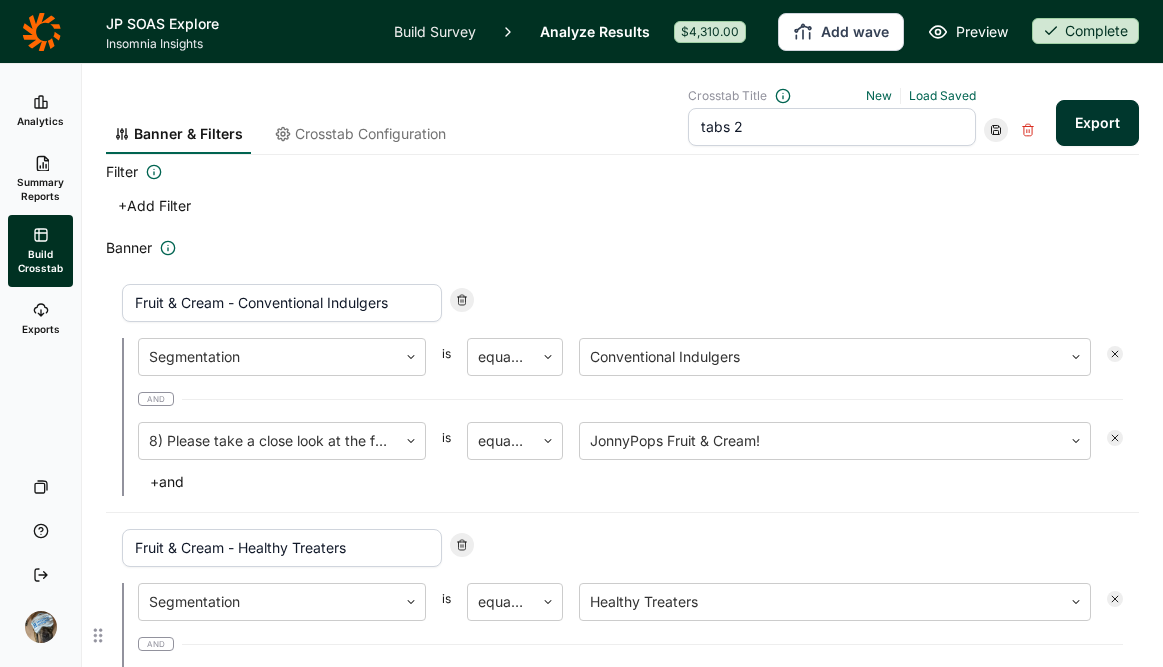 scroll, scrollTop: 0, scrollLeft: 0, axis: both 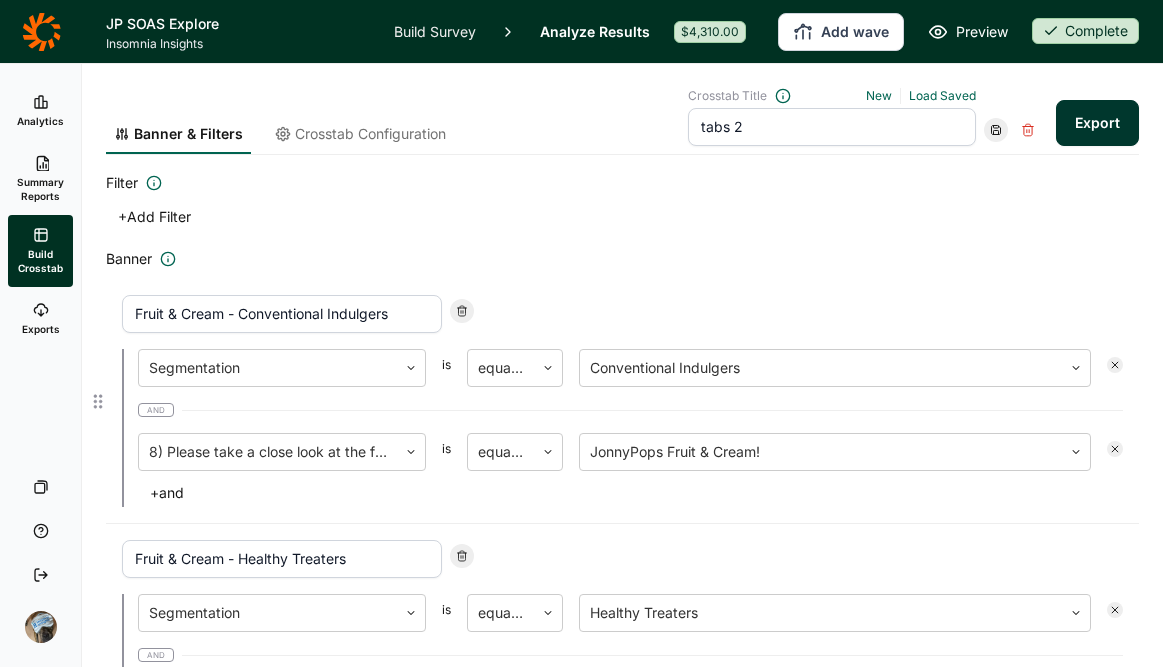 drag, startPoint x: 410, startPoint y: 313, endPoint x: 241, endPoint y: 317, distance: 169.04733 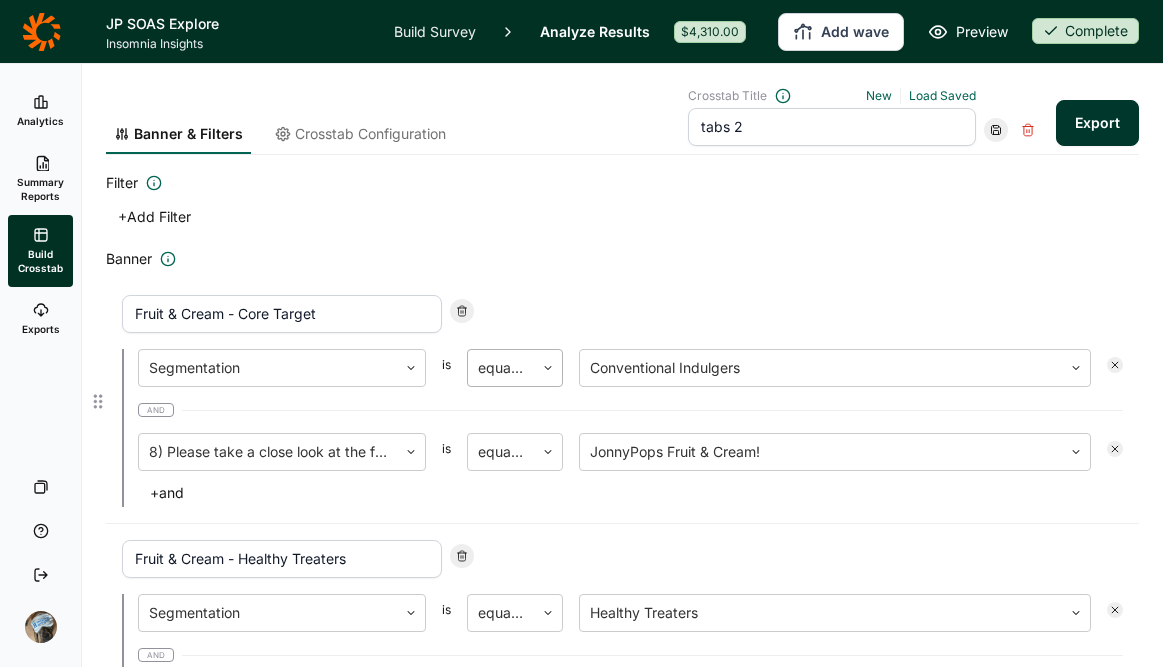 type on "Fruit & Cream - Core Target" 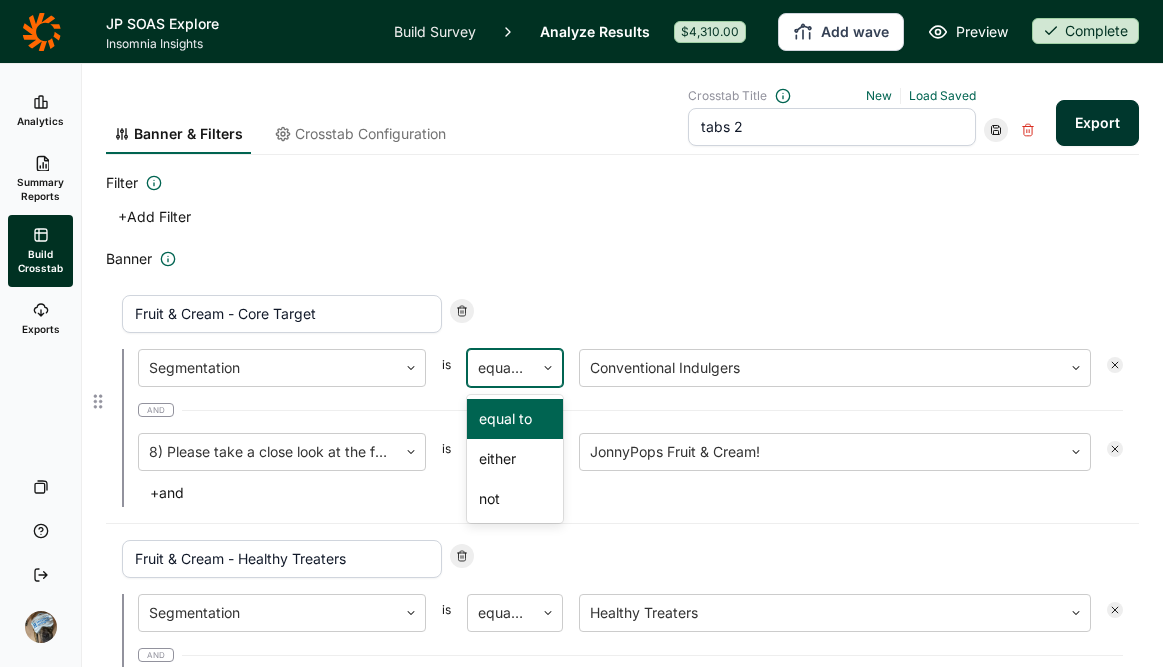 click on "equal to" at bounding box center (501, 368) 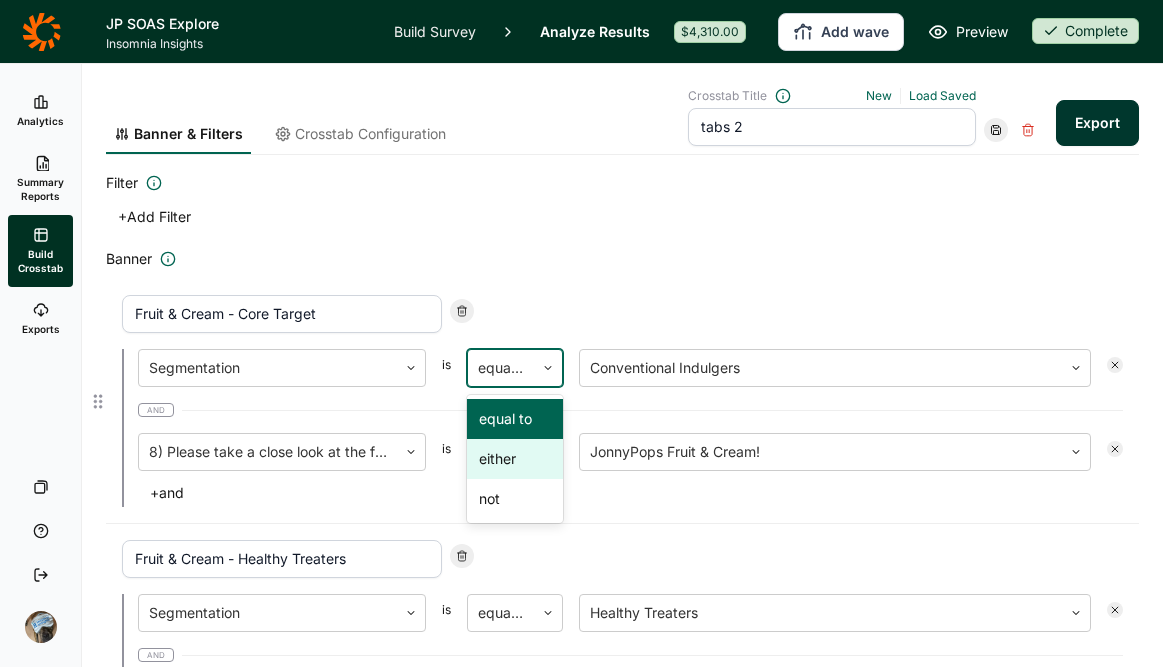 click on "either" at bounding box center (515, 459) 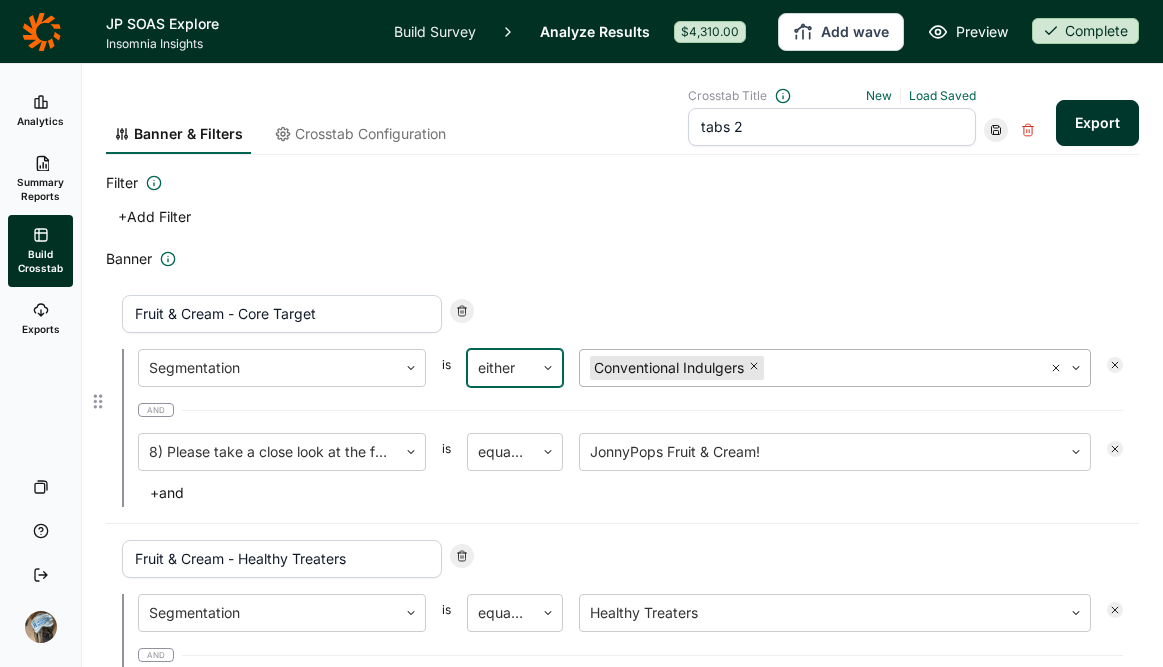 click 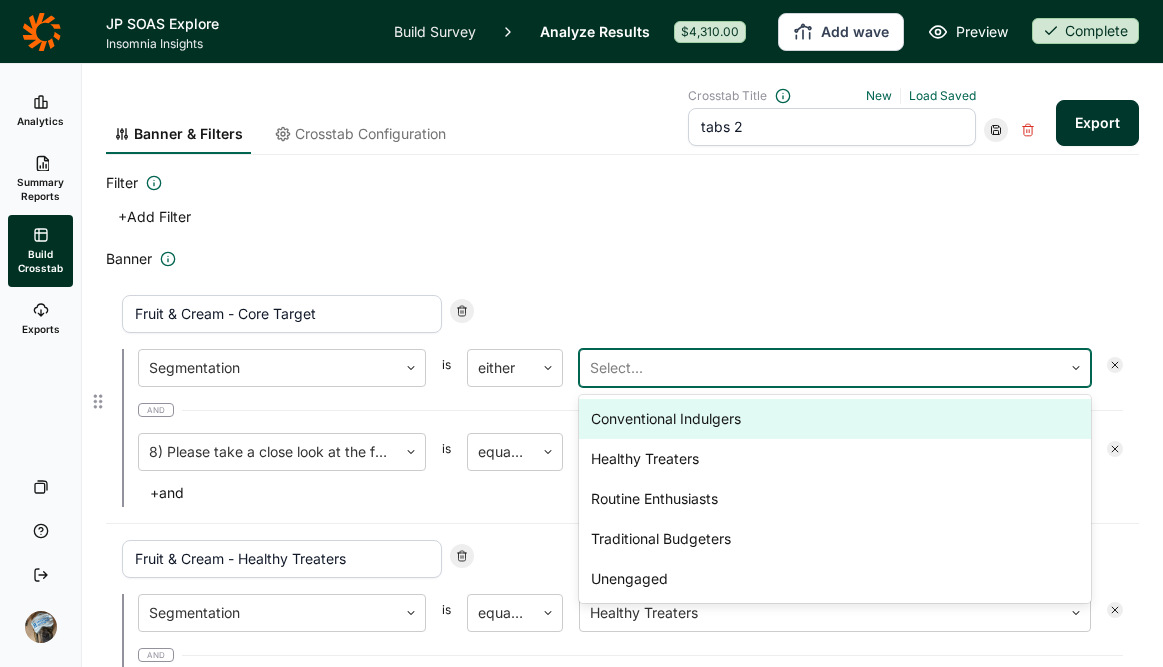 click at bounding box center (821, 368) 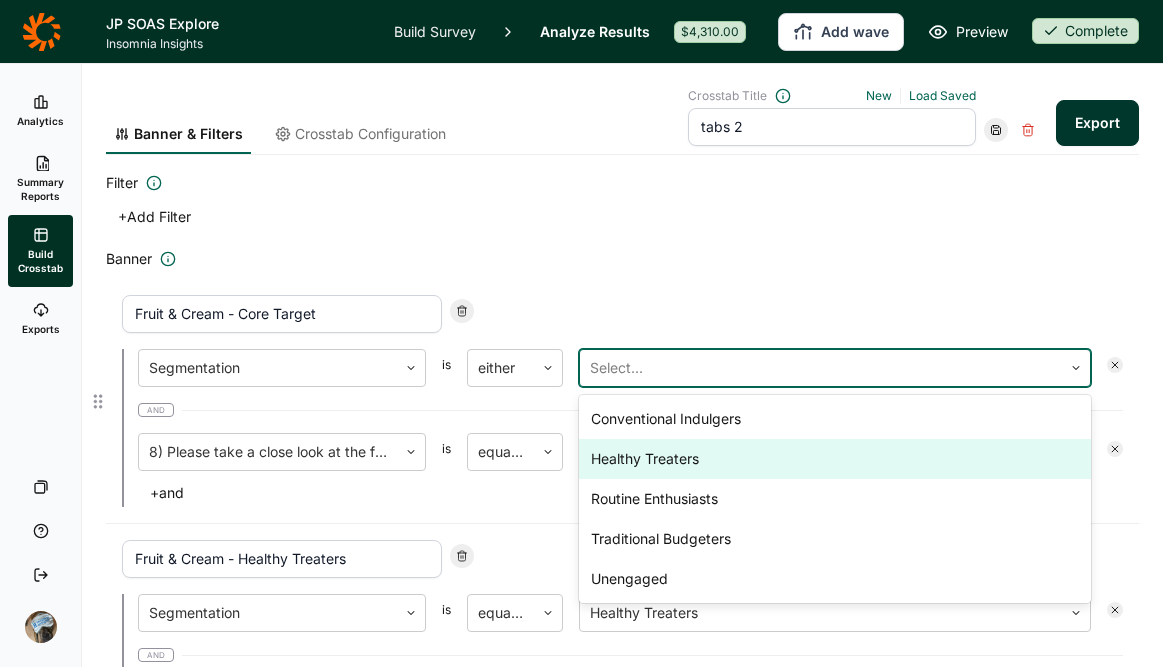 click on "Healthy Treaters" at bounding box center (835, 459) 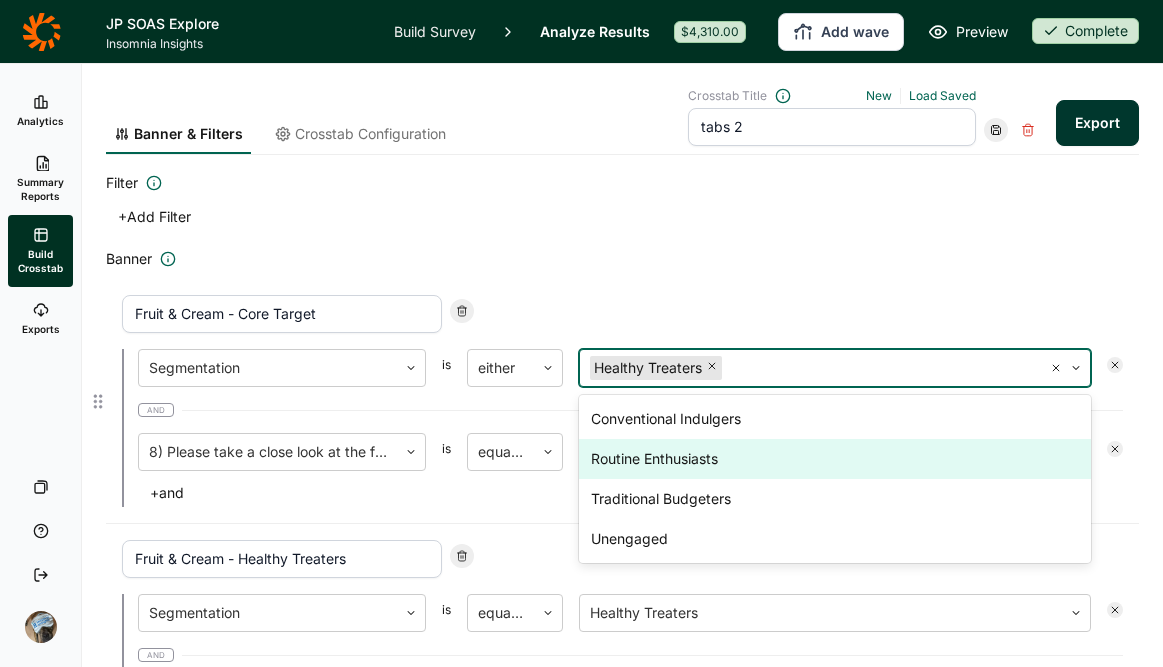click on "Routine Enthusiasts" at bounding box center (835, 459) 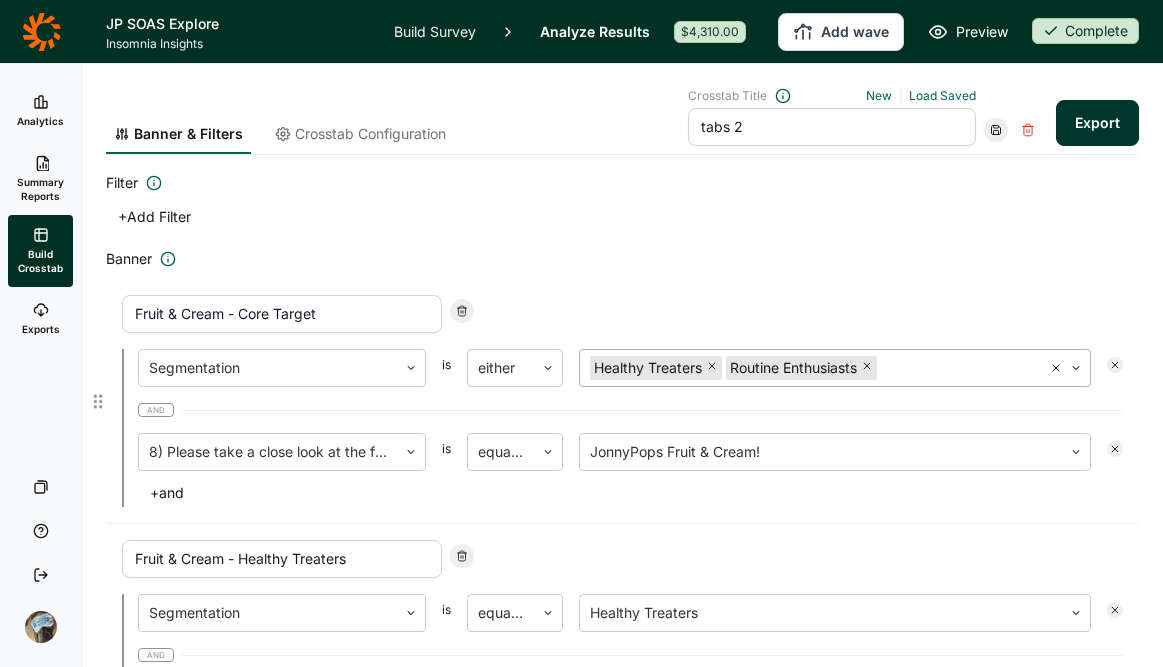 click on "Fruit & Cream - Core Target" at bounding box center (622, 314) 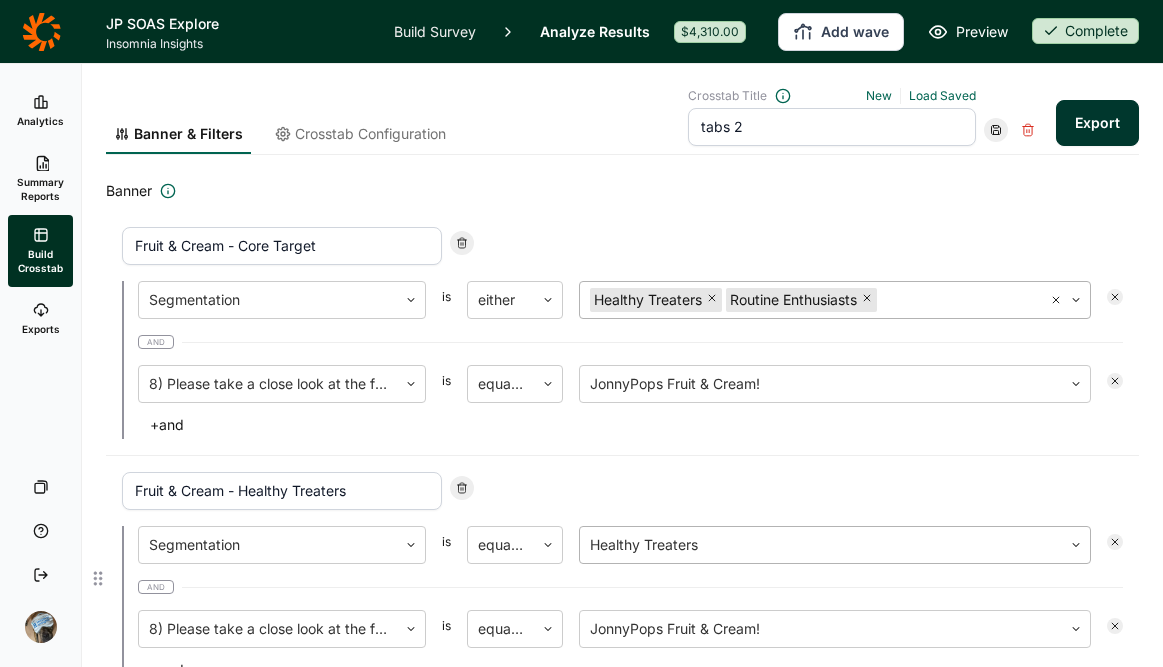 scroll, scrollTop: 111, scrollLeft: 0, axis: vertical 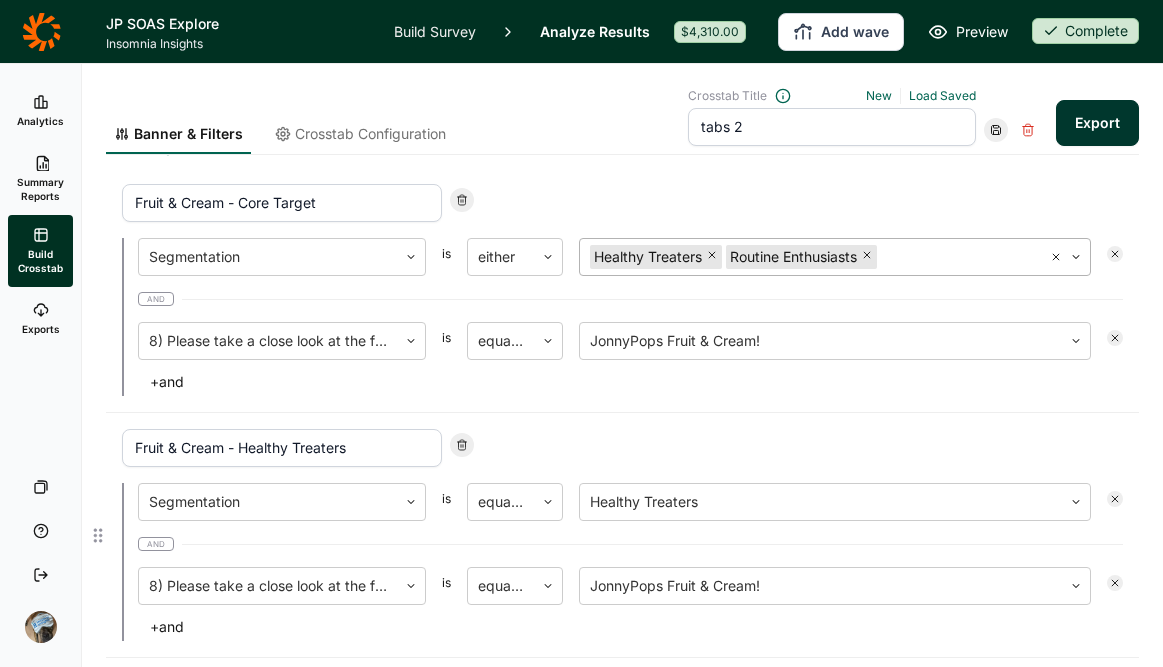 click 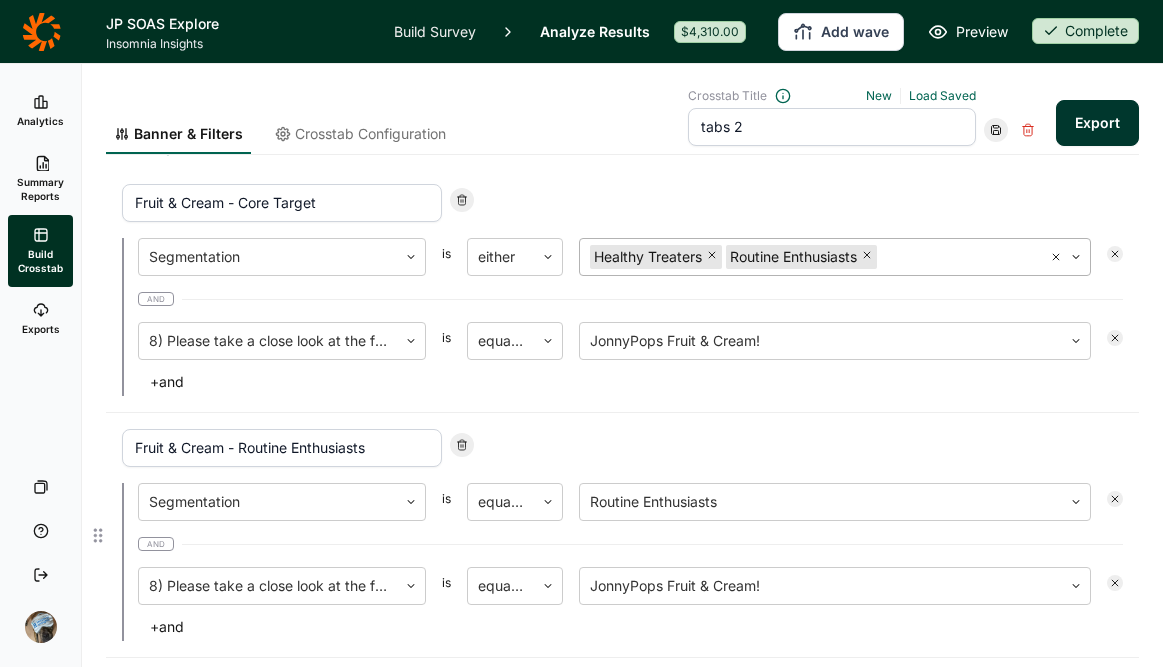 click 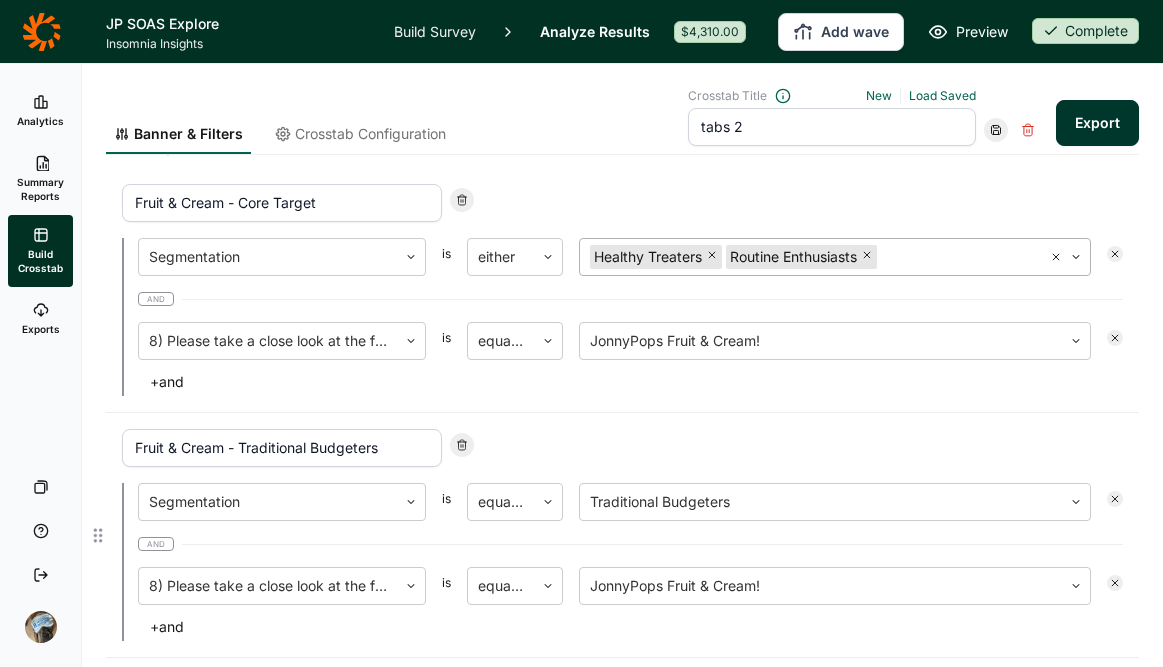 click 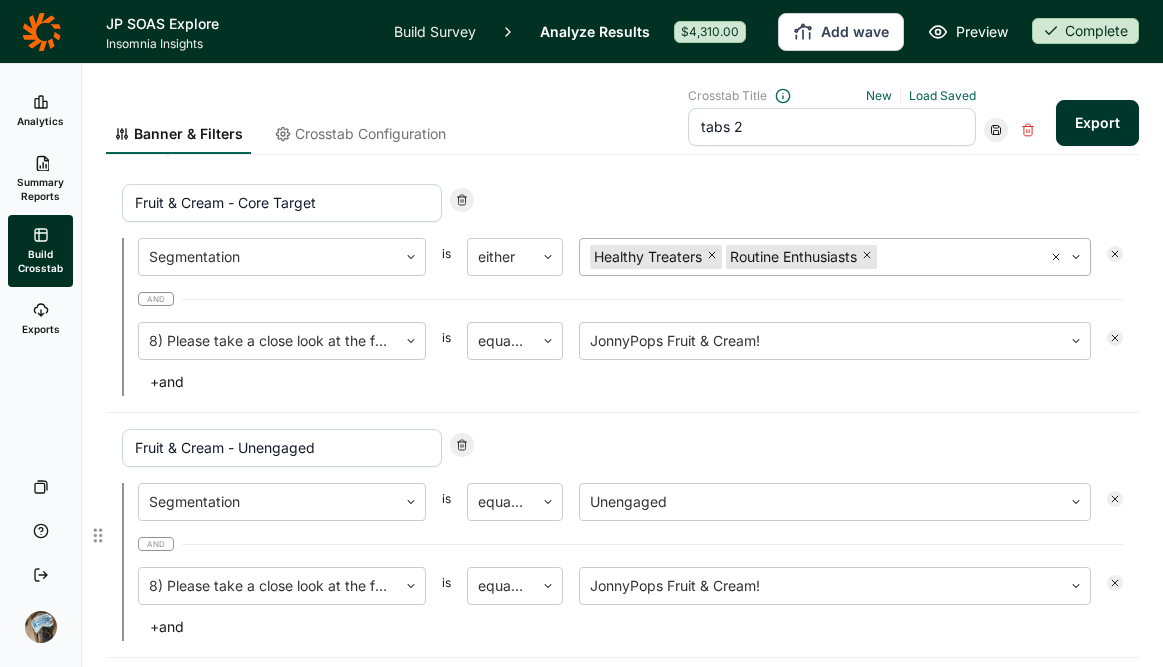 click 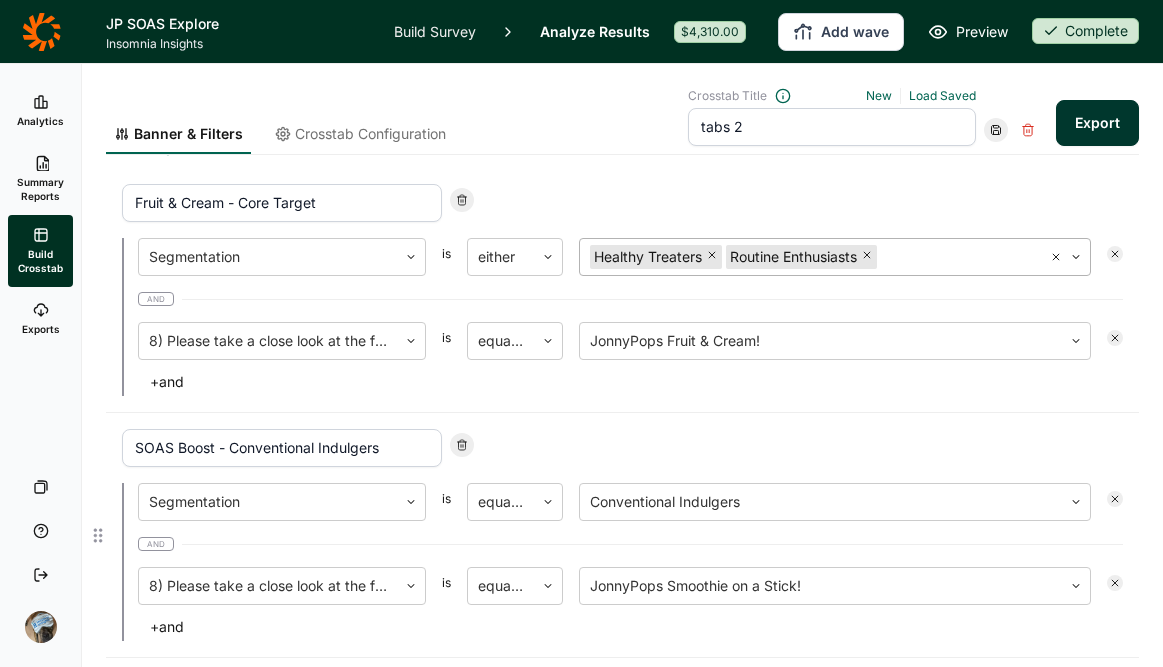 drag, startPoint x: 413, startPoint y: 449, endPoint x: 246, endPoint y: 450, distance: 167.00299 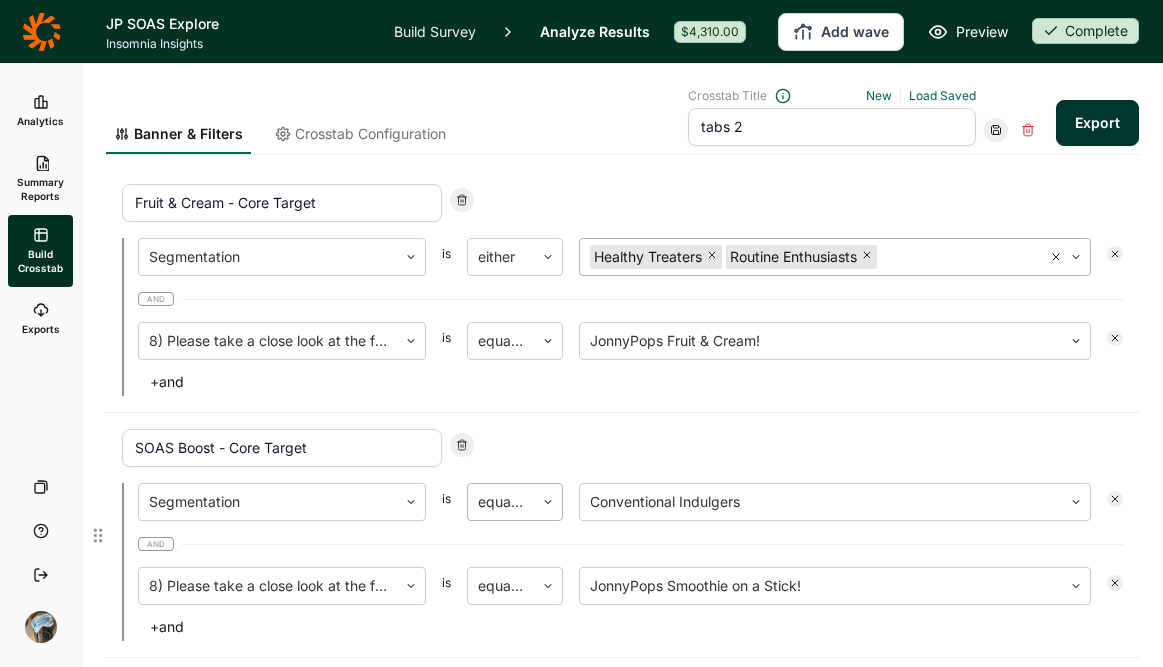 type on "SOAS Boost - Core Target" 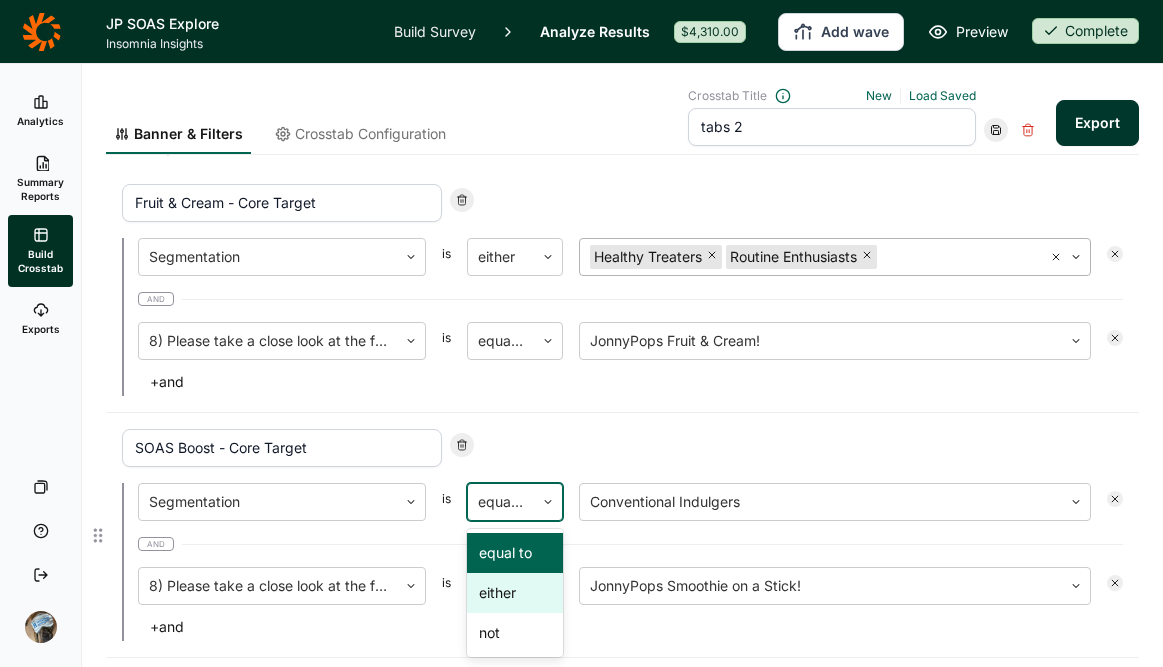 click on "either" at bounding box center (515, 593) 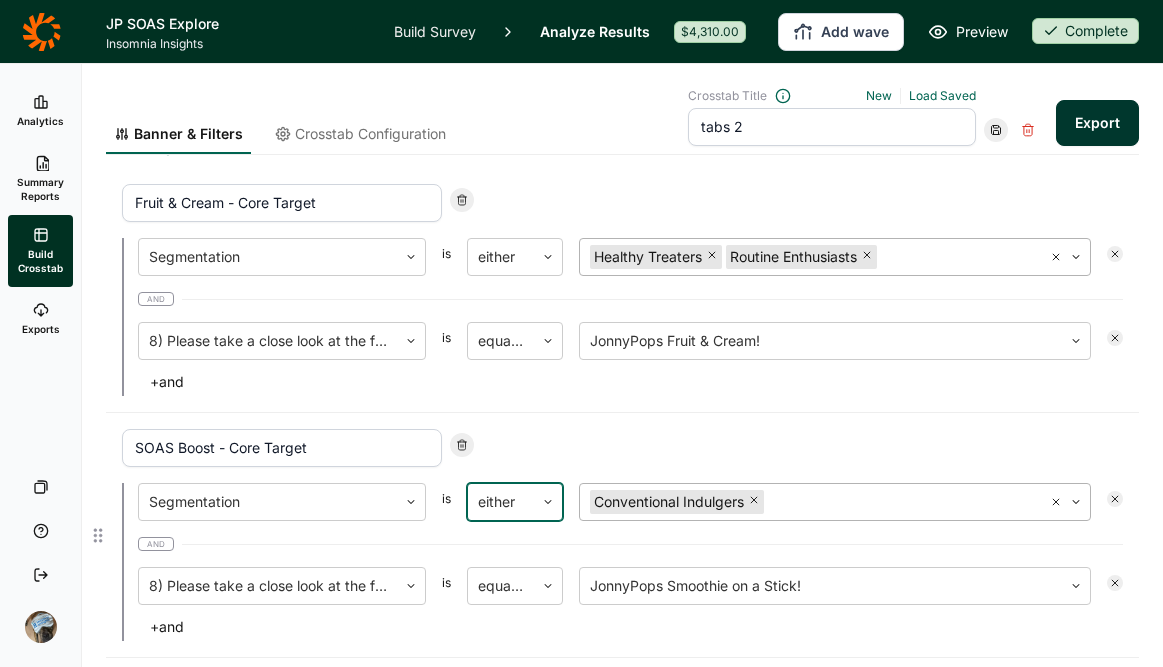 click 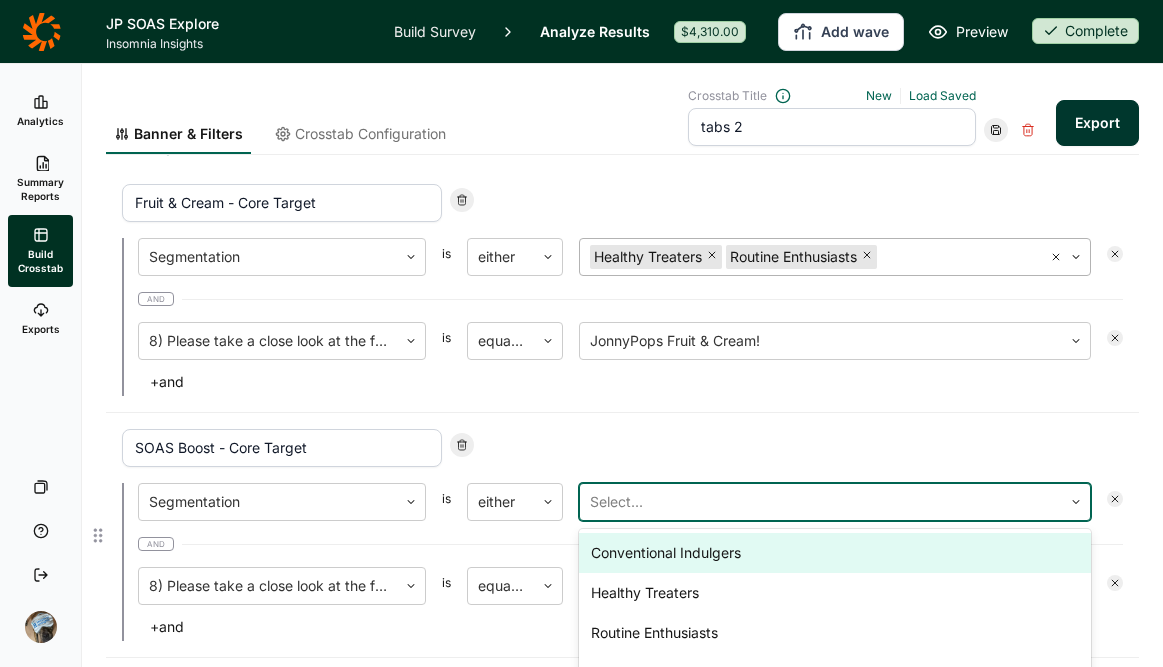 click at bounding box center [821, 502] 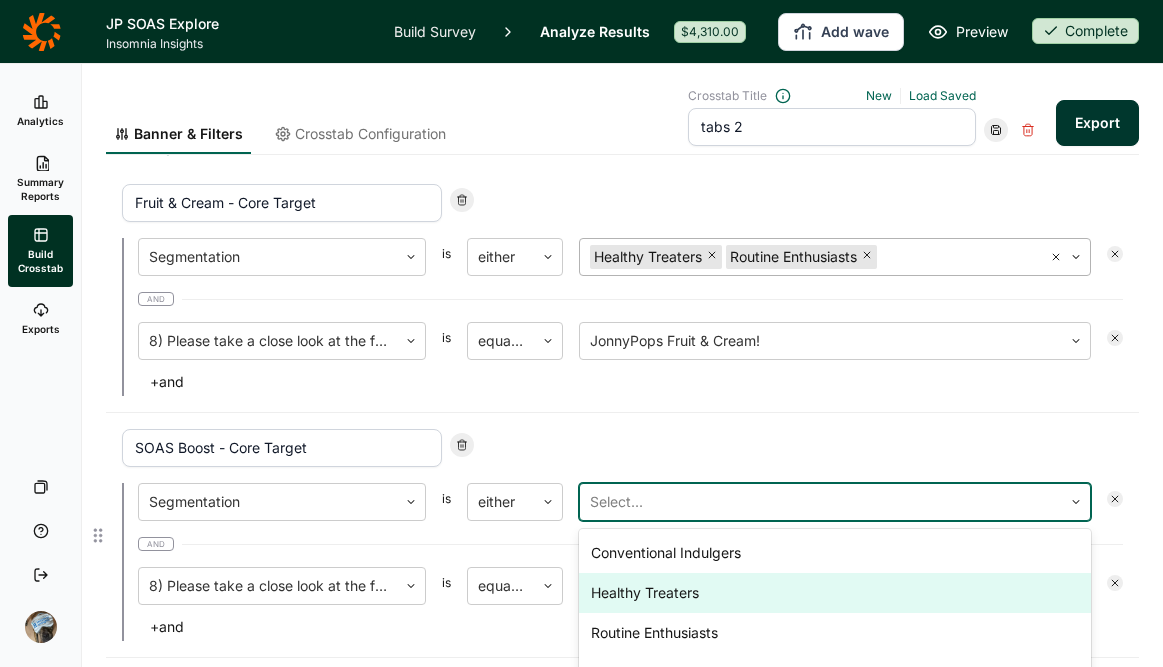 click on "Healthy Treaters" at bounding box center (835, 593) 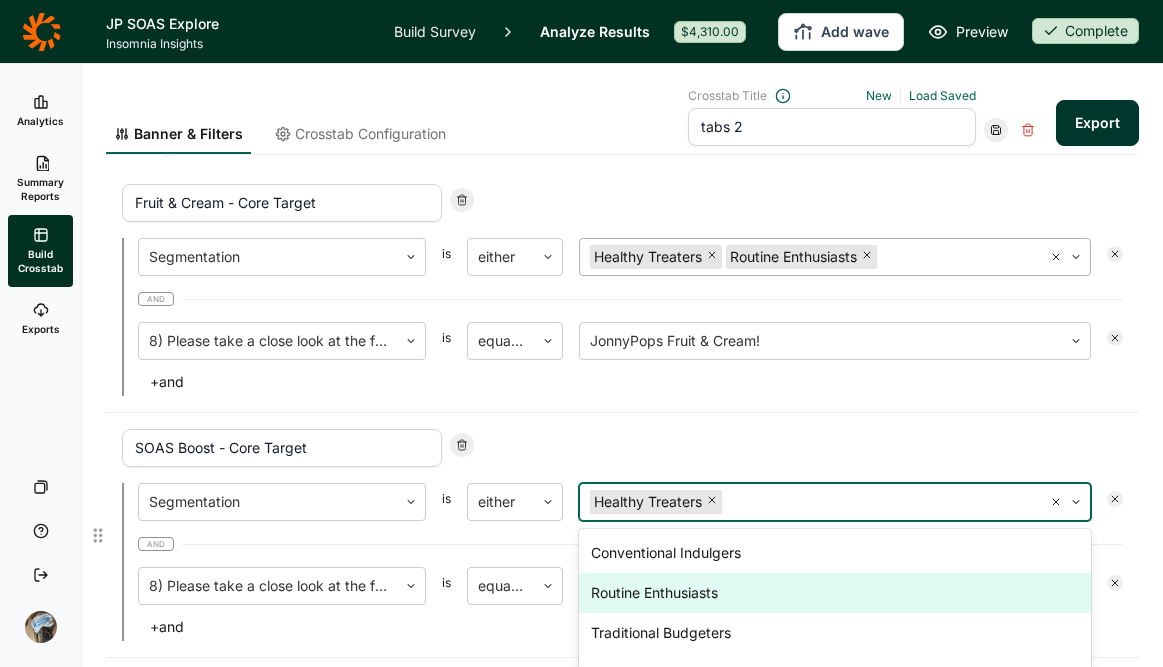 click on "Routine Enthusiasts" at bounding box center [835, 593] 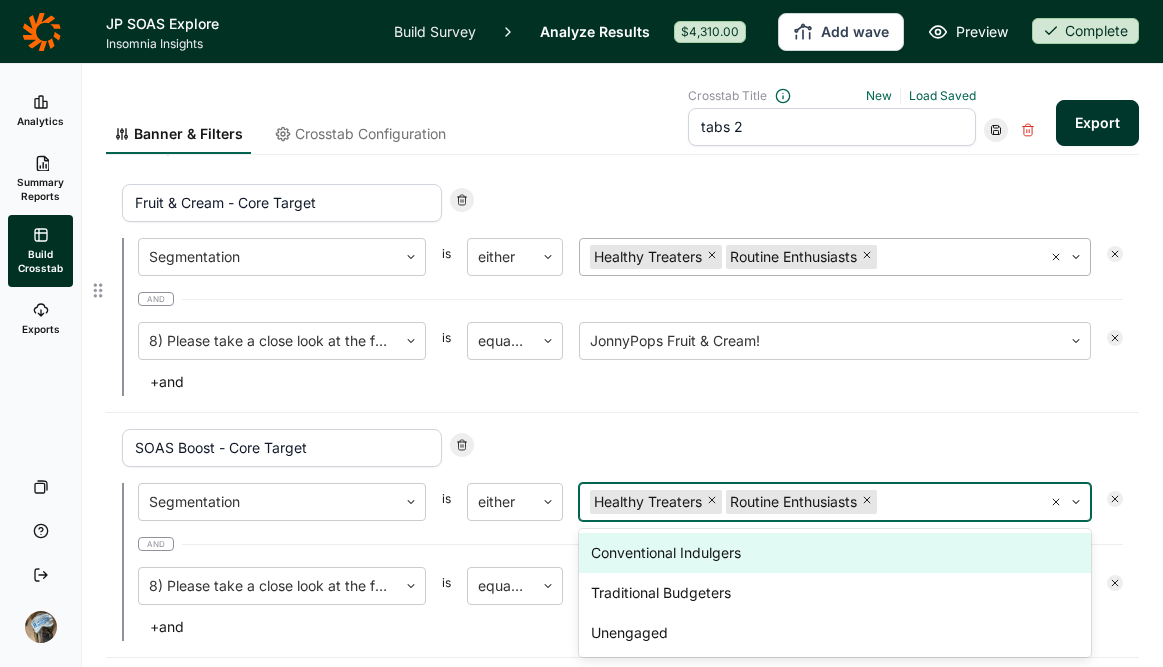 click on "Fruit & Cream - Core Target Segmentation  is either Healthy Treaters Routine Enthusiasts and 8) Please take a close look at the following new product idea! is equal to JonnyPops Fruit & Cream! +  and" at bounding box center [622, 290] 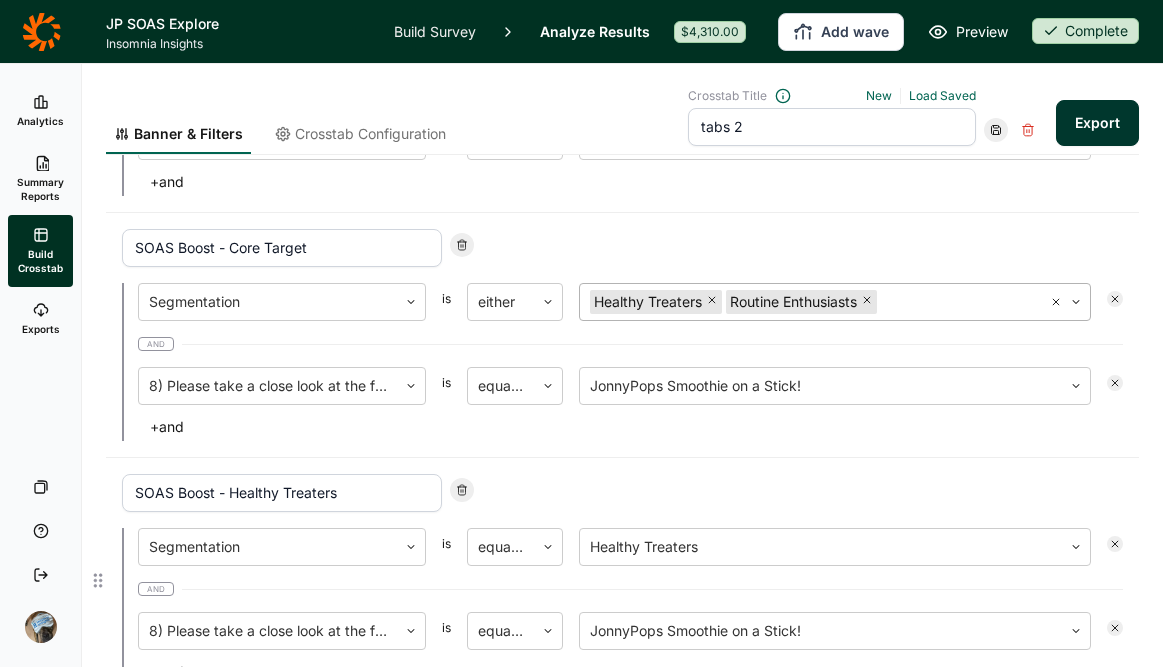 scroll, scrollTop: 348, scrollLeft: 0, axis: vertical 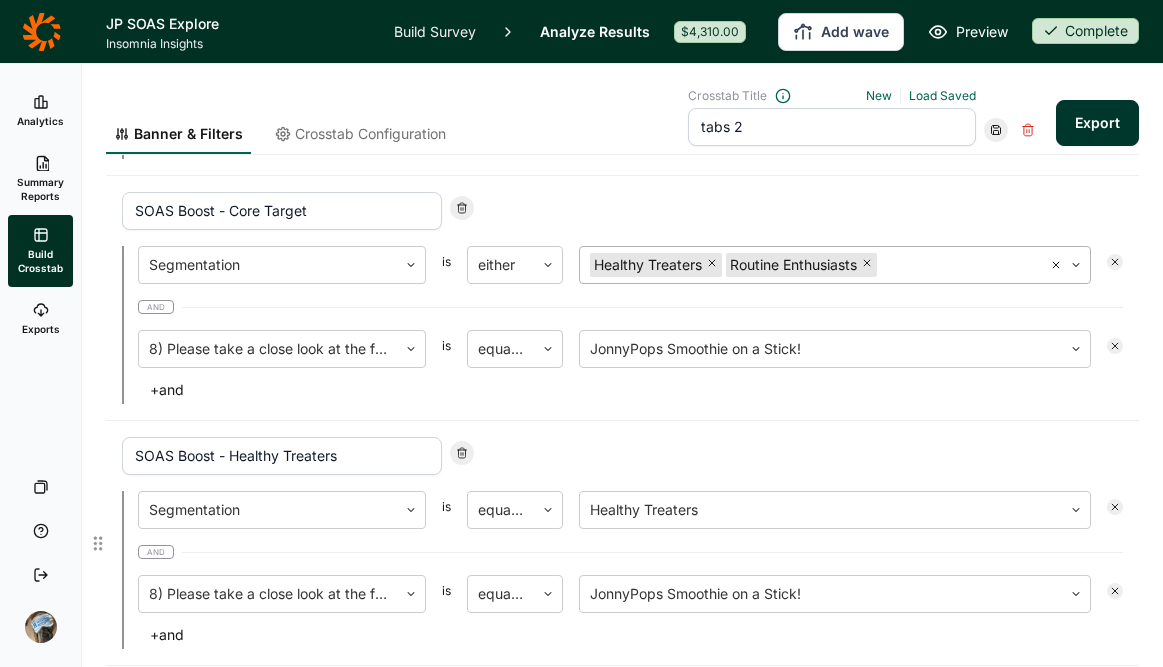 click 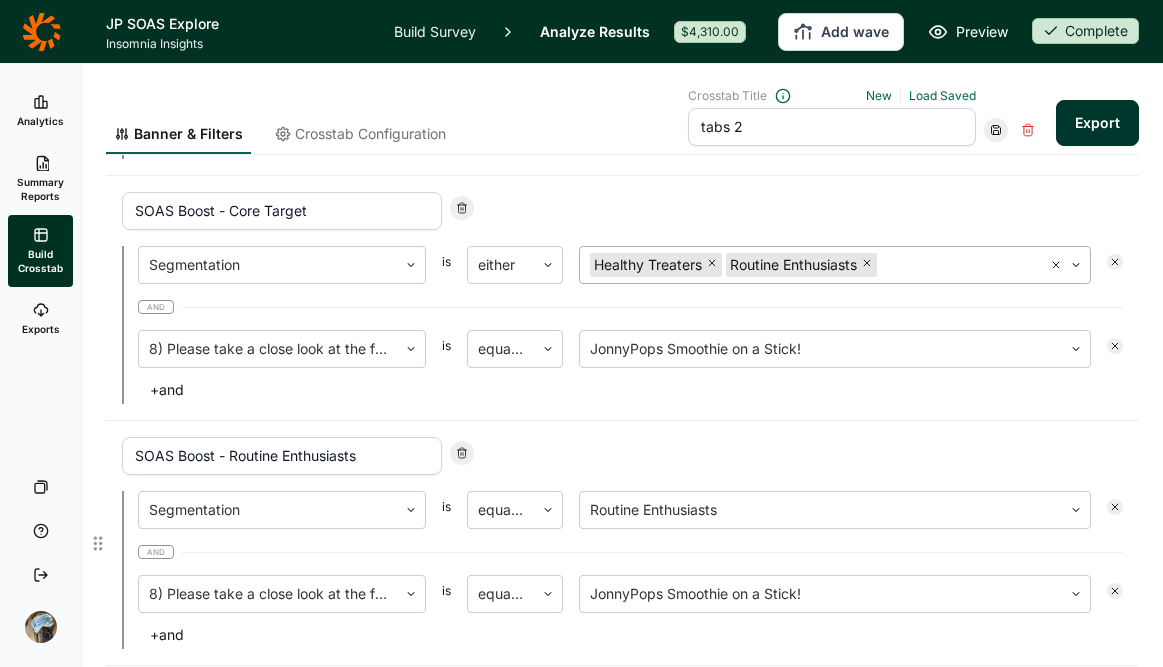 click 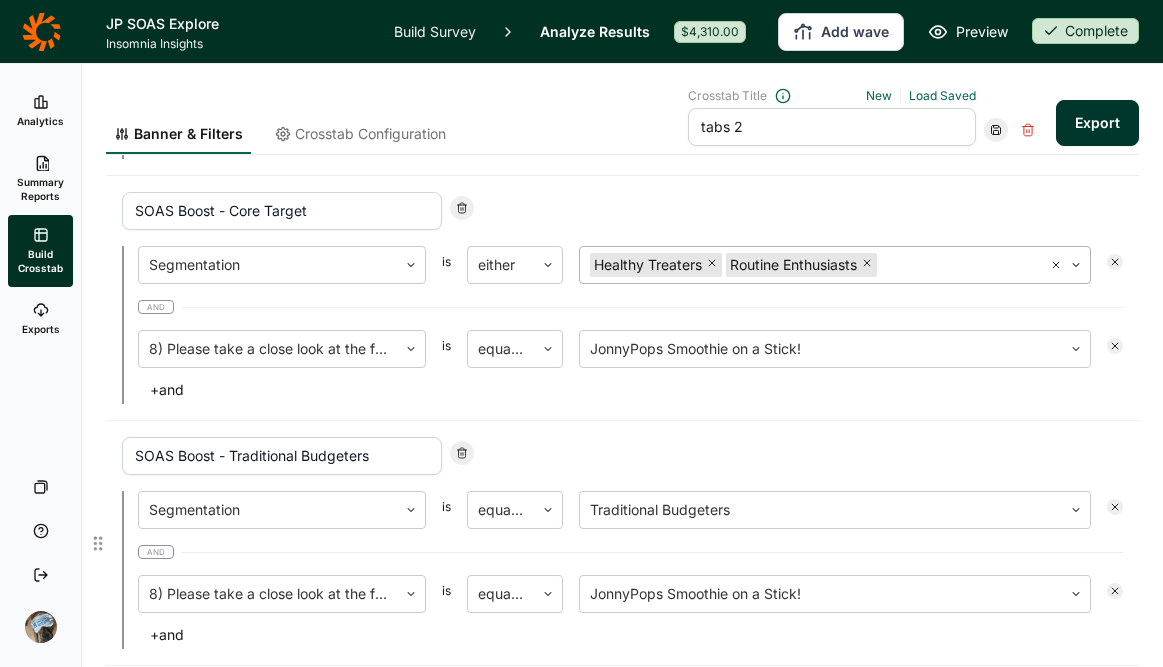 click 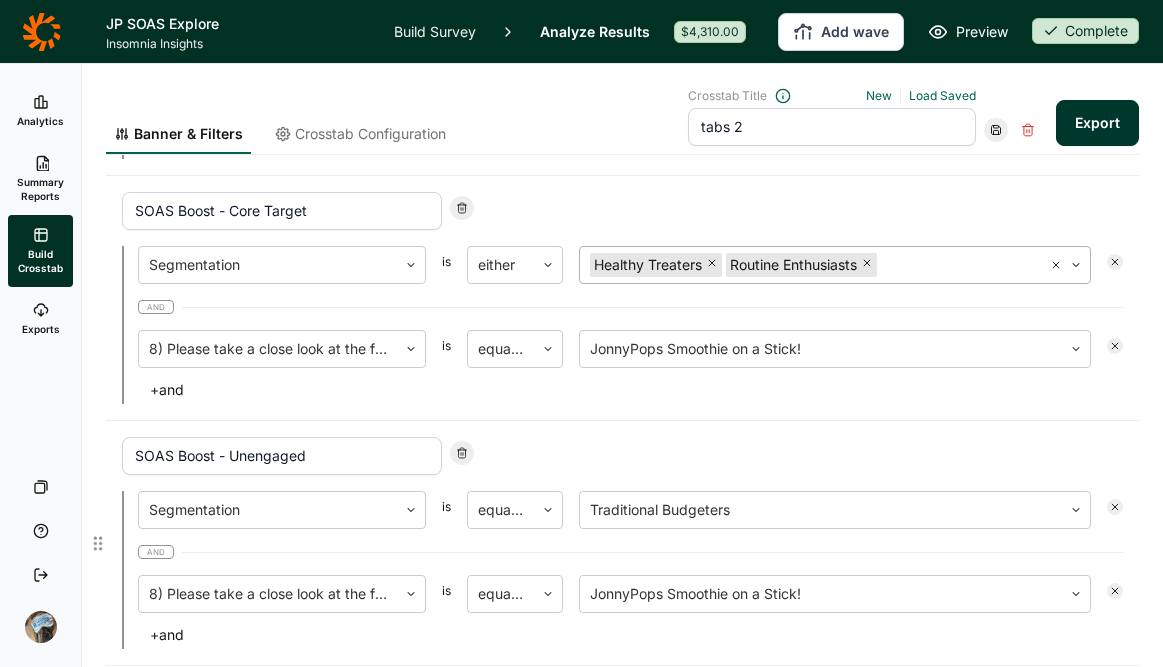 type on "SOAS Greens - Unengaged" 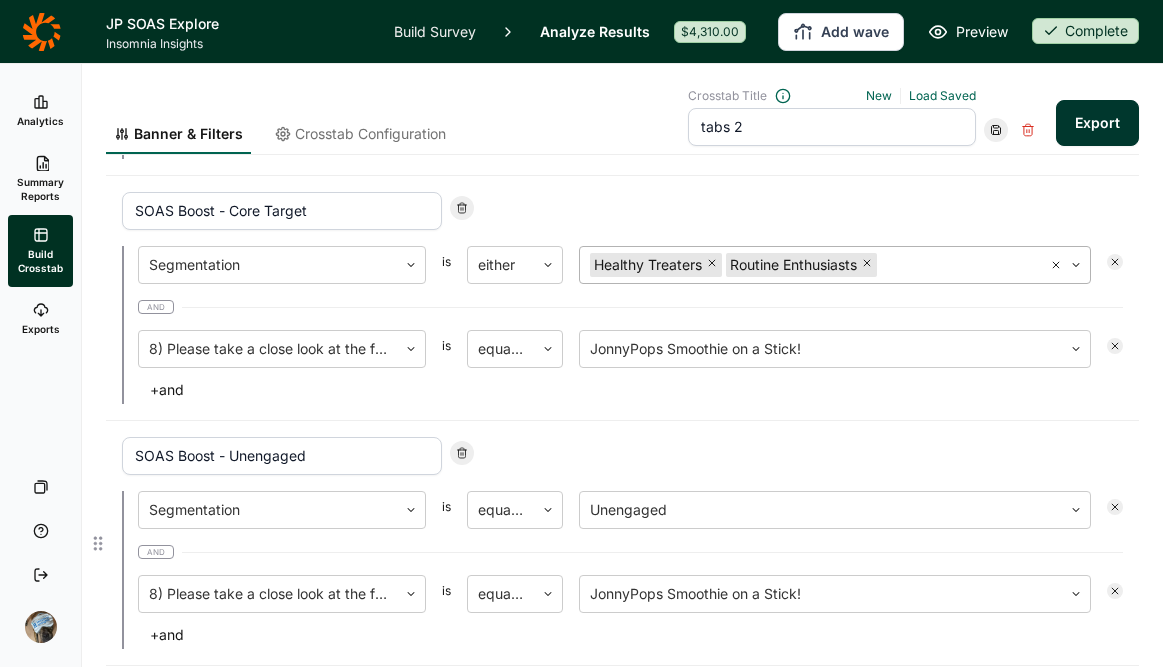 click 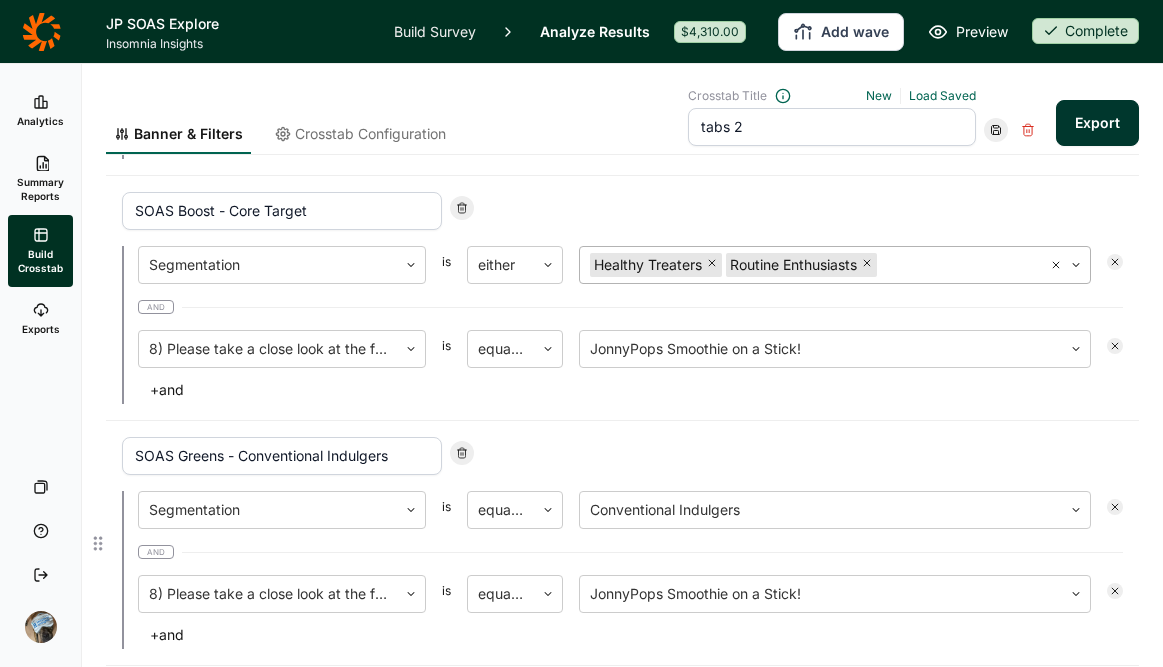 drag, startPoint x: 397, startPoint y: 453, endPoint x: 249, endPoint y: 460, distance: 148.16545 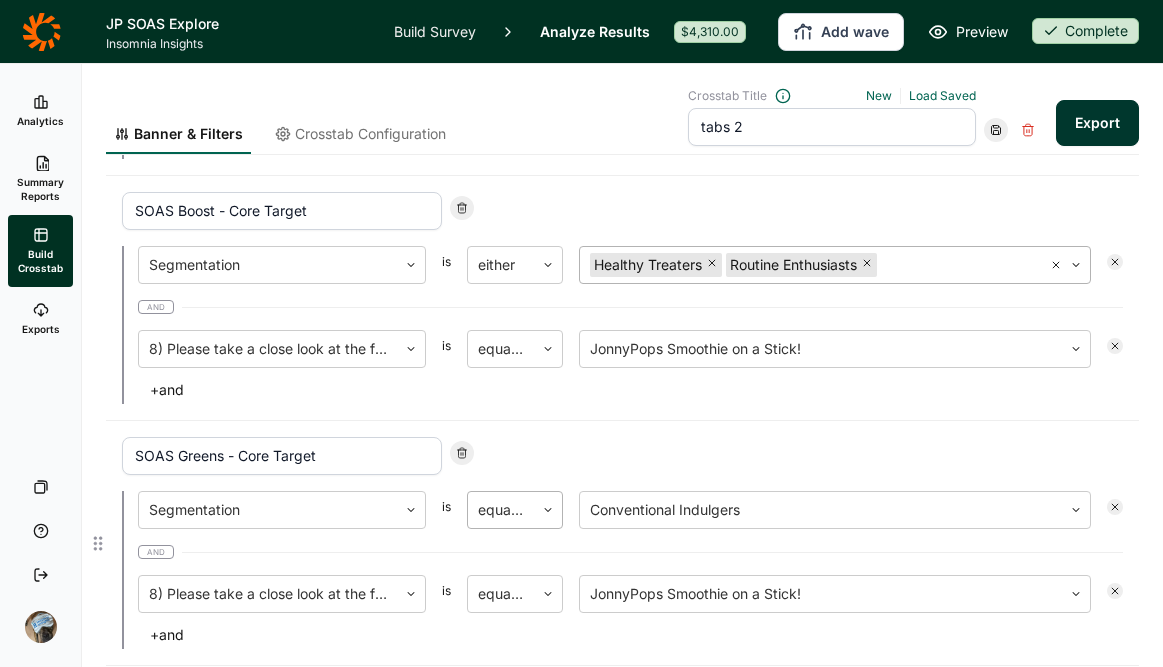 type on "SOAS Greens - Core Target" 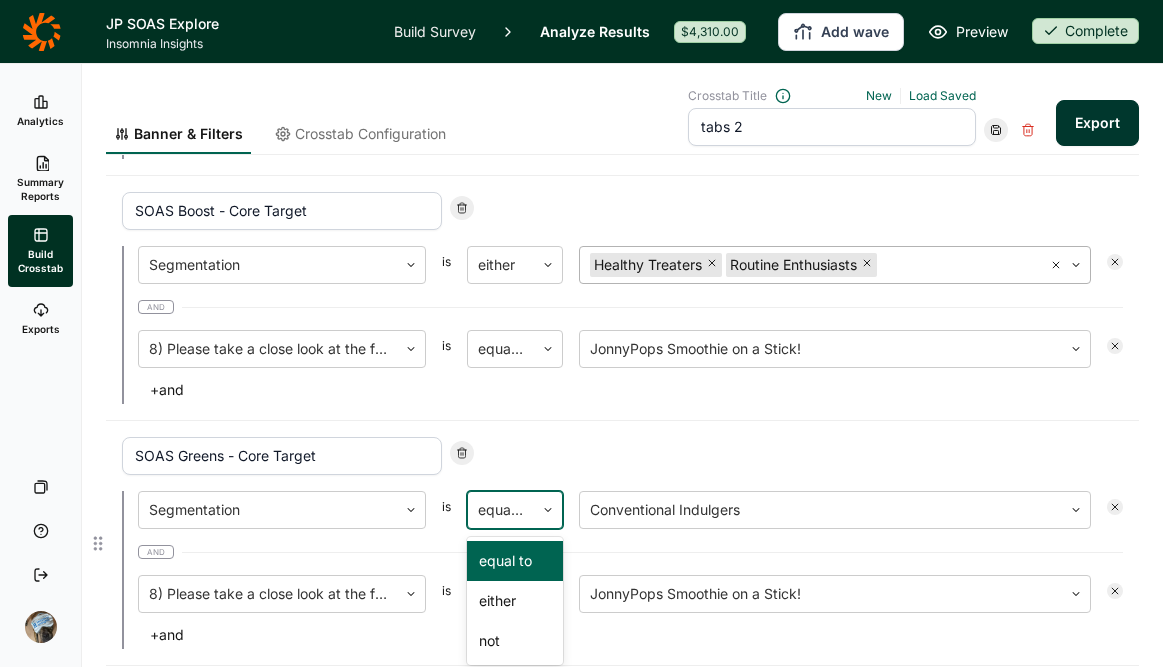 click on "equal to" at bounding box center (501, 510) 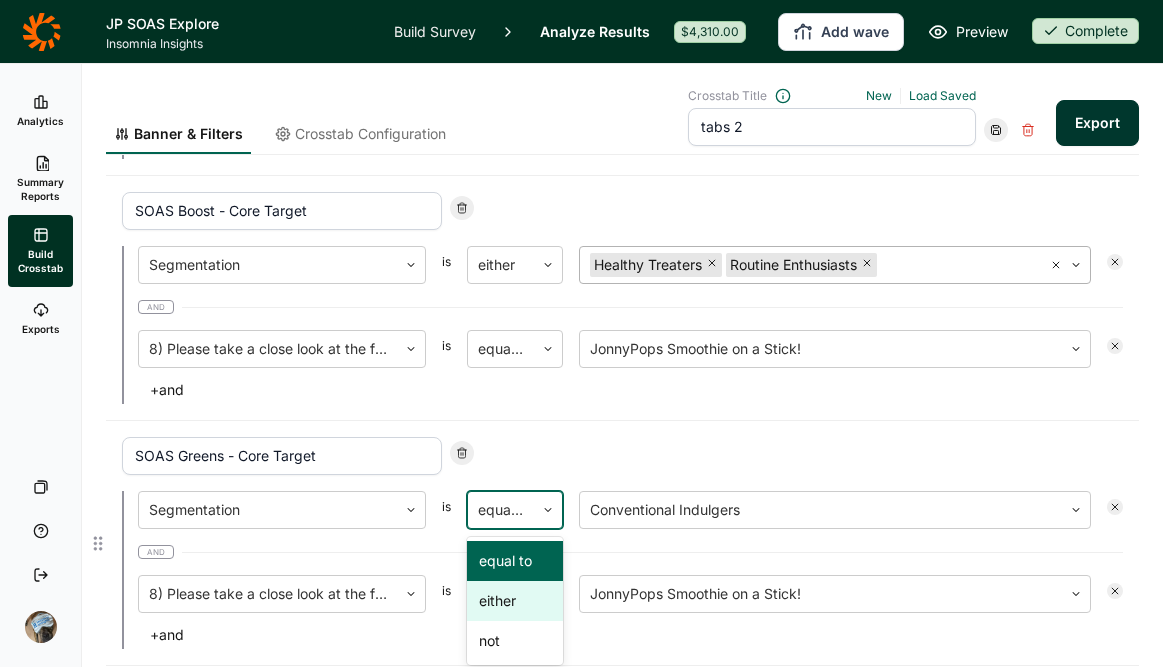 click on "either" at bounding box center [515, 601] 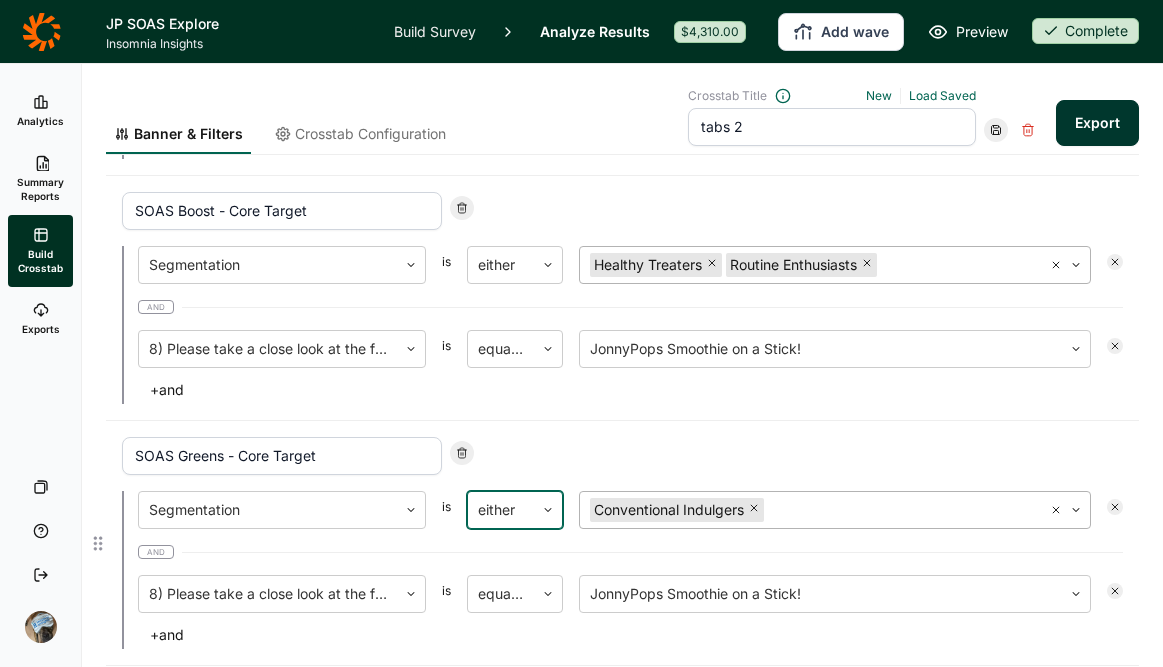 click 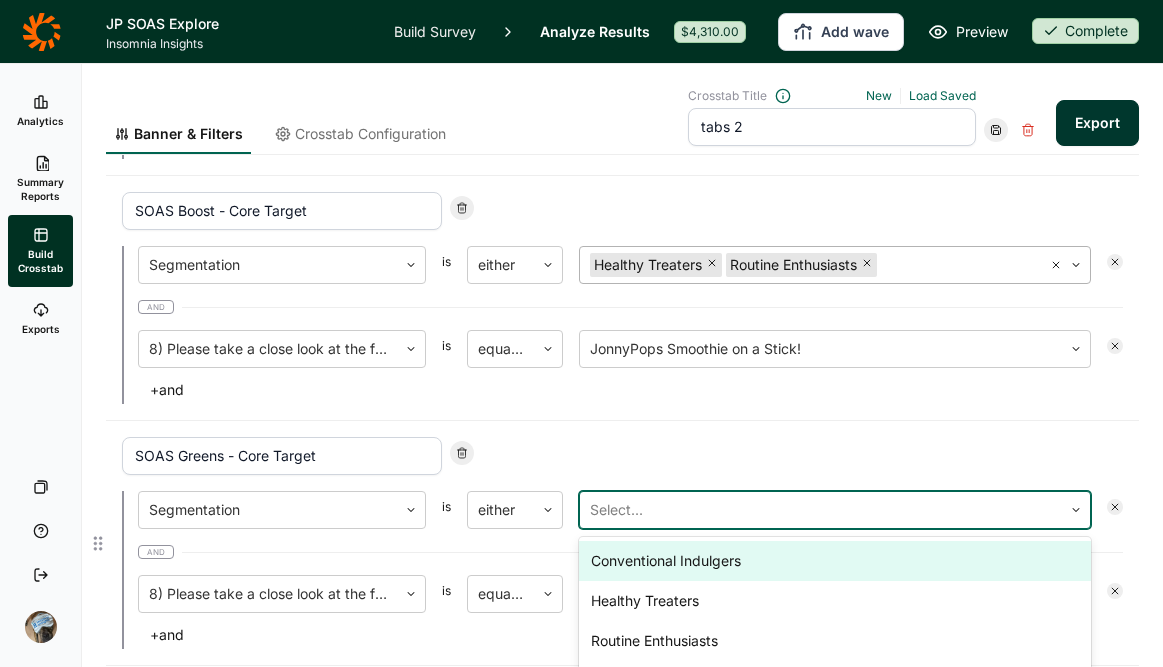 click at bounding box center (821, 510) 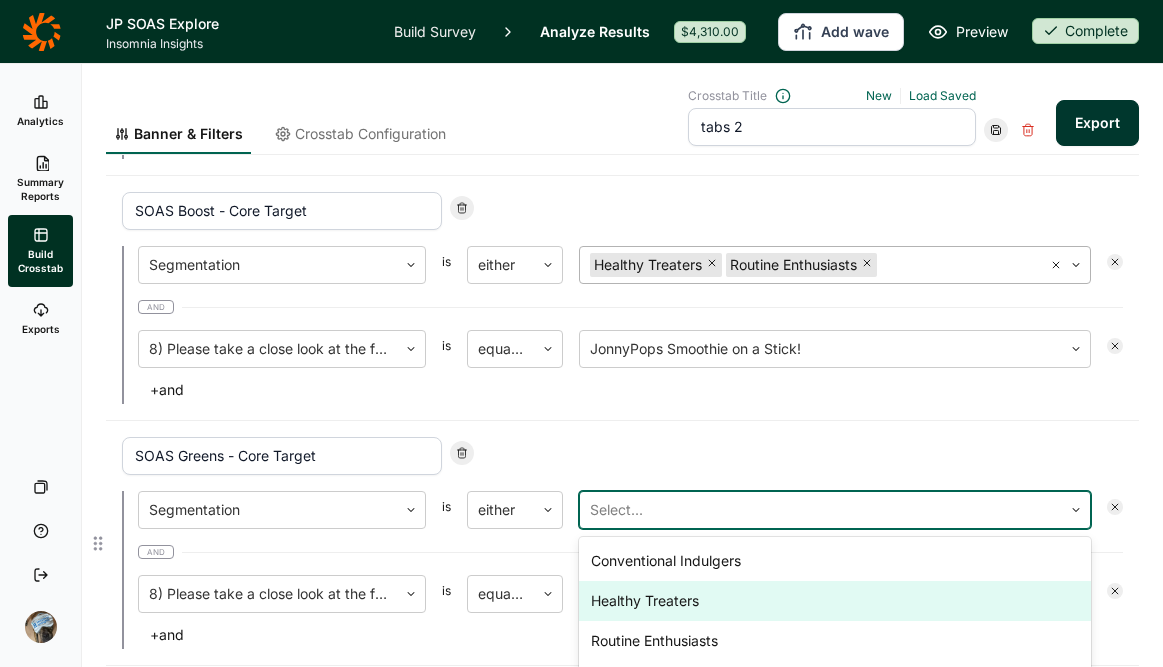 click on "Healthy Treaters" at bounding box center (835, 601) 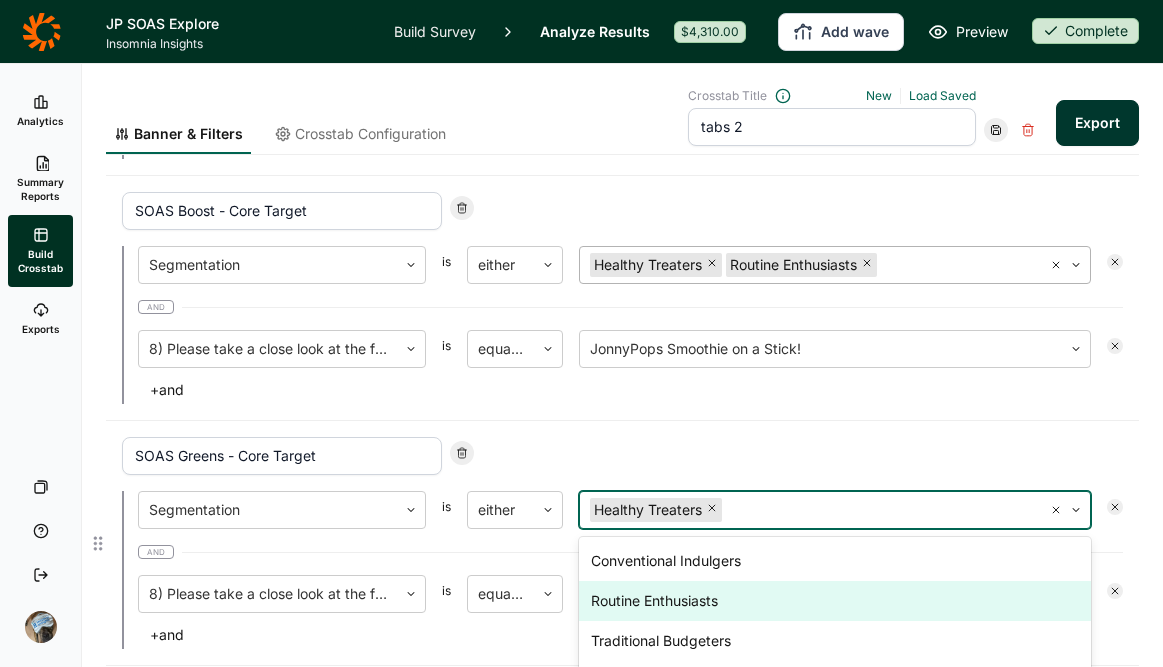 click on "Routine Enthusiasts" at bounding box center (835, 601) 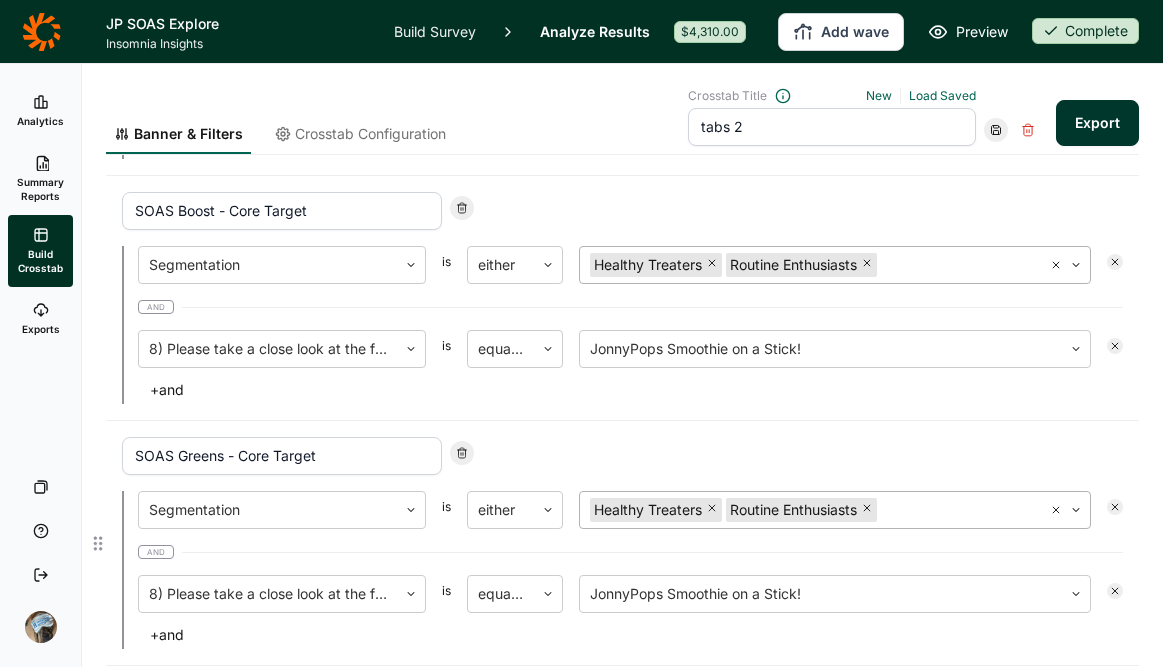 click on "SOAS Greens - Core Target" at bounding box center [622, 456] 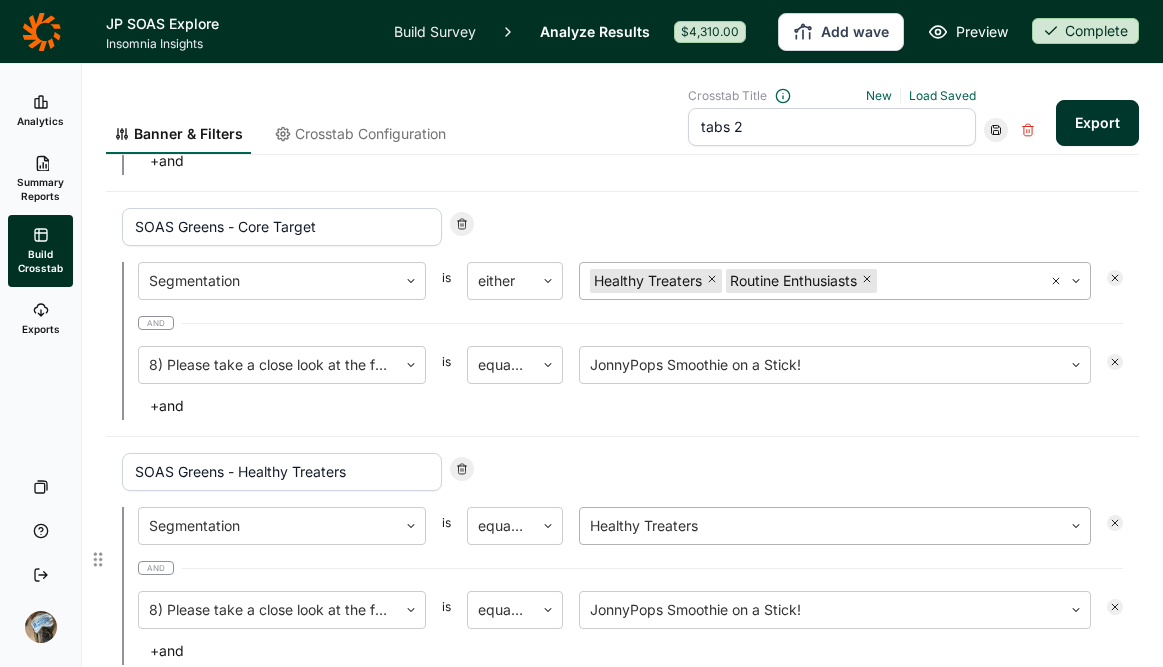 scroll, scrollTop: 573, scrollLeft: 0, axis: vertical 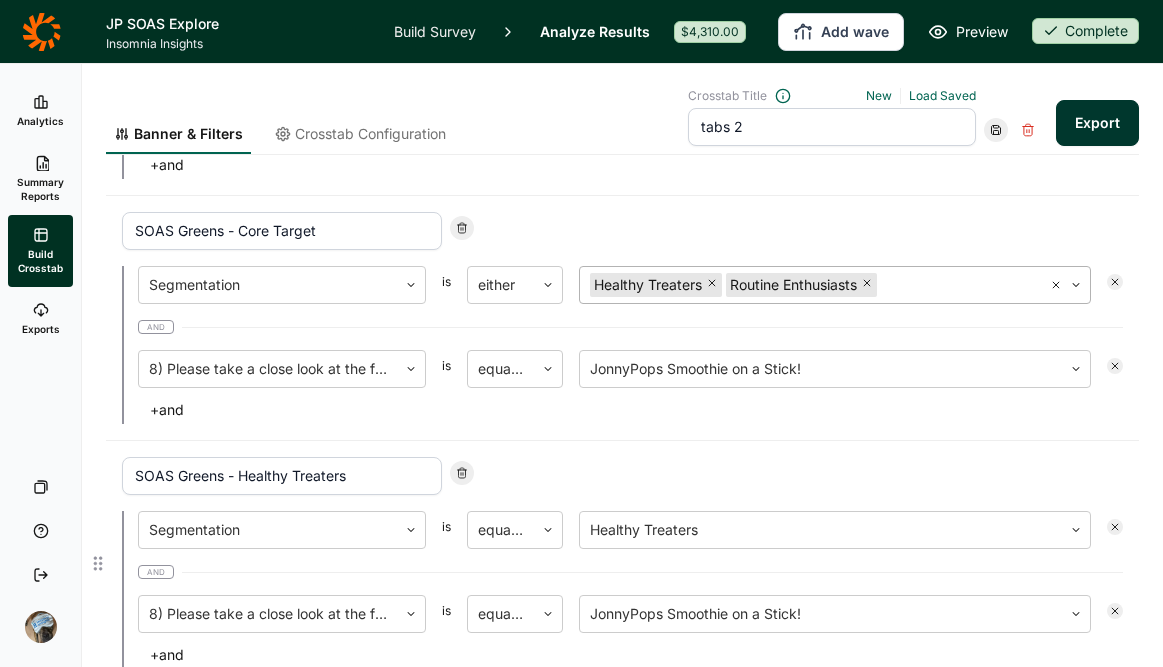 click 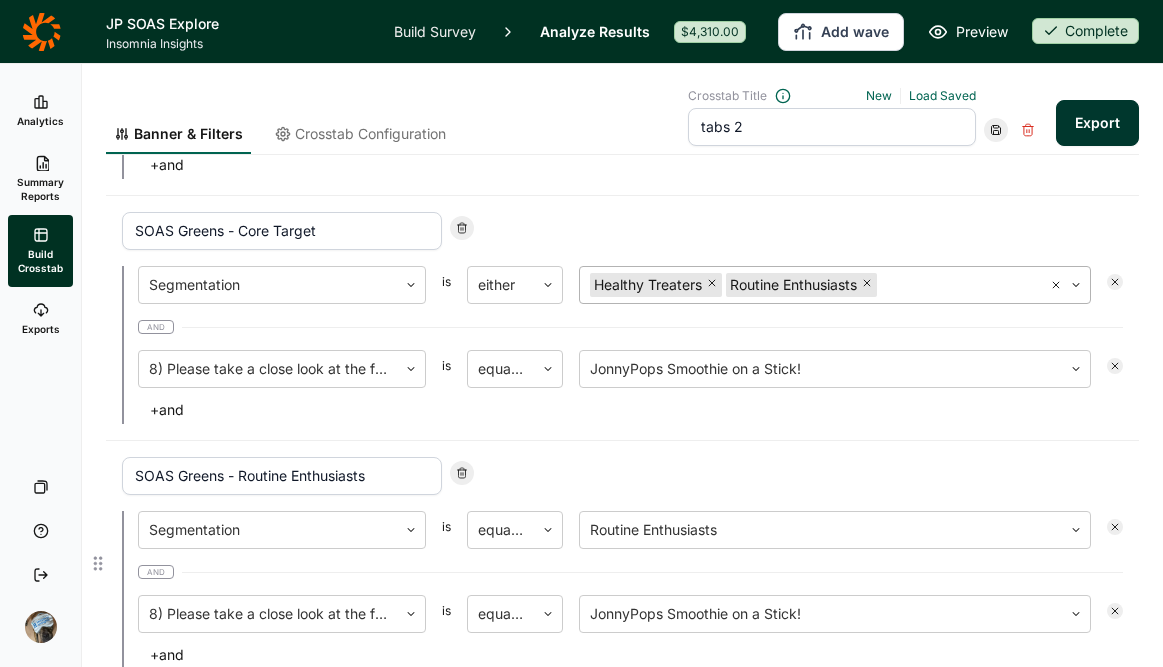 click 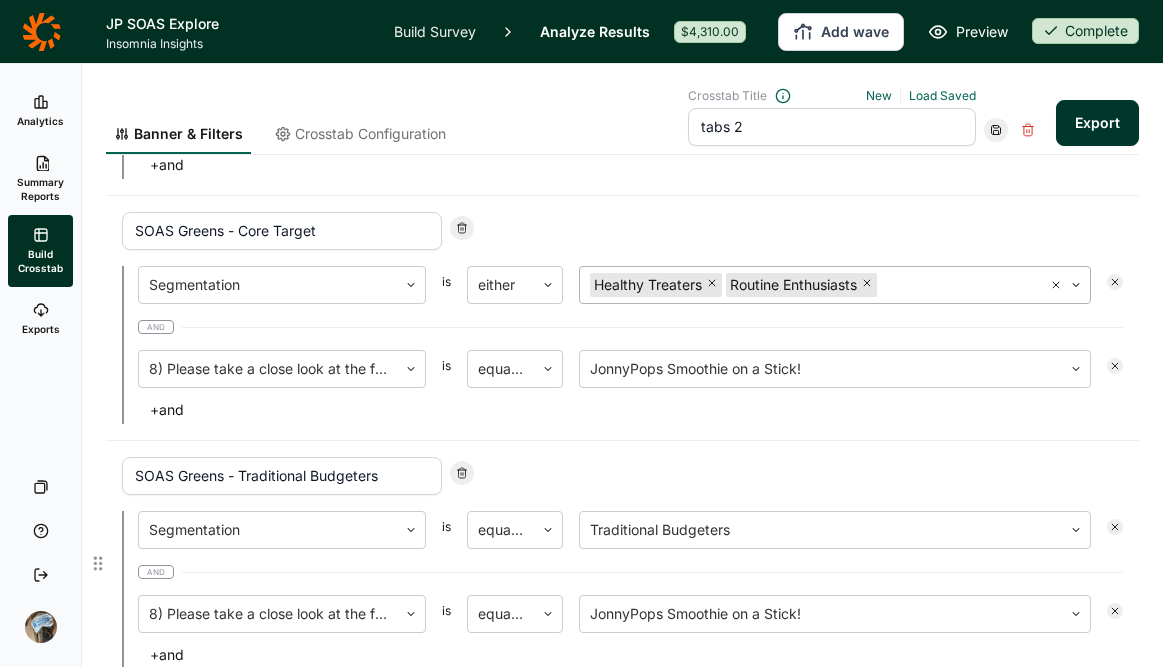 click 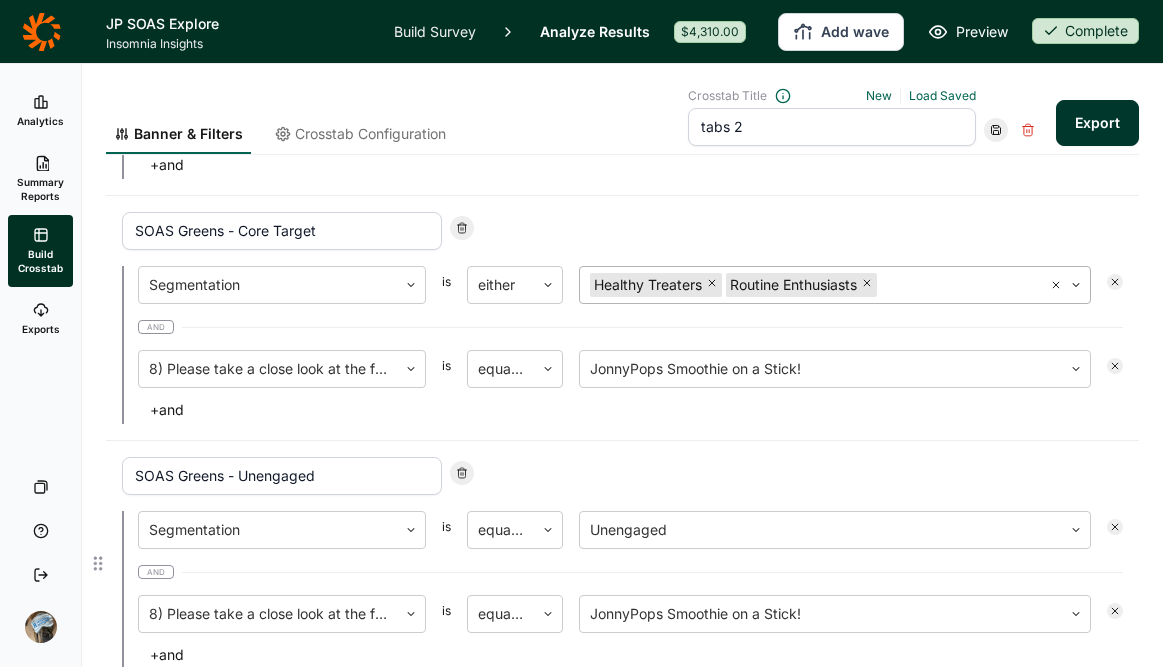 click 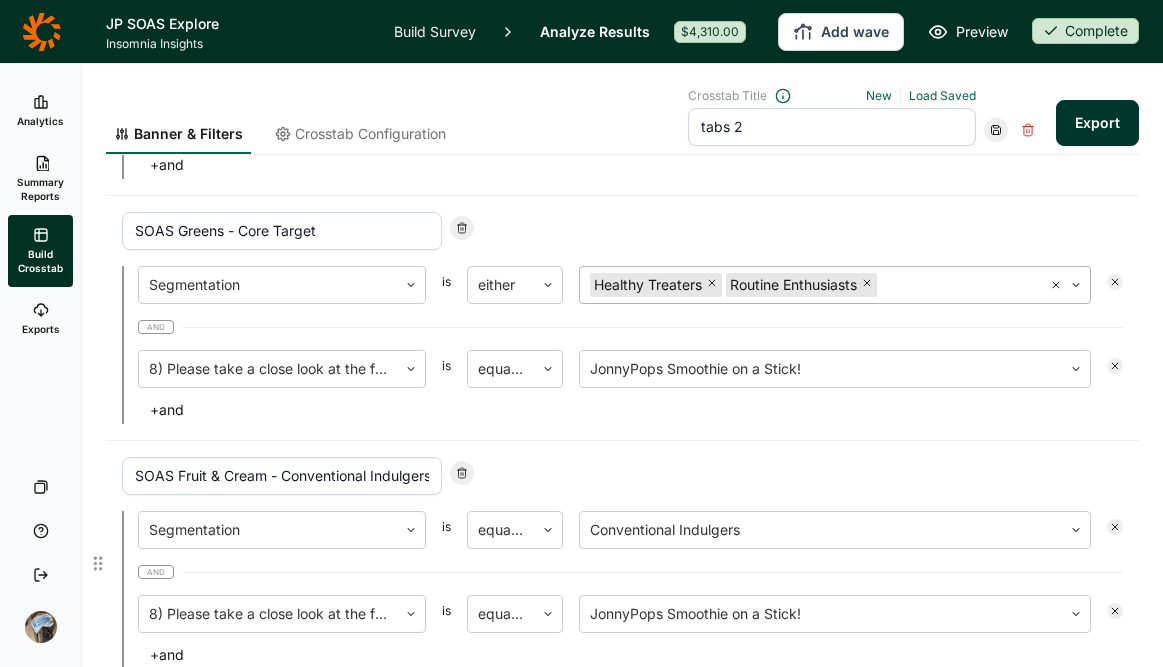 scroll, scrollTop: 0, scrollLeft: 4, axis: horizontal 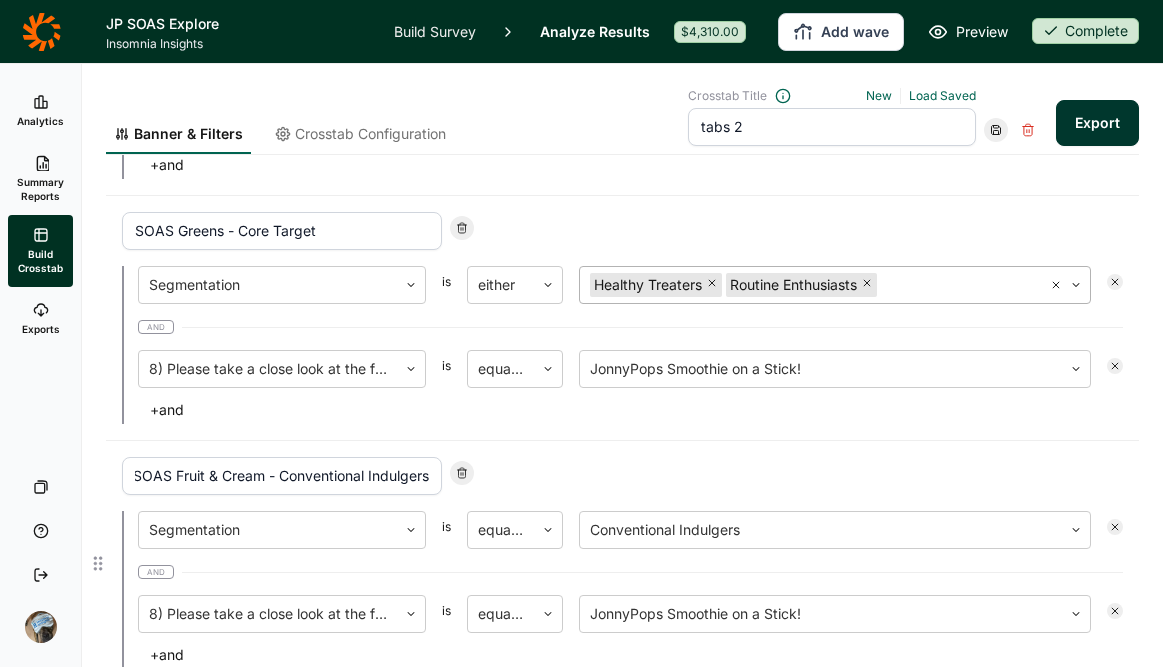 drag, startPoint x: 284, startPoint y: 477, endPoint x: 625, endPoint y: 496, distance: 341.5289 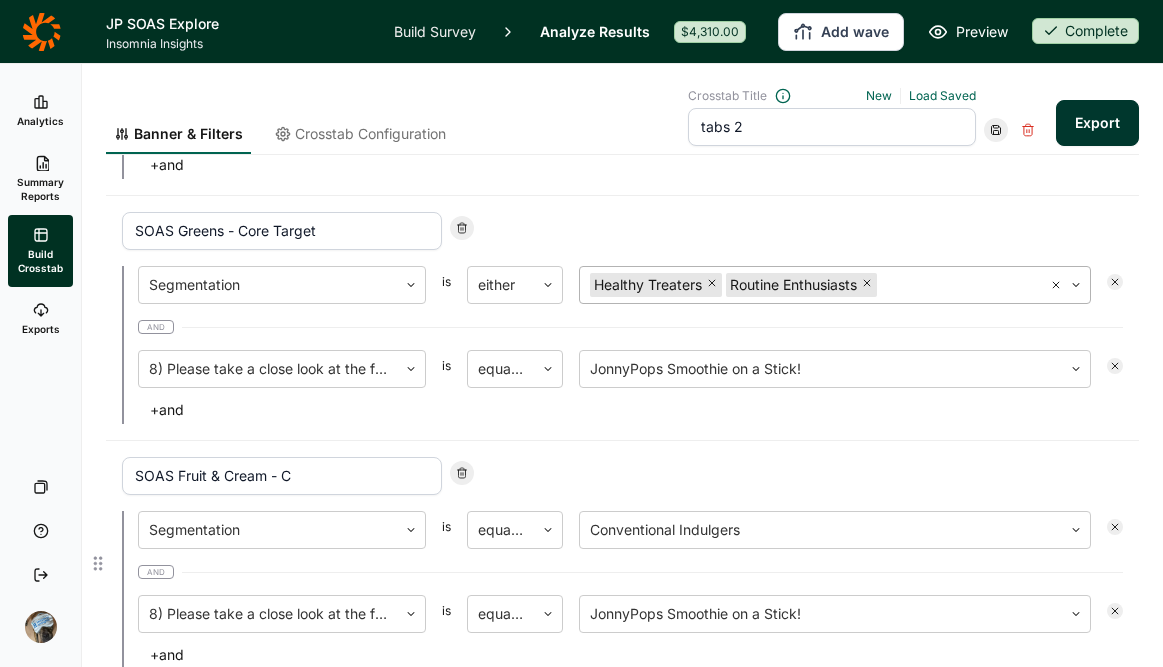 scroll, scrollTop: 0, scrollLeft: 0, axis: both 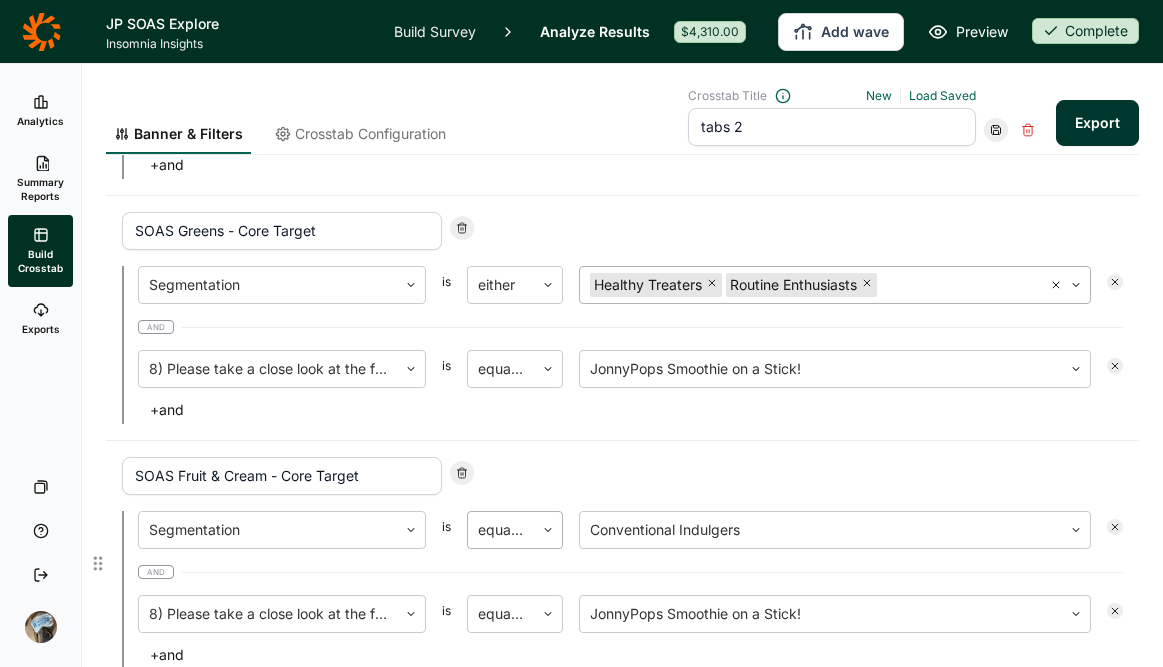 click at bounding box center (501, 530) 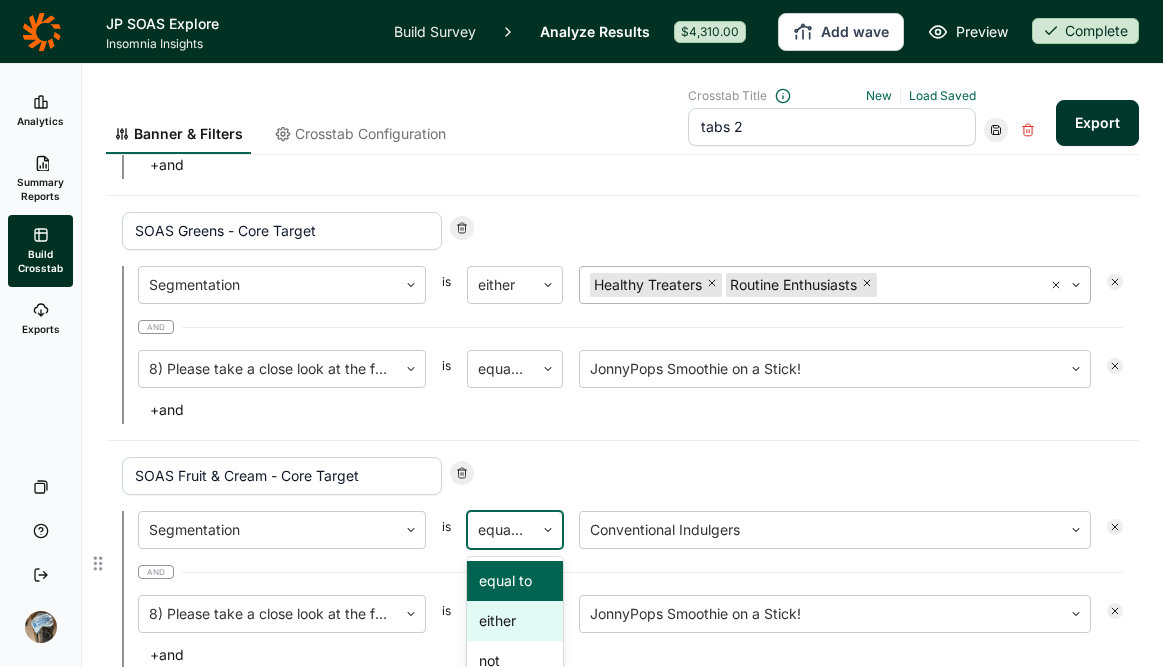 click on "either" at bounding box center [515, 621] 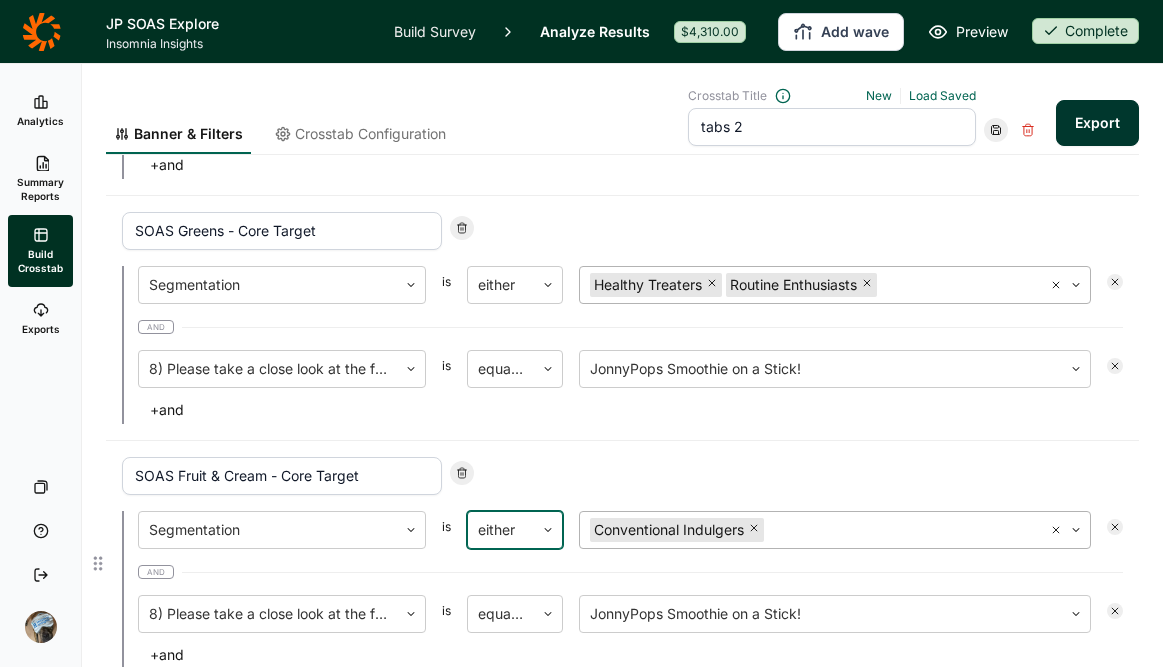 click 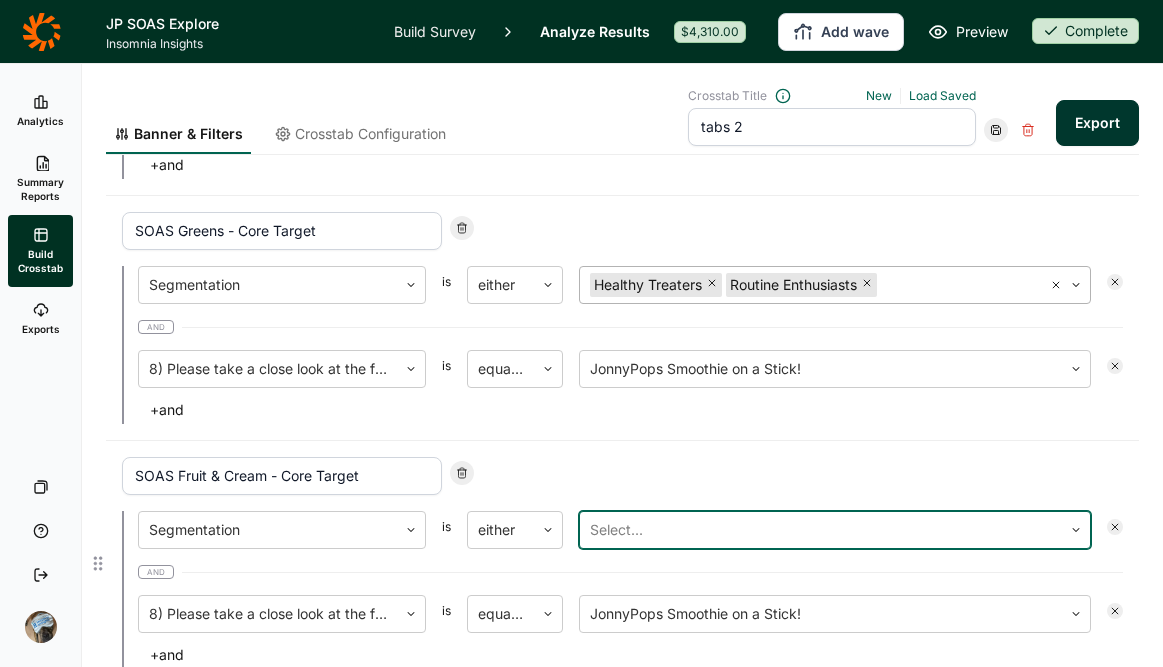 click at bounding box center (821, 530) 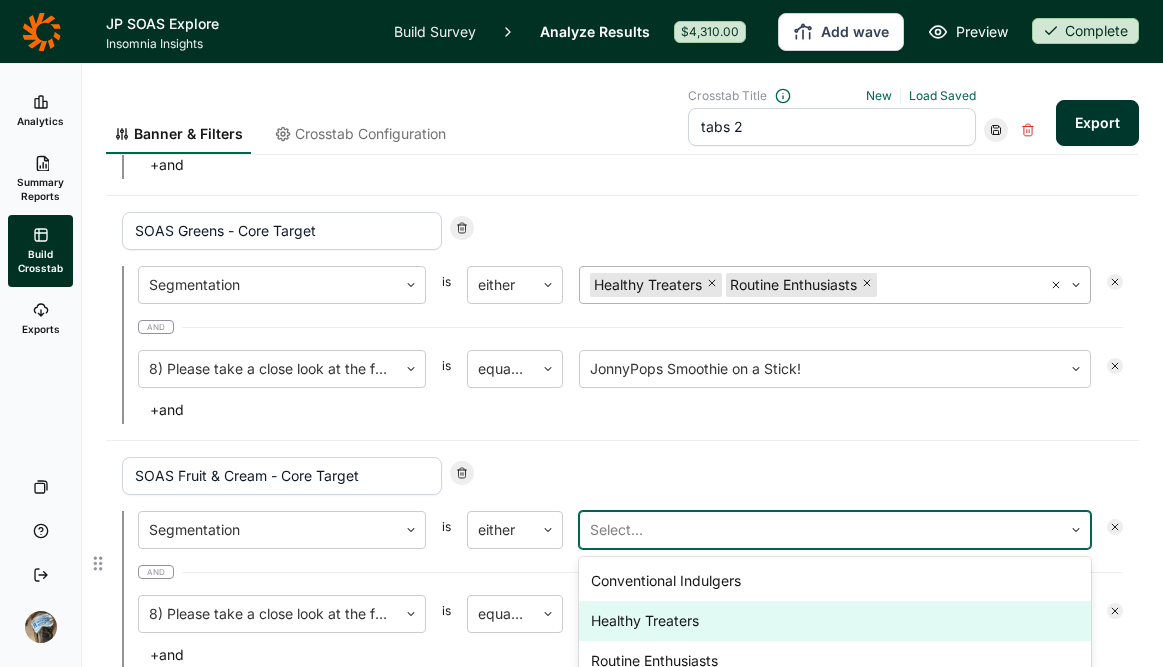 click on "Healthy Treaters" at bounding box center (835, 621) 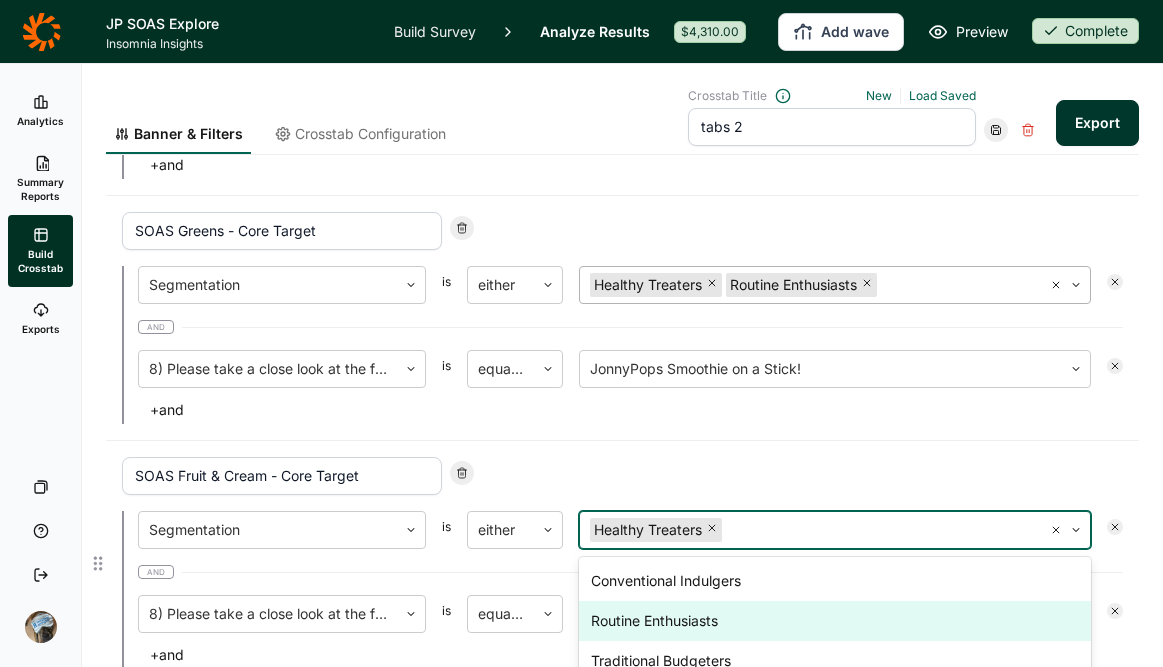 click on "Routine Enthusiasts" at bounding box center (835, 621) 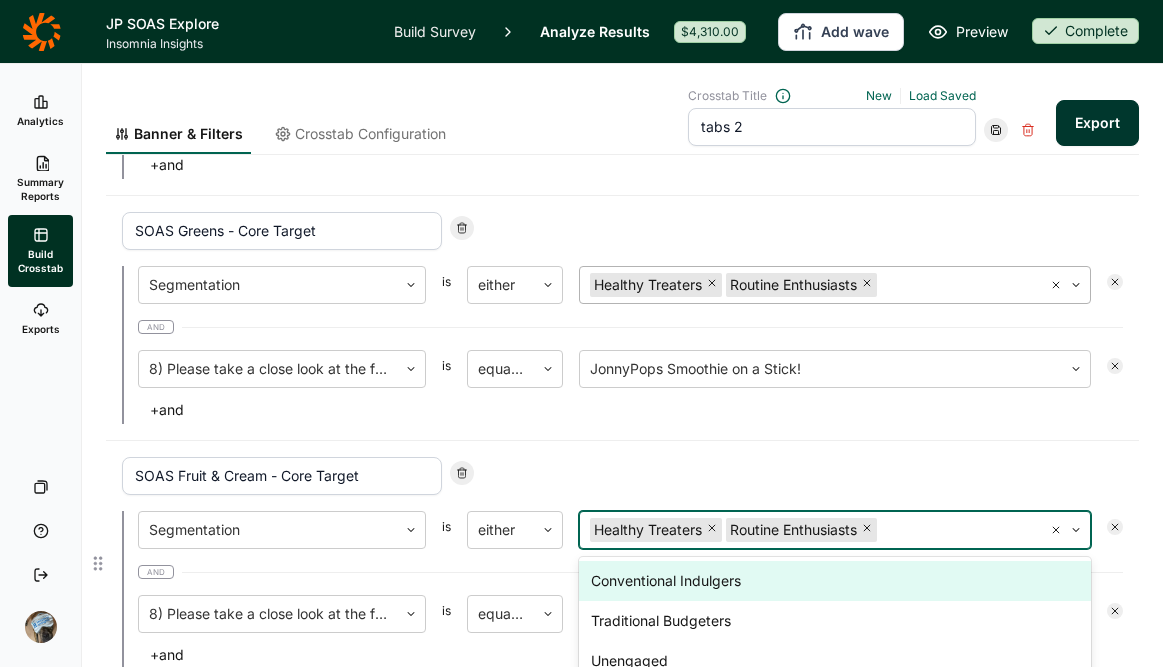 click on "SOAS Fruit & Cream - Core Target" at bounding box center [622, 476] 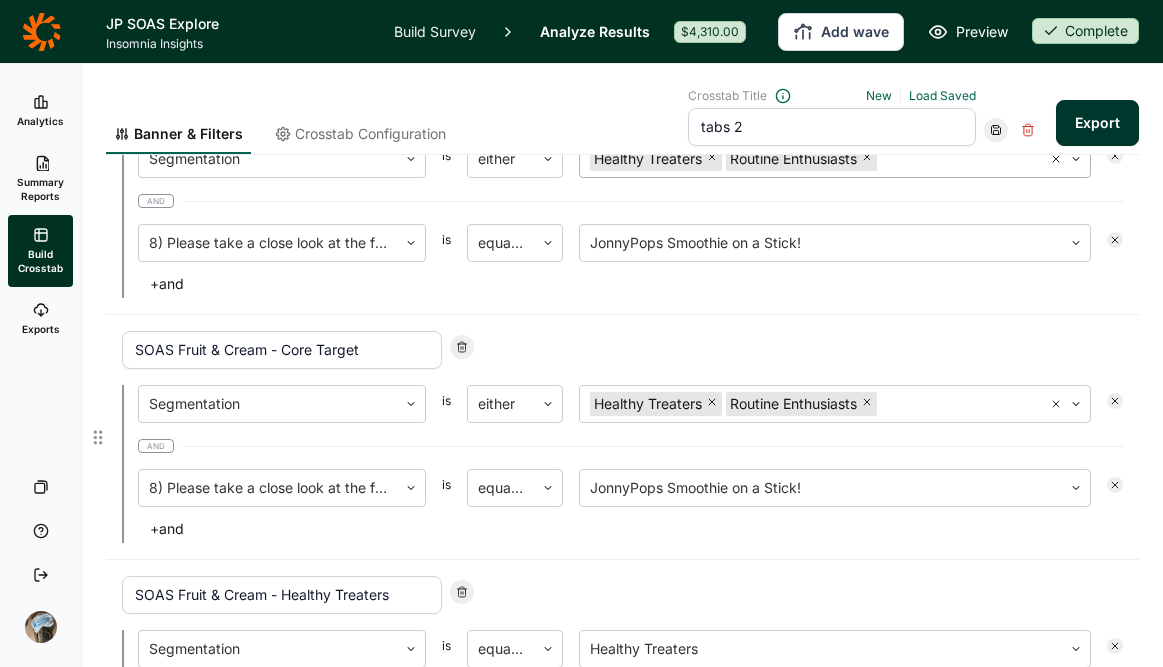 scroll, scrollTop: 708, scrollLeft: 0, axis: vertical 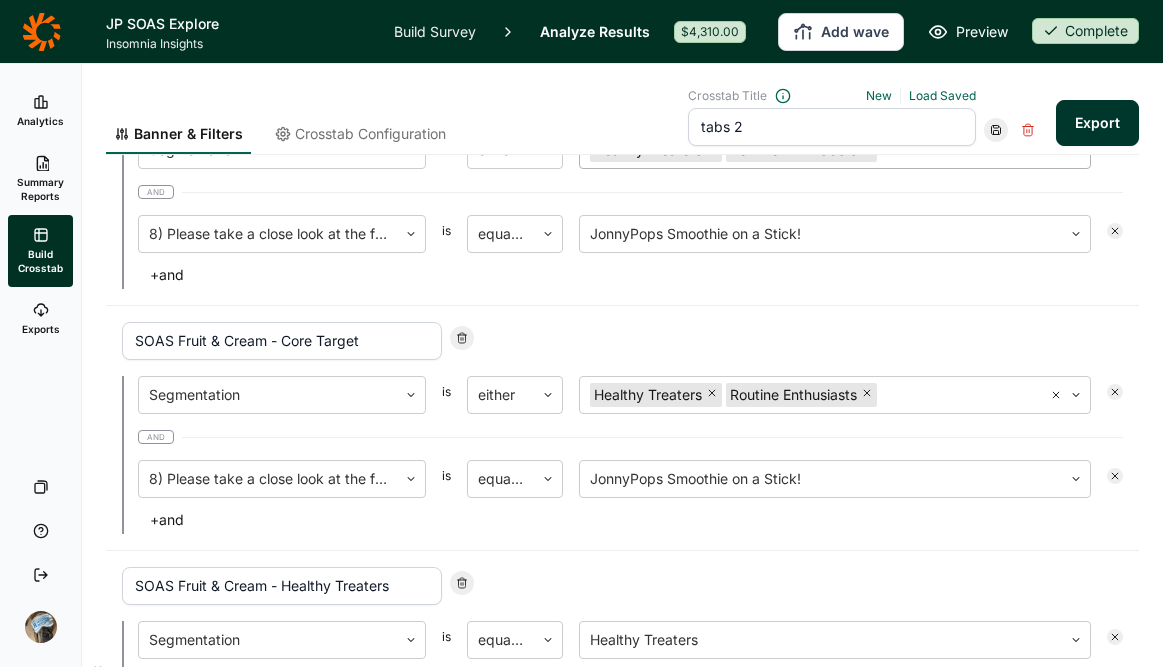 click 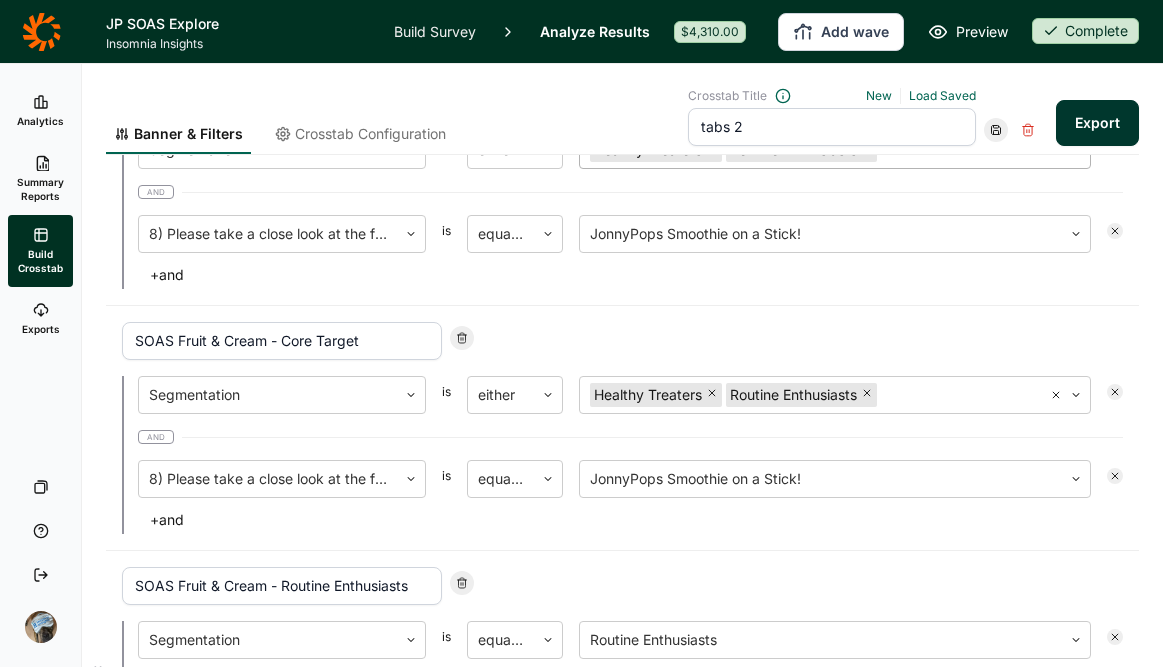click 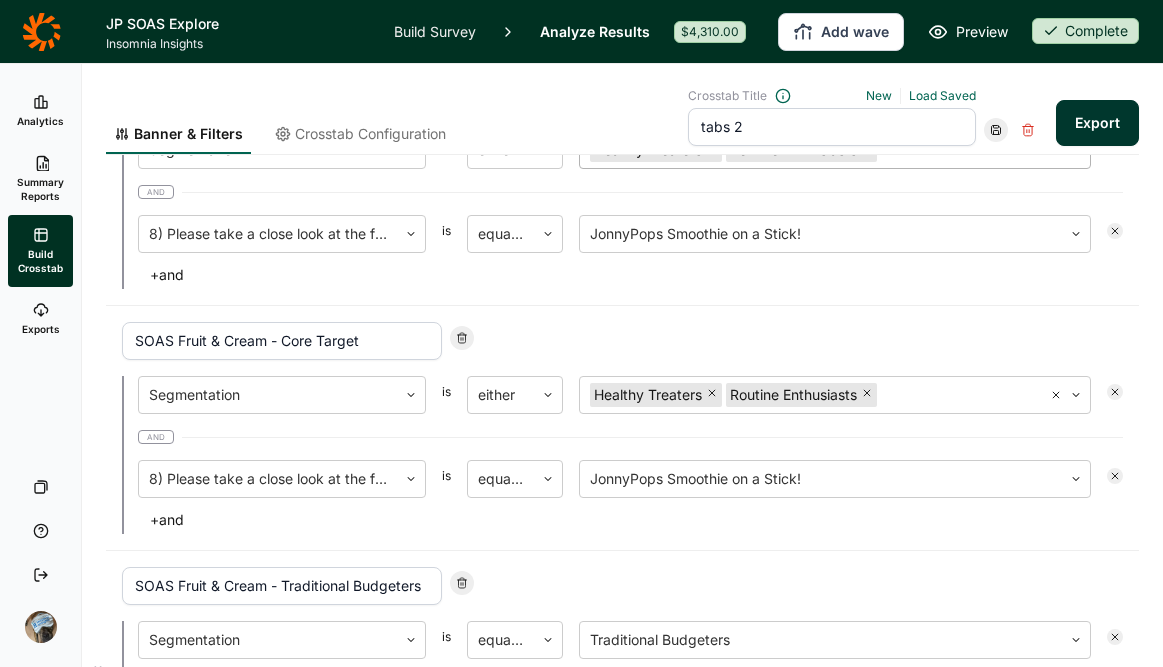 click 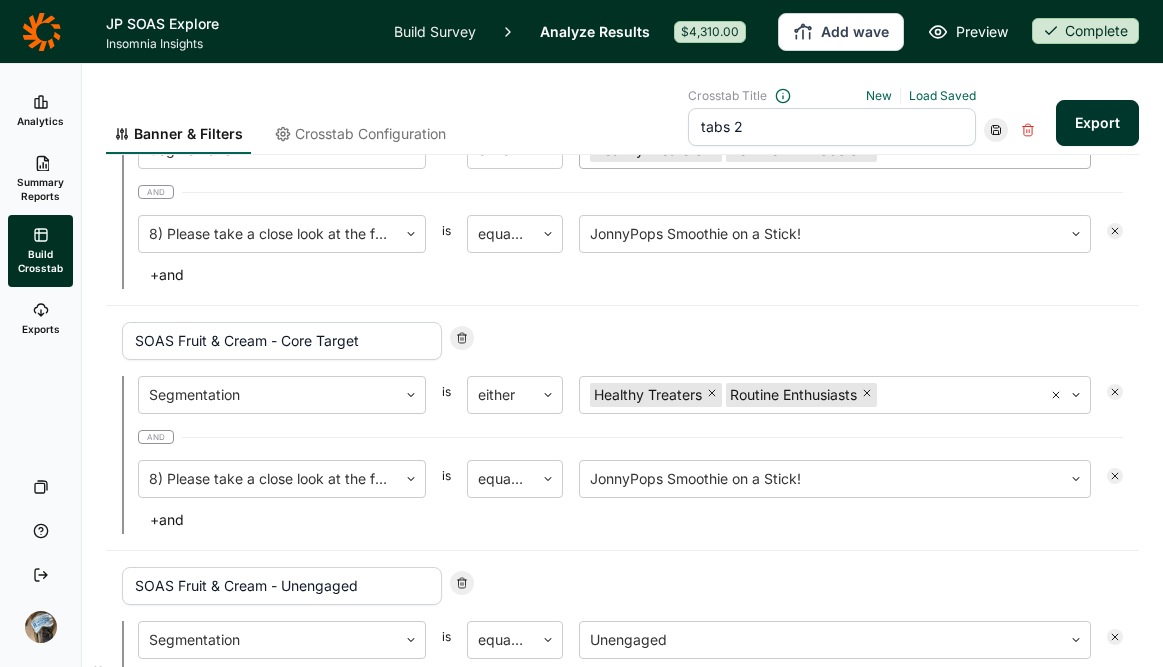 click 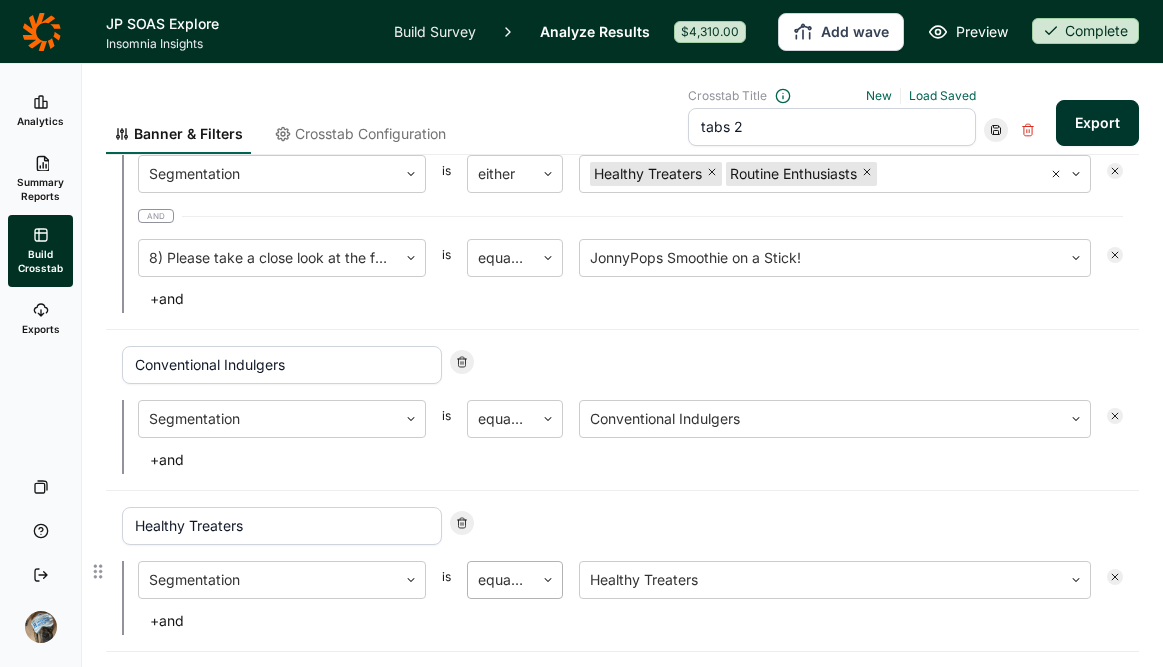 scroll, scrollTop: 818, scrollLeft: 0, axis: vertical 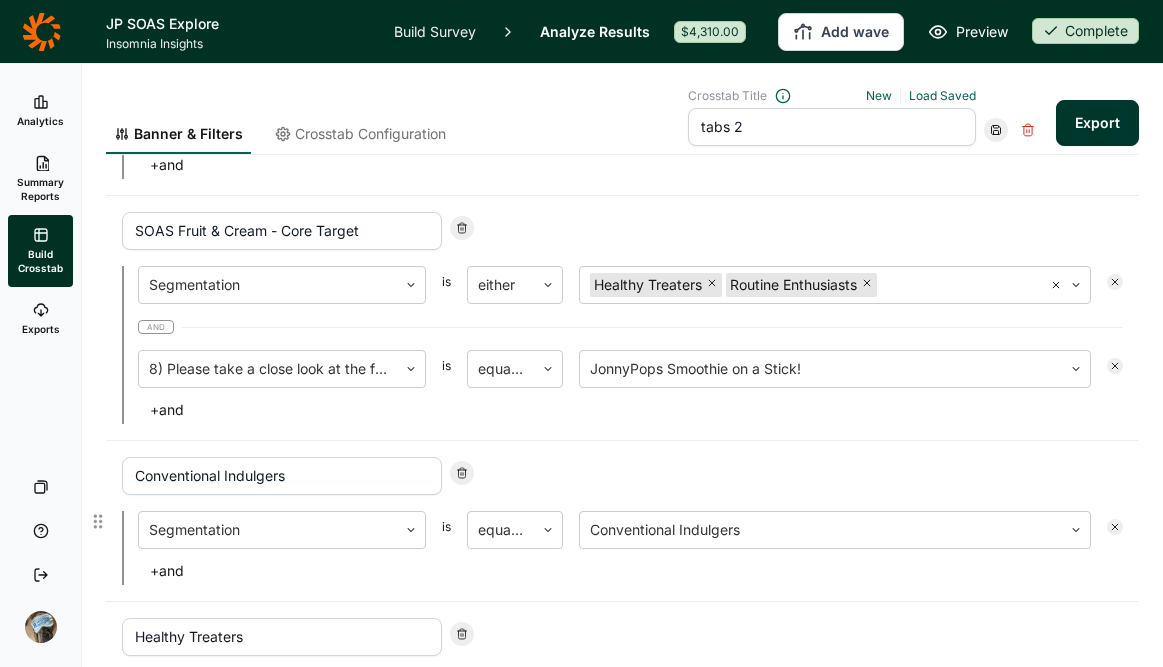 click 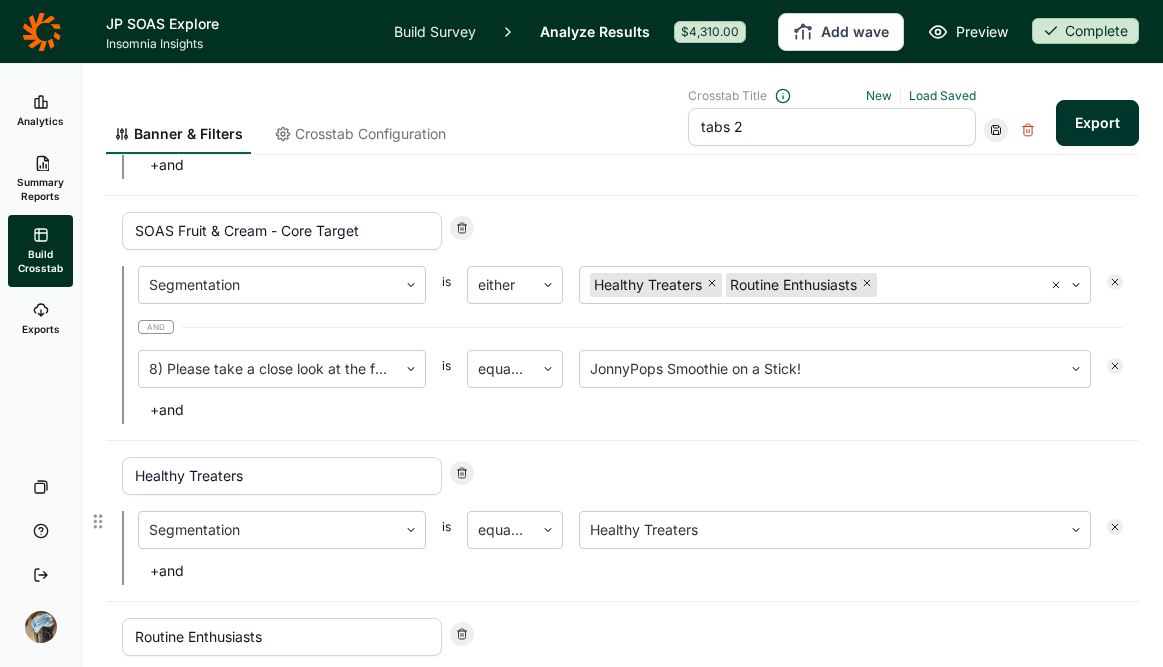 click 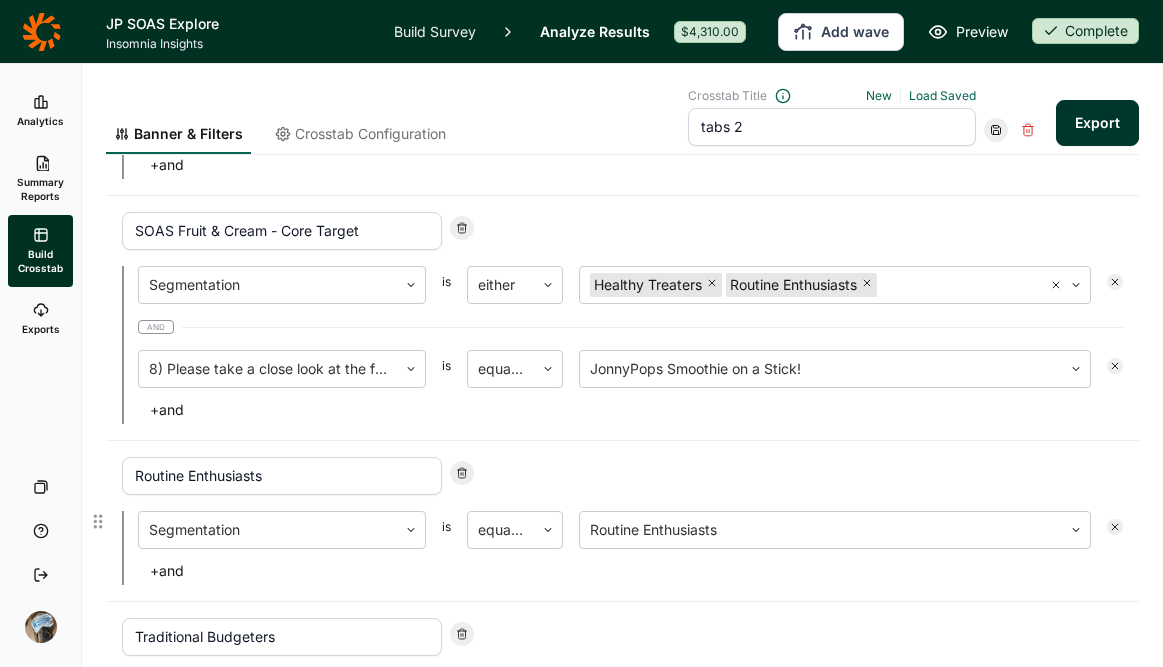click 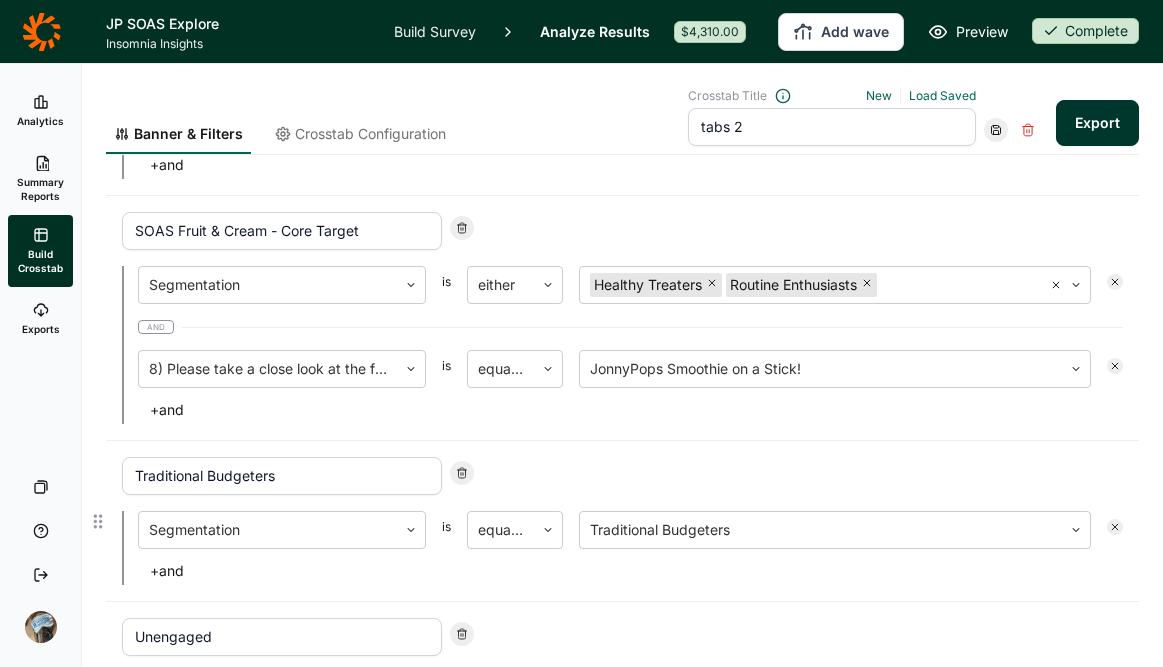 click 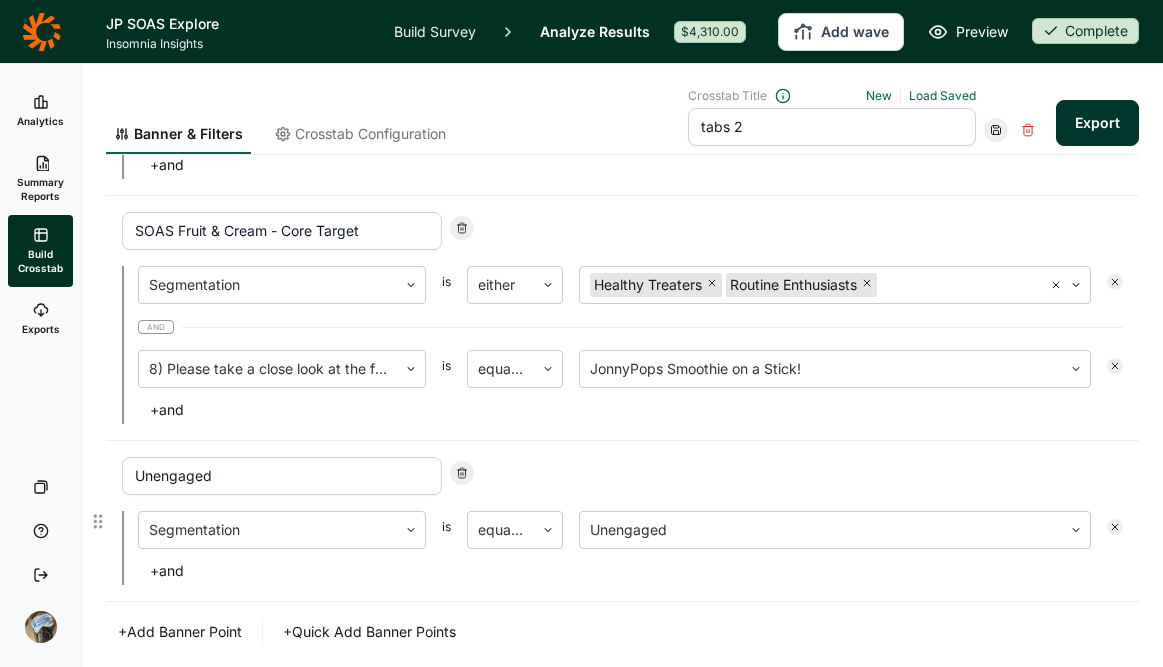 click 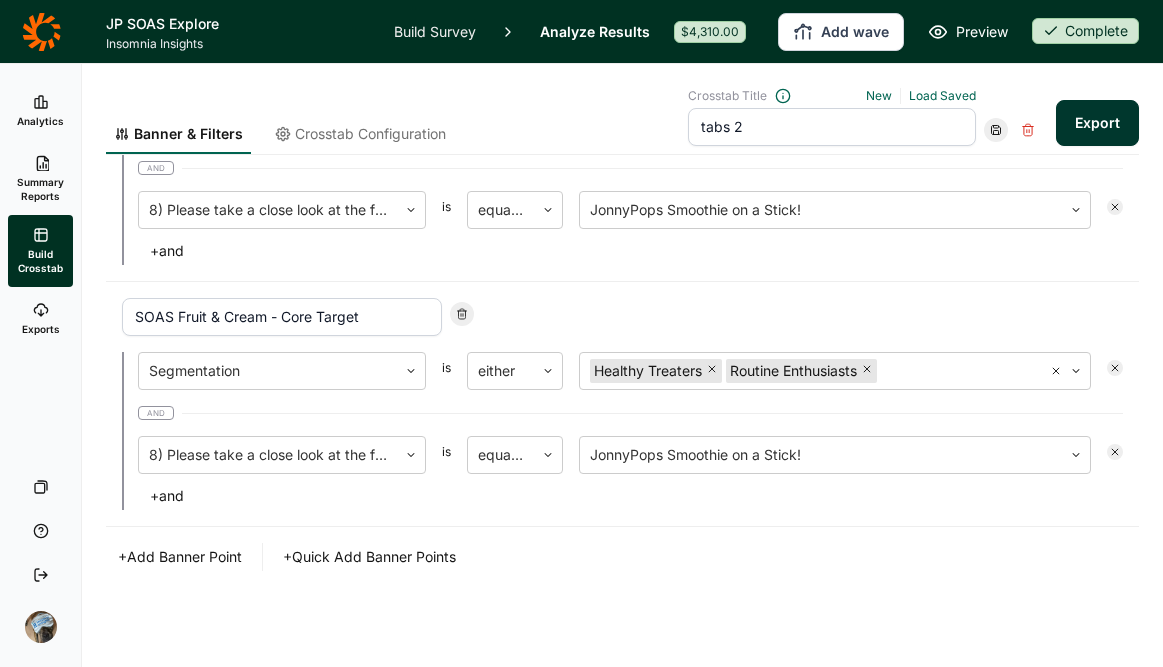 click on "Banner & Filters Crosstab Configuration Crosstab Title New Load Saved tabs 2 Export Filter +  Add Filter Banner Fruit & Cream - Core Target Segmentation  is either Healthy Treaters Routine Enthusiasts and 8) Please take a close look at the following new product idea! is equal to JonnyPops Fruit & Cream! +  and SOAS Boost - Core Target Segmentation  is either Healthy Treaters Routine Enthusiasts and 8) Please take a close look at the following new product idea! is equal to JonnyPops Smoothie on a Stick! +  and SOAS Greens - Core Target Segmentation  is either Healthy Treaters Routine Enthusiasts and 8) Please take a close look at the following new product idea! is equal to JonnyPops Smoothie on a Stick! +  and SOAS Fruit & Cream - Core Target Segmentation  is either Healthy Treaters Routine Enthusiasts and 8) Please take a close look at the following new product idea! is equal to JonnyPops Smoothie on a Stick! +  and +  Add Banner Point +  Quick Add Banner Points" at bounding box center [622, -1] 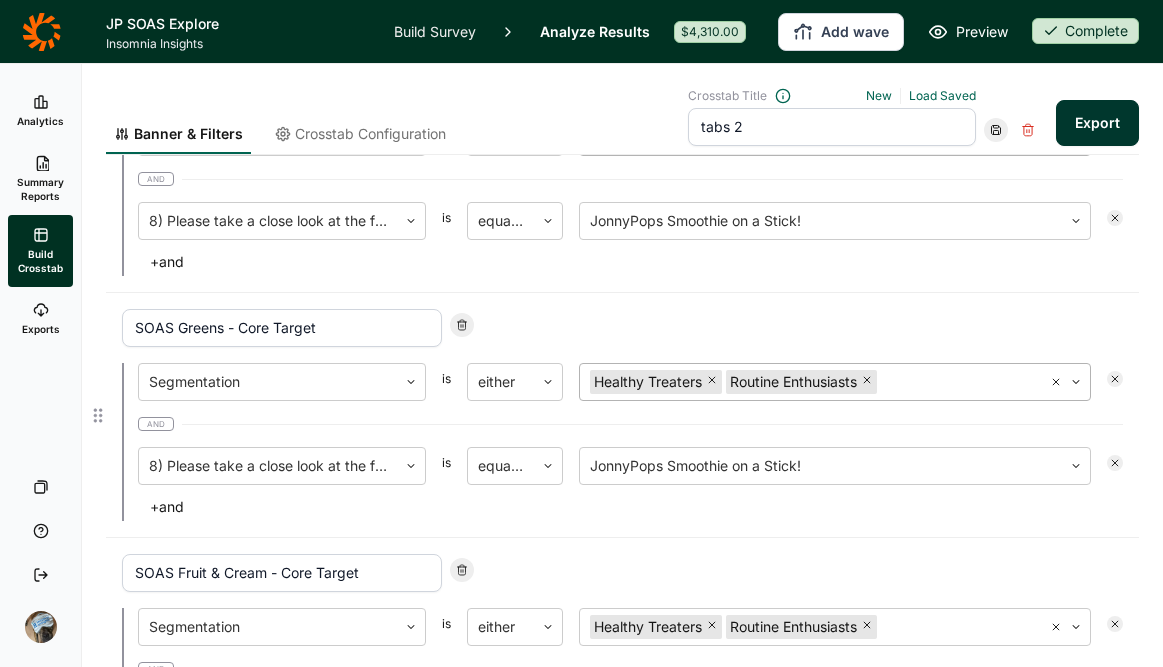 scroll, scrollTop: 732, scrollLeft: 0, axis: vertical 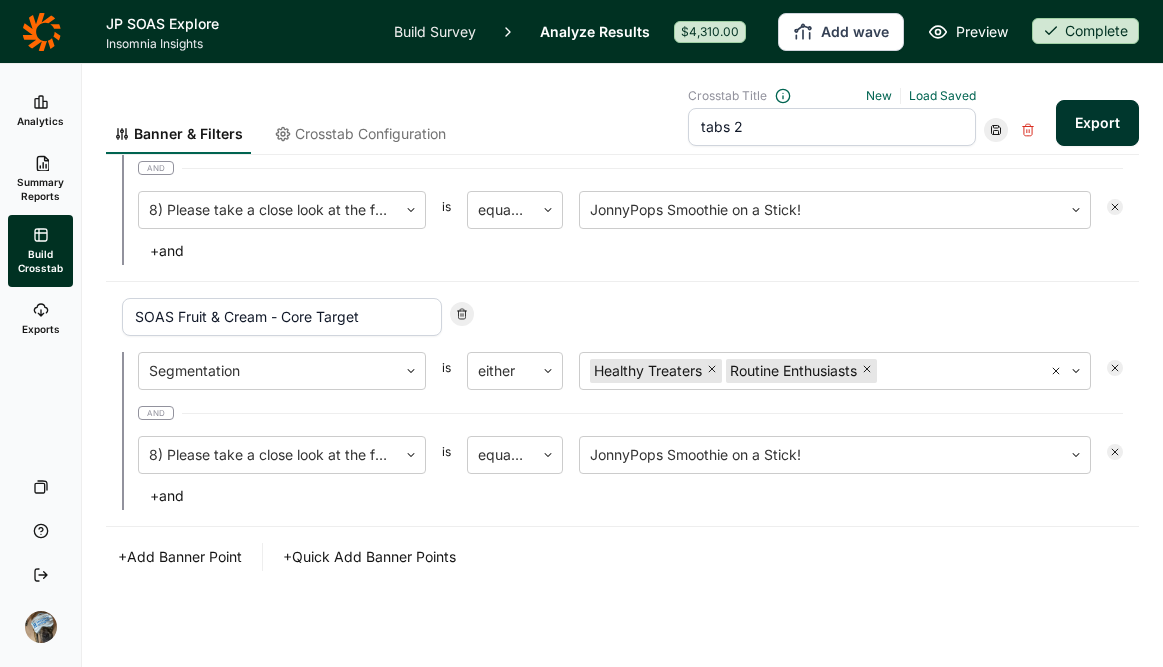 click on "+  Quick Add Banner Points" at bounding box center [369, 557] 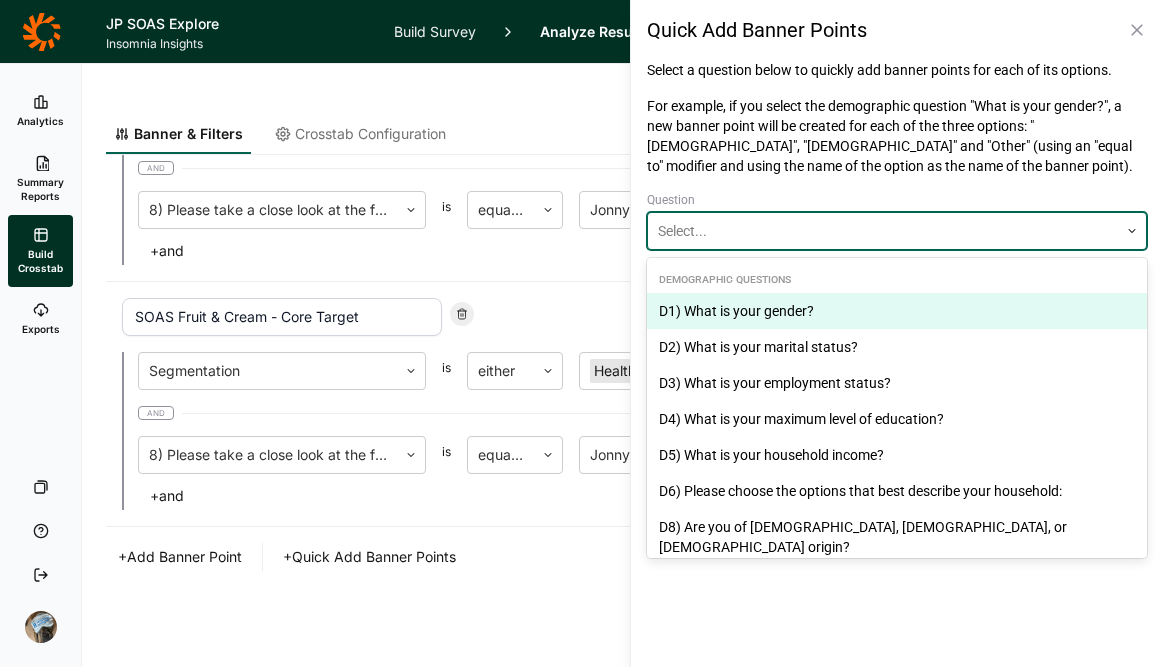 click at bounding box center (883, 231) 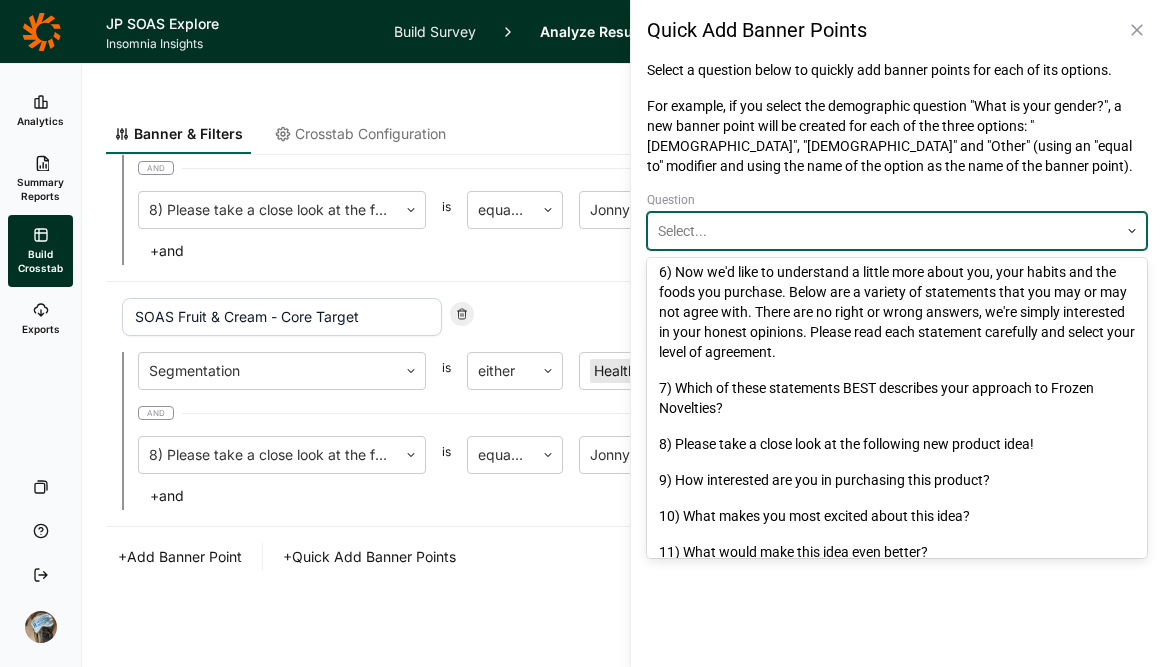 scroll, scrollTop: 669, scrollLeft: 0, axis: vertical 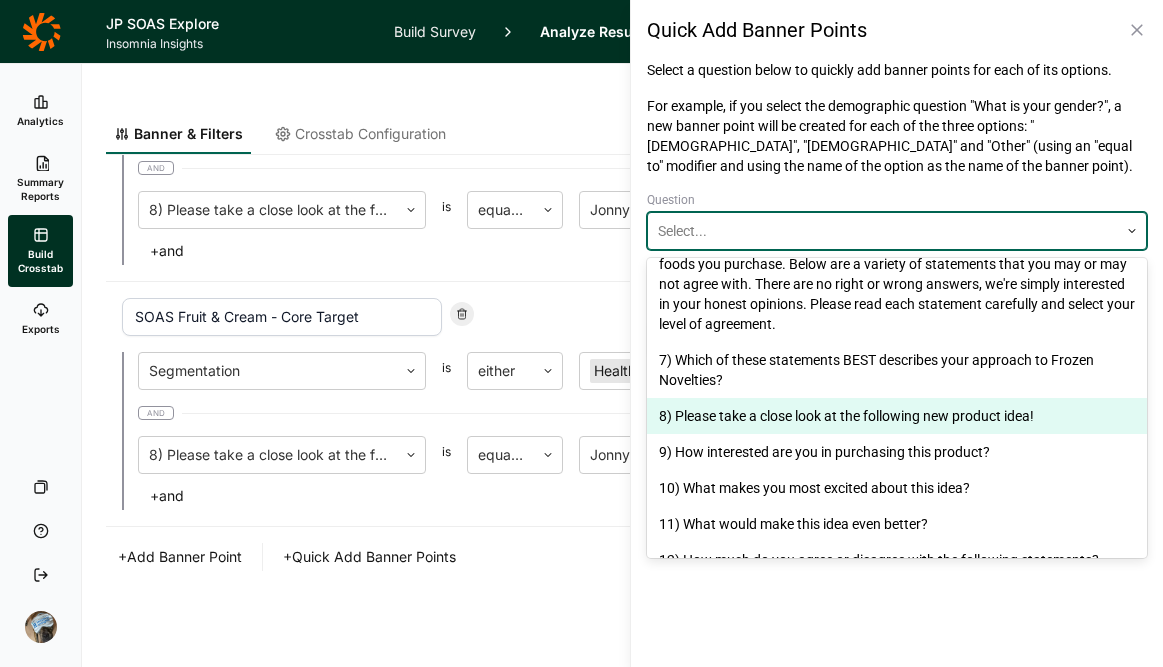 click on "8) Please take a close look at the following new product idea!" at bounding box center [897, 416] 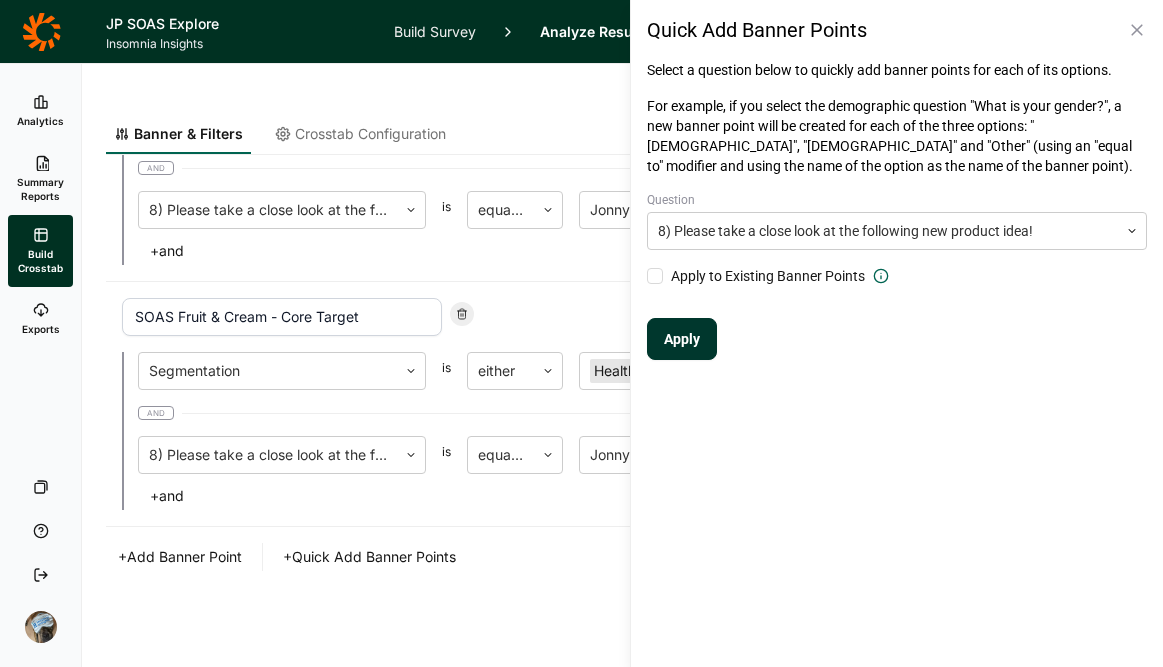 click on "Apply" at bounding box center [682, 339] 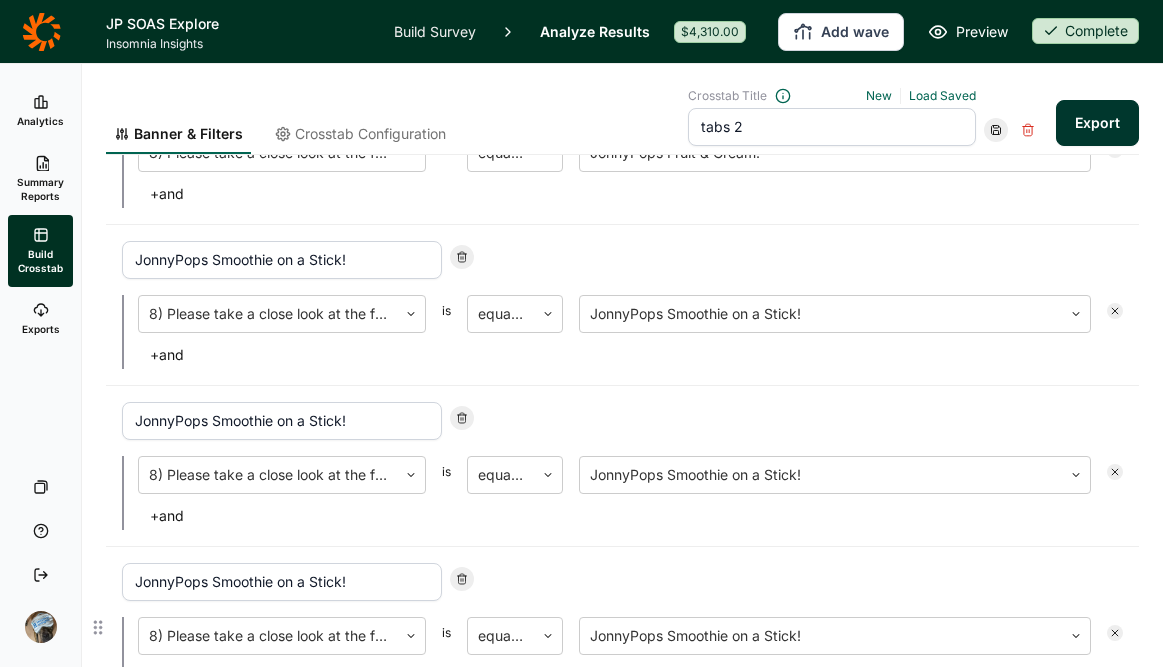 scroll, scrollTop: 1304, scrollLeft: 0, axis: vertical 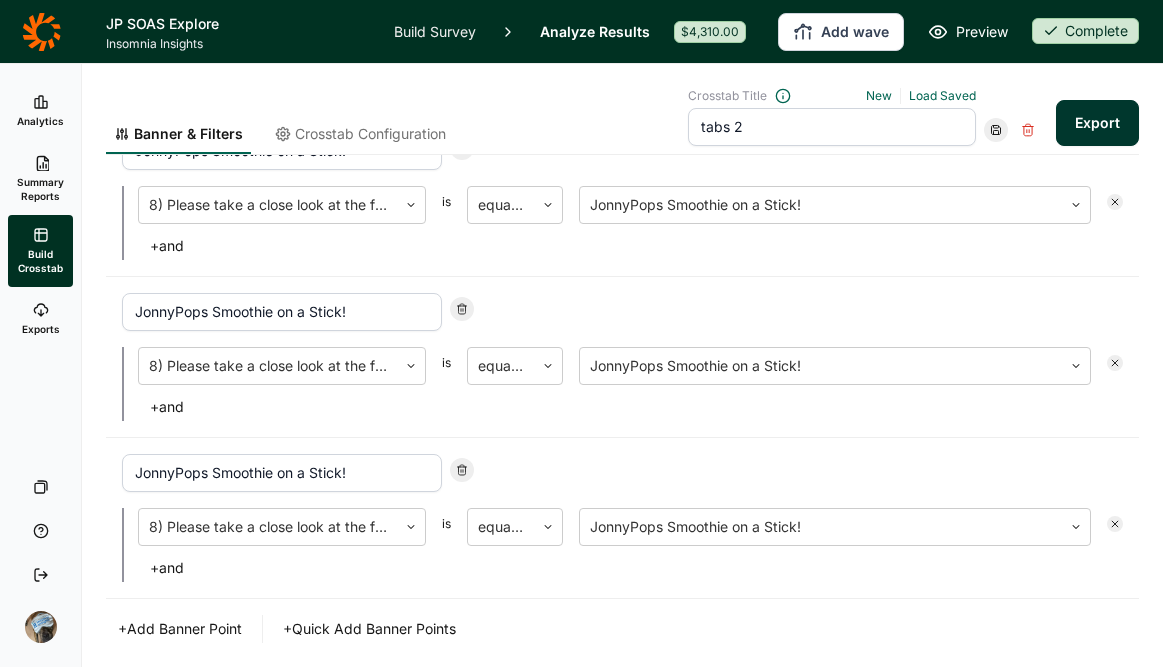drag, startPoint x: 398, startPoint y: 470, endPoint x: -46, endPoint y: 449, distance: 444.49634 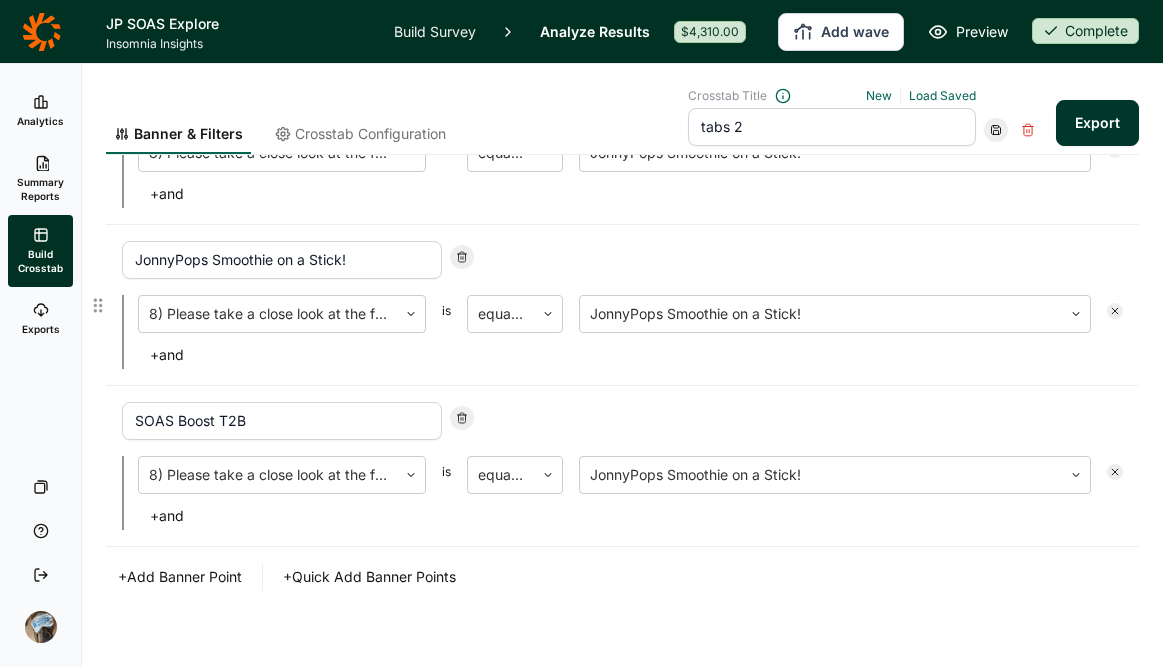scroll, scrollTop: 1350, scrollLeft: 0, axis: vertical 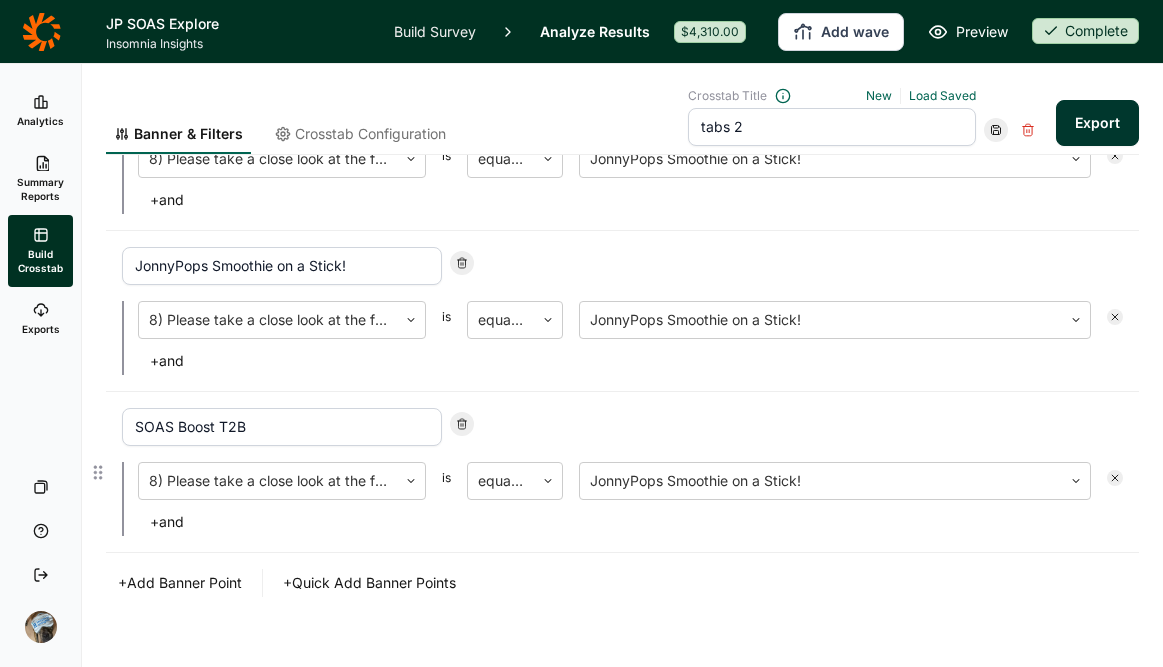 click on "SOAS Boost T2B" at bounding box center [282, 427] 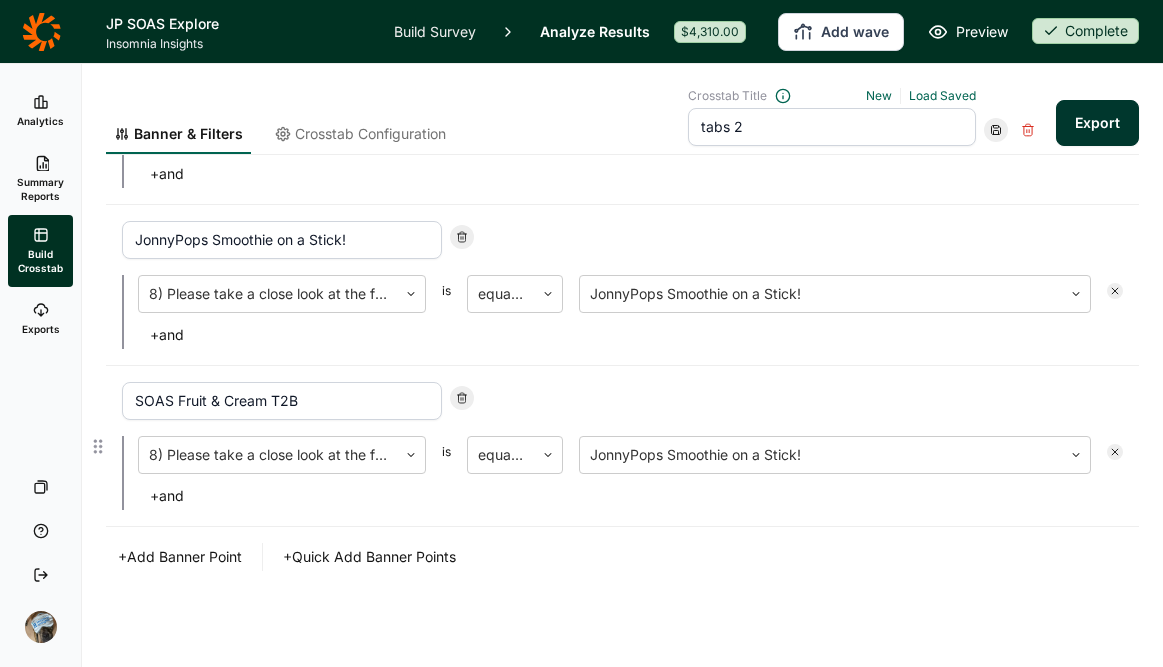 scroll, scrollTop: 1336, scrollLeft: 0, axis: vertical 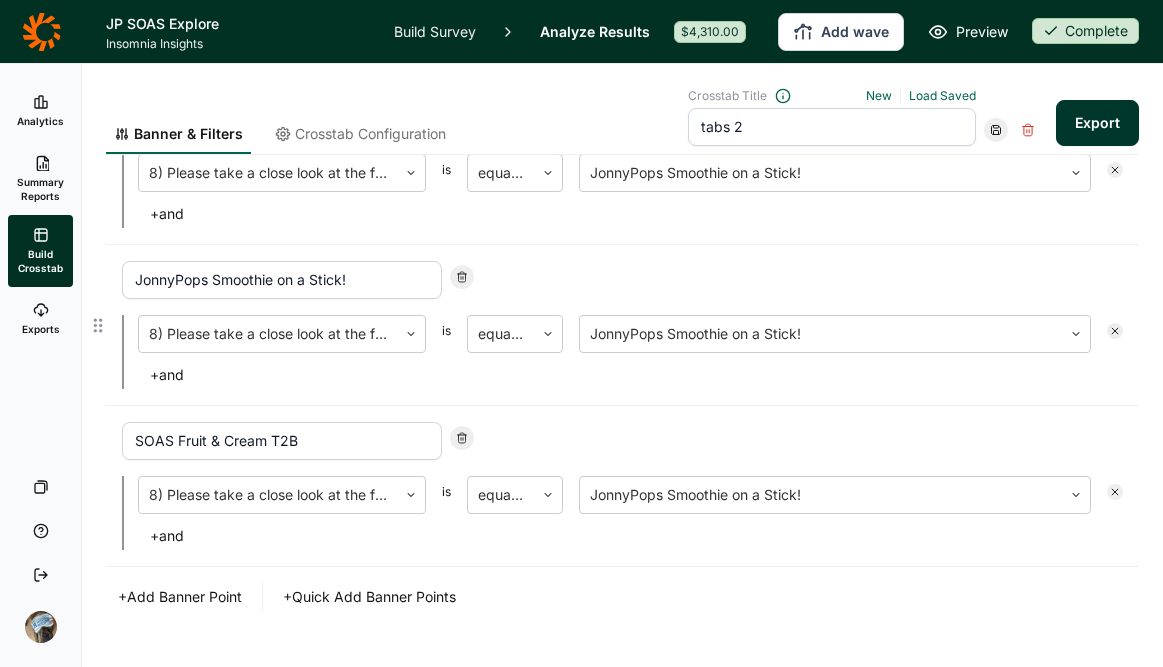 click on "JonnyPops Smoothie on a Stick!" at bounding box center [282, 280] 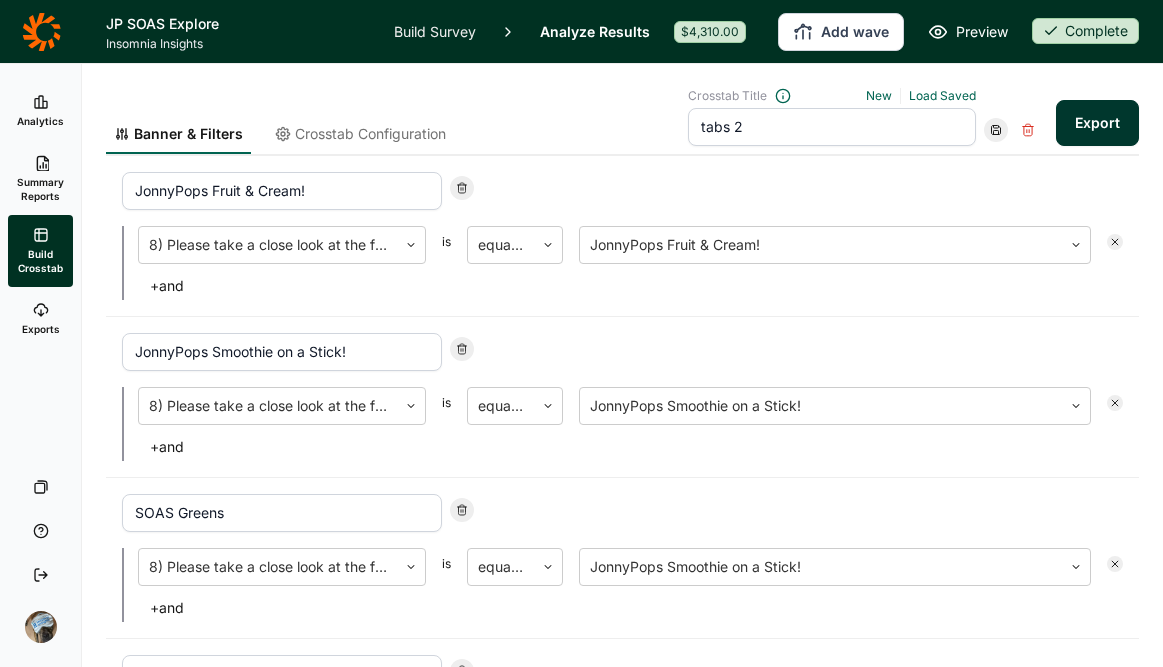 scroll, scrollTop: 1092, scrollLeft: 0, axis: vertical 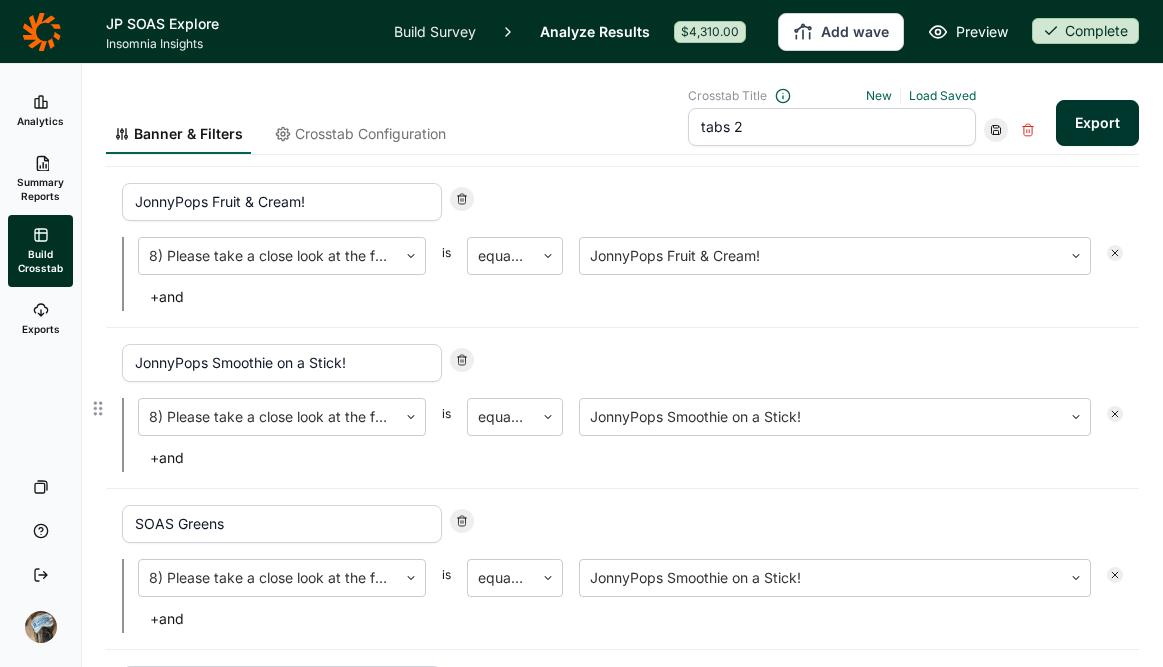 click on "JonnyPops Smoothie on a Stick!" at bounding box center [282, 363] 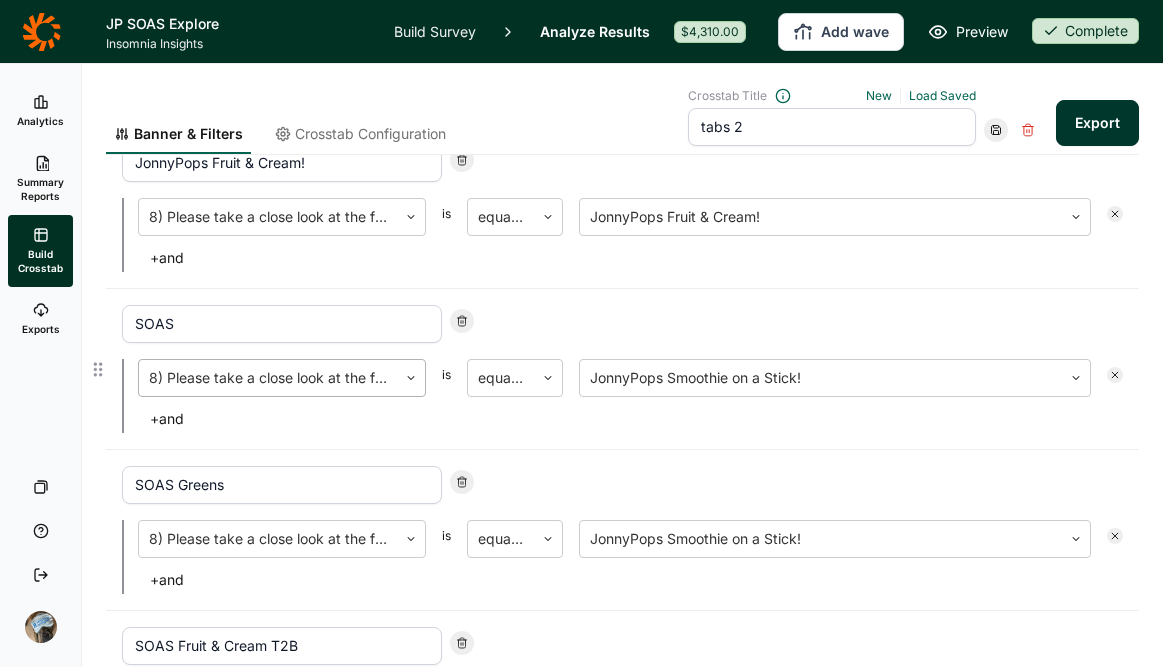 scroll, scrollTop: 1106, scrollLeft: 0, axis: vertical 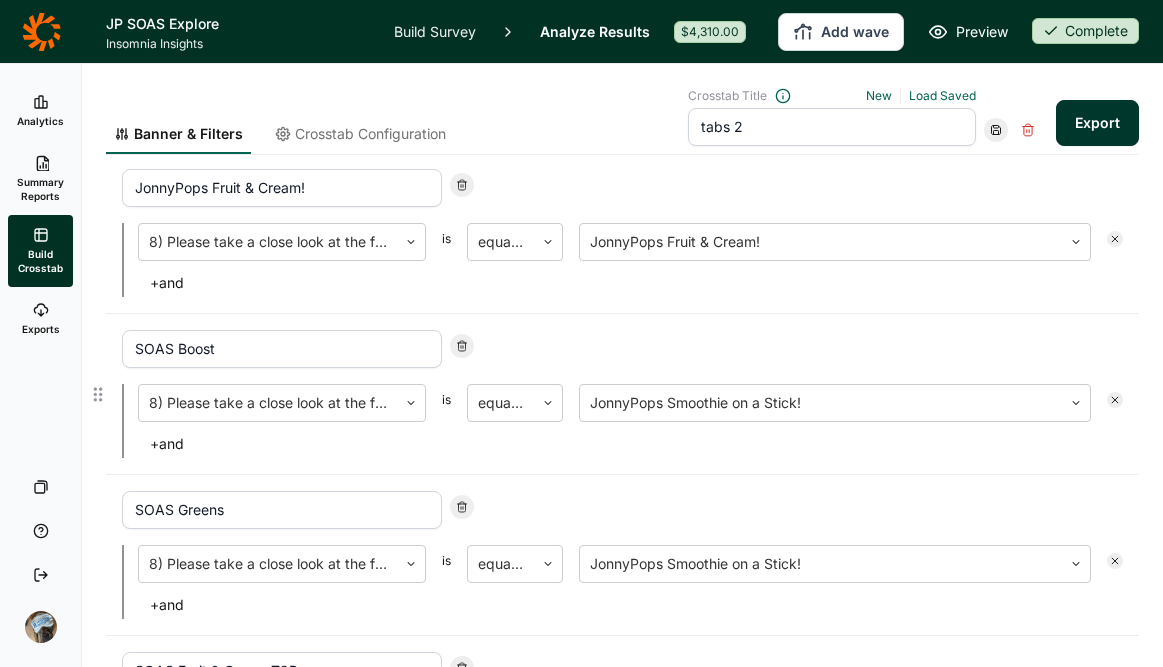 click on "SOAS Boost" at bounding box center [282, 349] 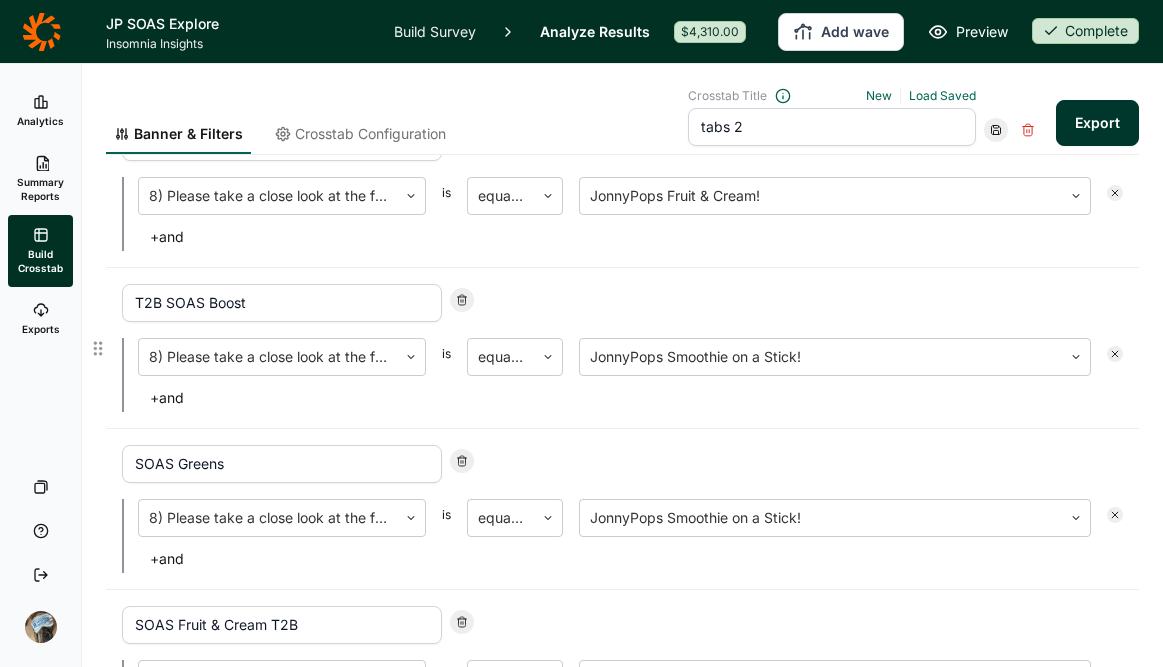 scroll, scrollTop: 1146, scrollLeft: 0, axis: vertical 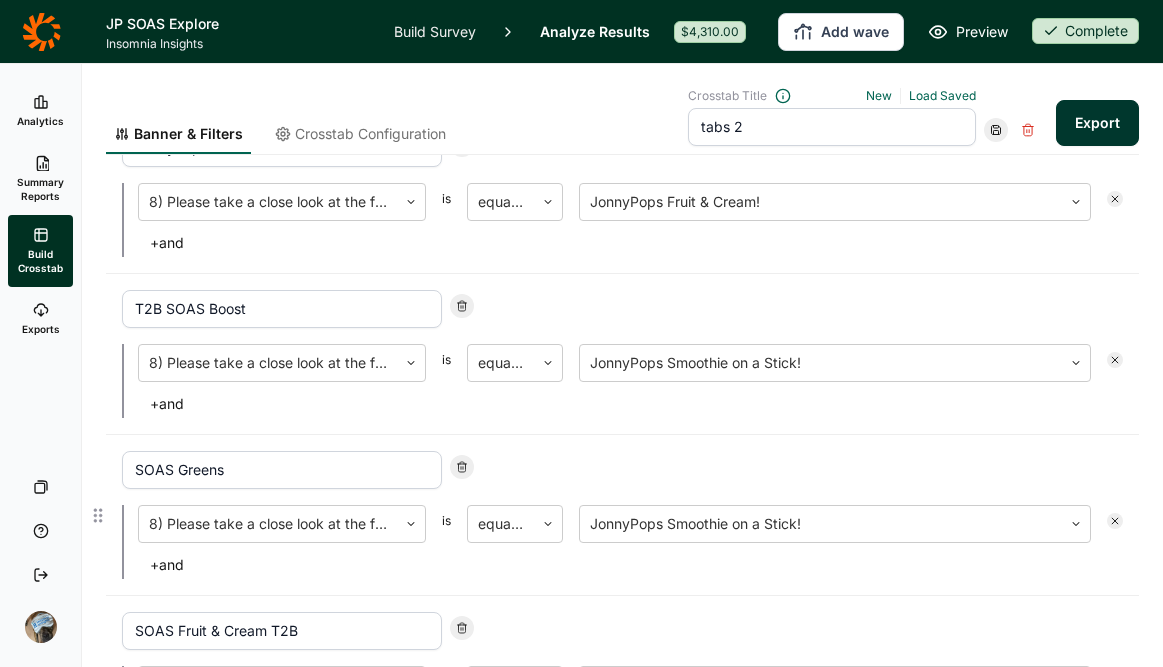 click on "SOAS Greens" at bounding box center [282, 470] 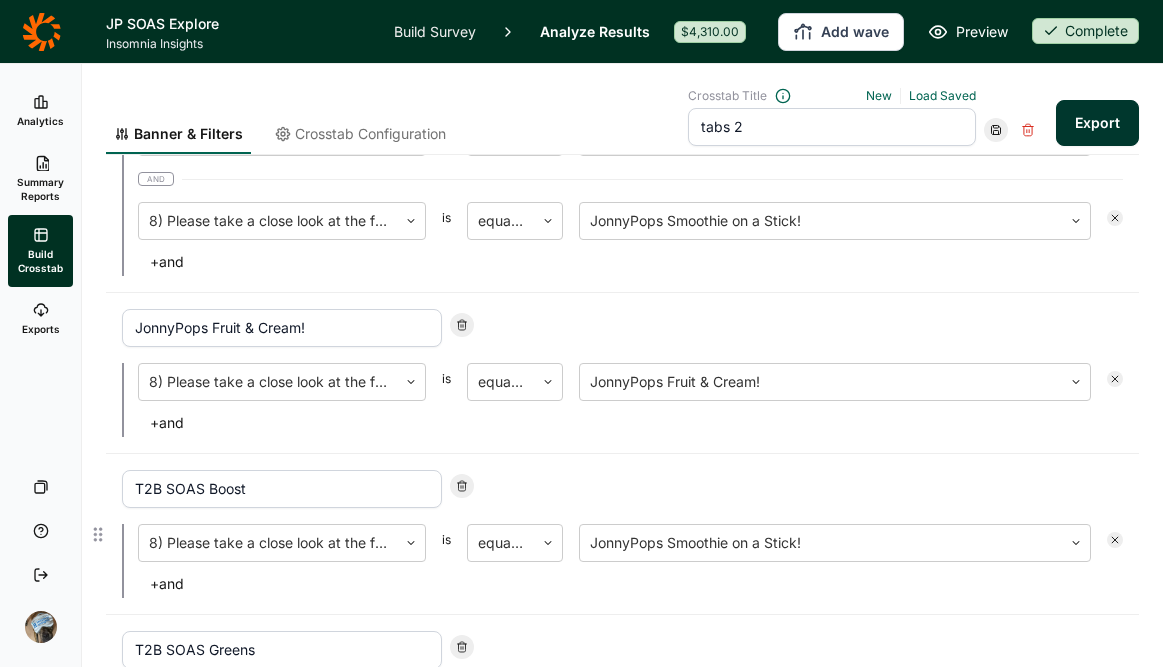 scroll, scrollTop: 959, scrollLeft: 0, axis: vertical 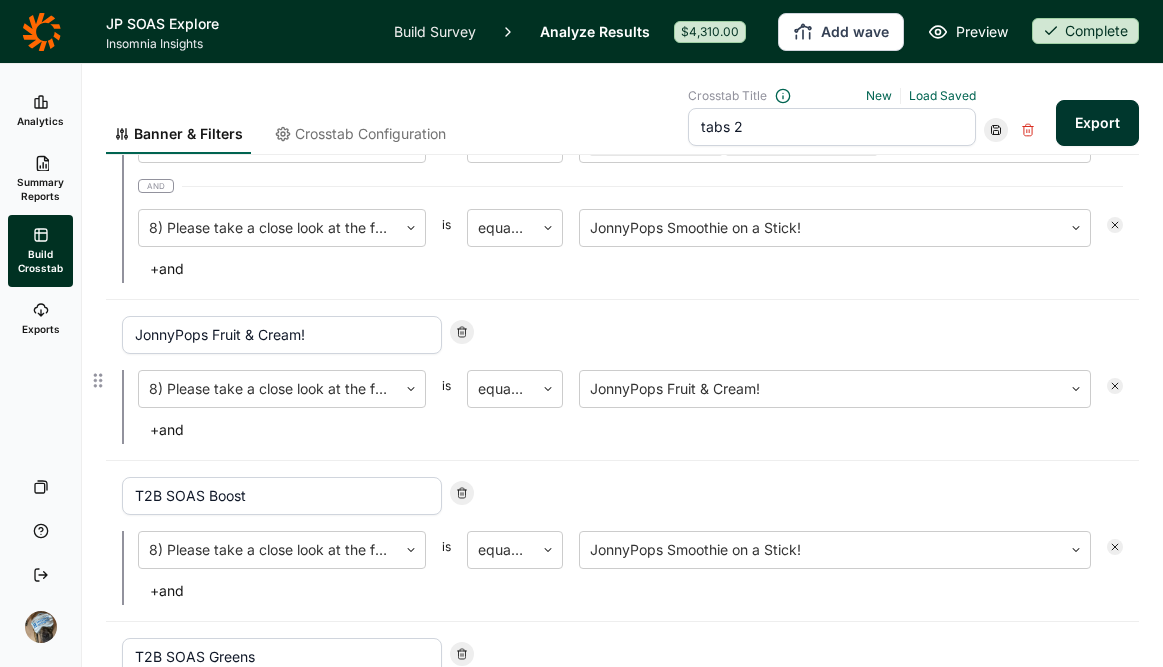 drag, startPoint x: 211, startPoint y: 337, endPoint x: 56, endPoint y: 304, distance: 158.47397 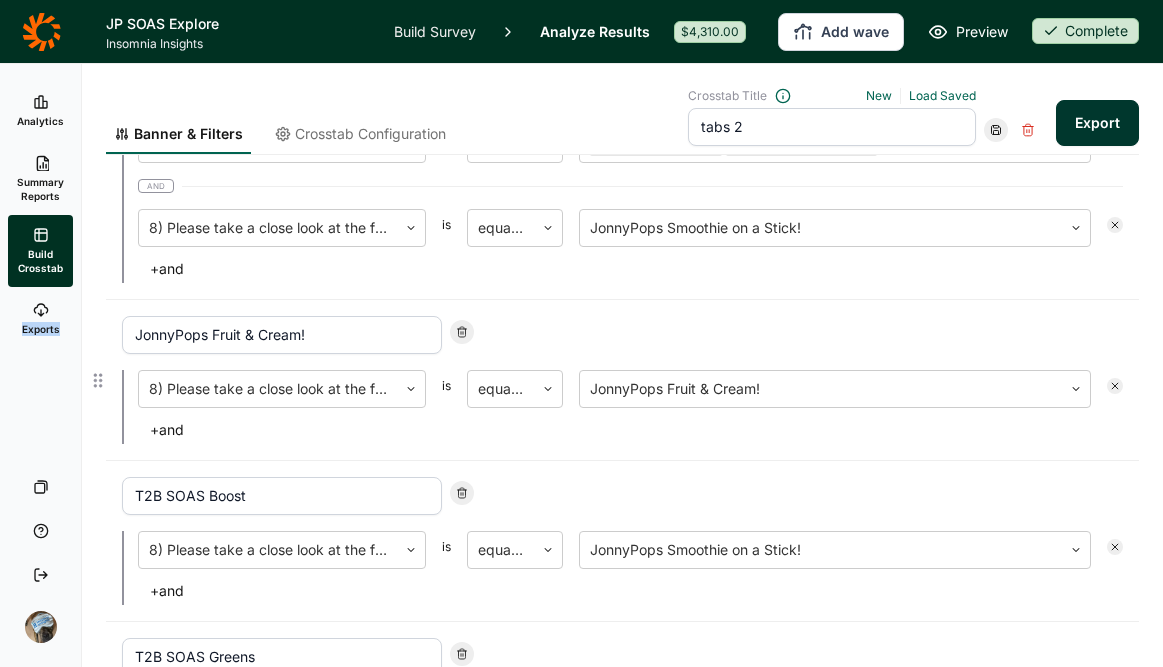 click on "JonnyPops Fruit & Cream!" at bounding box center [282, 335] 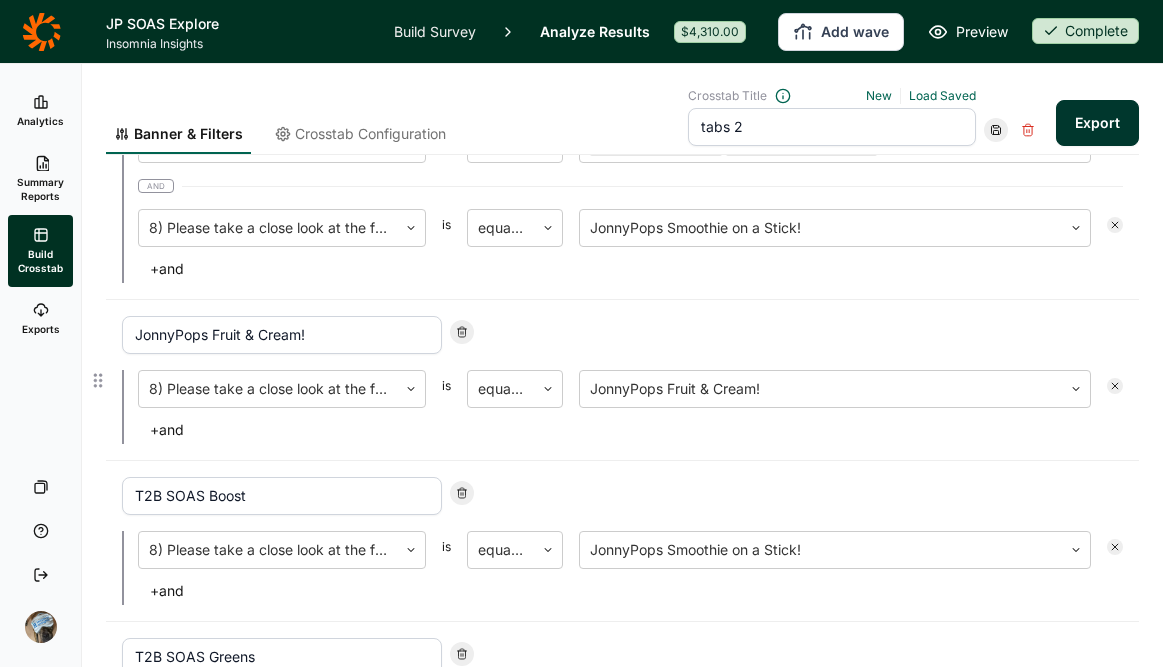 click on "JonnyPops Fruit & Cream!" at bounding box center [282, 335] 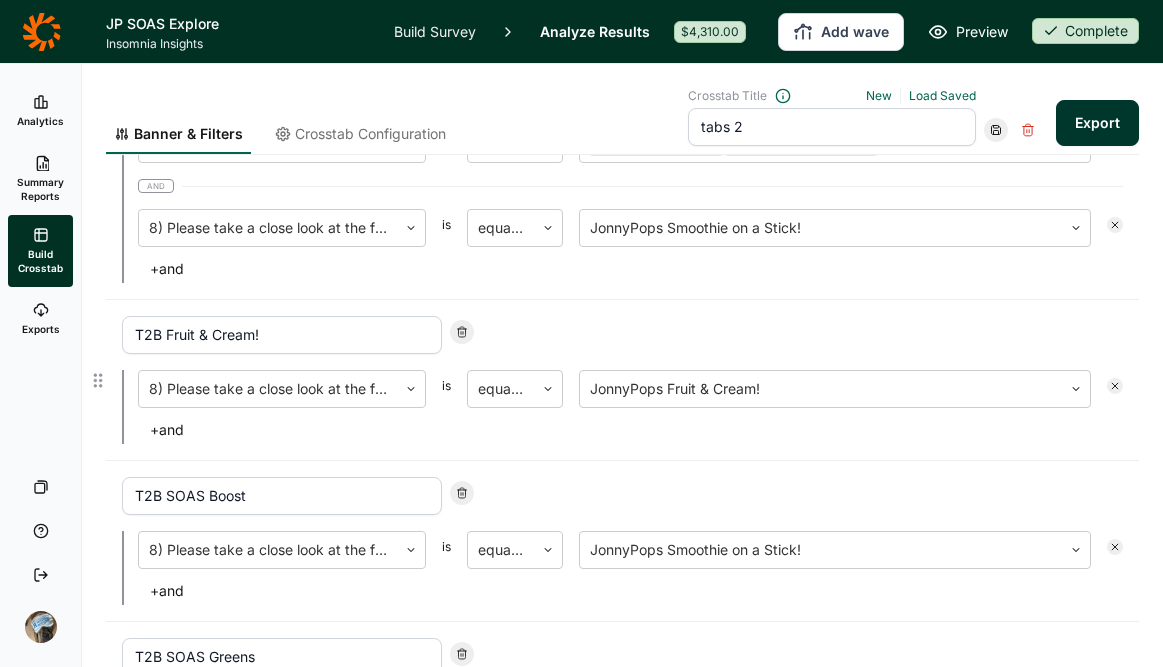 click on "T2B Fruit & Cream!" at bounding box center [622, 335] 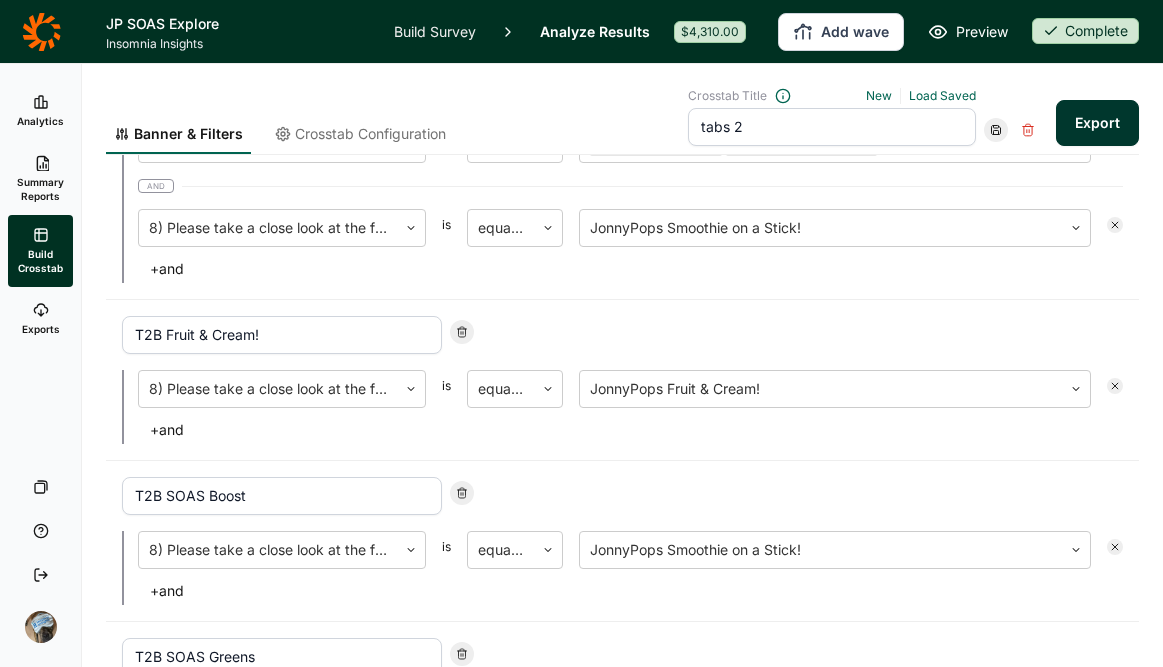 click on "tabs 2" at bounding box center (832, 127) 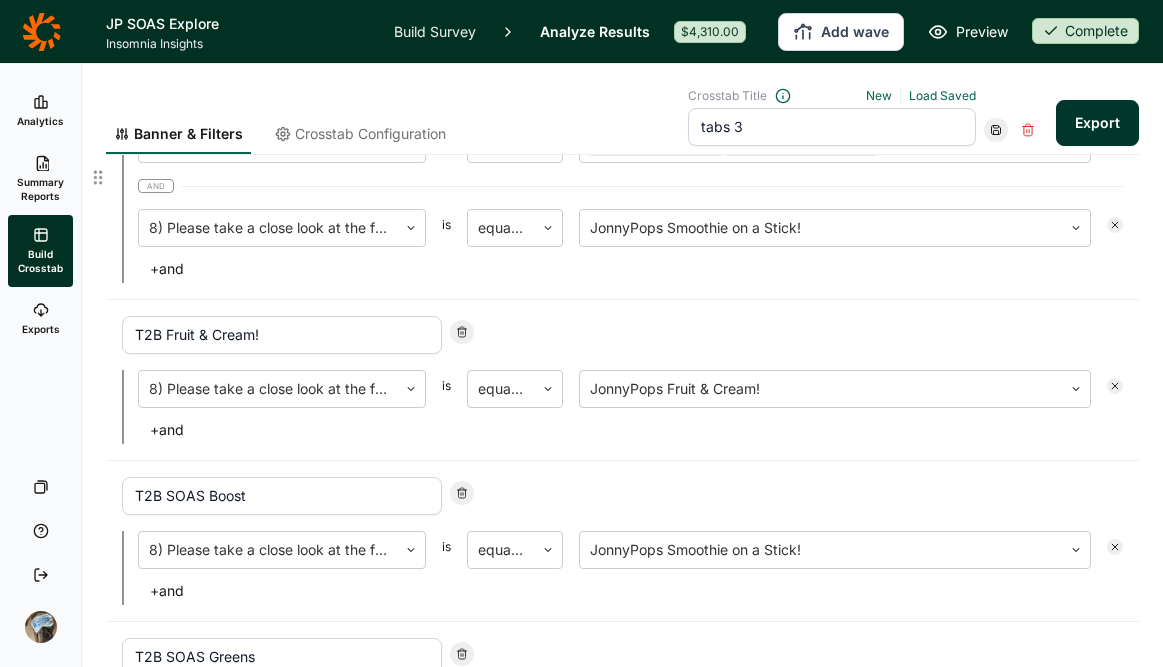 click on "Segmentation  is either Healthy Treaters Routine Enthusiasts and 8) Please take a close look at the following new product idea! is equal to JonnyPops Smoothie on a Stick!" at bounding box center [630, 186] 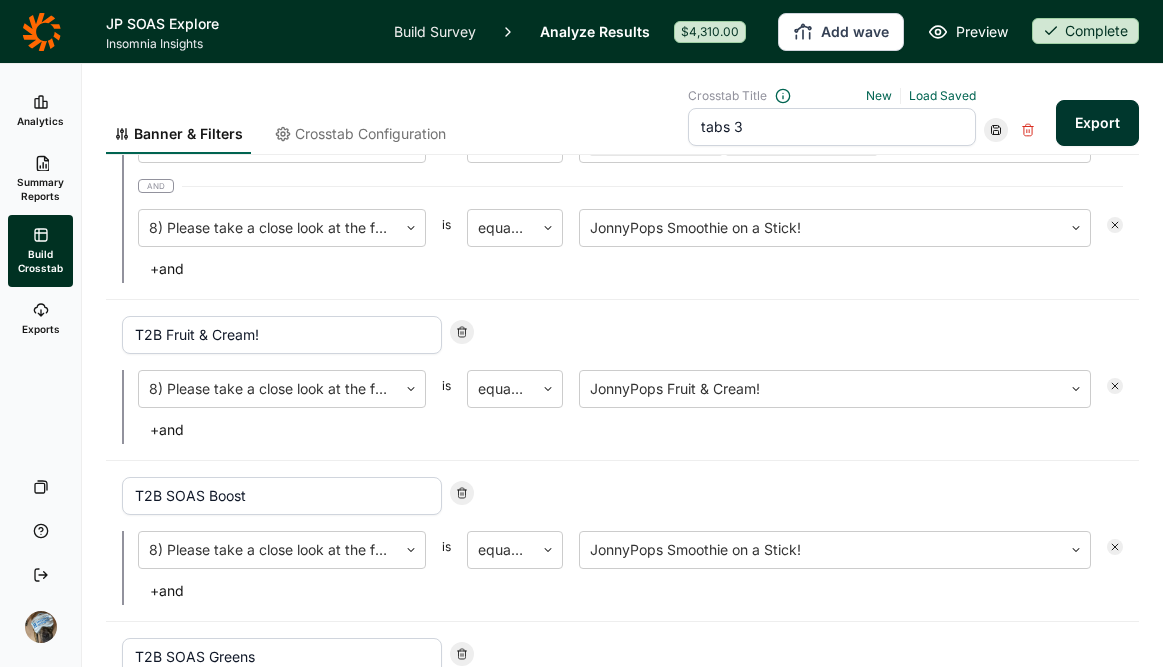 click 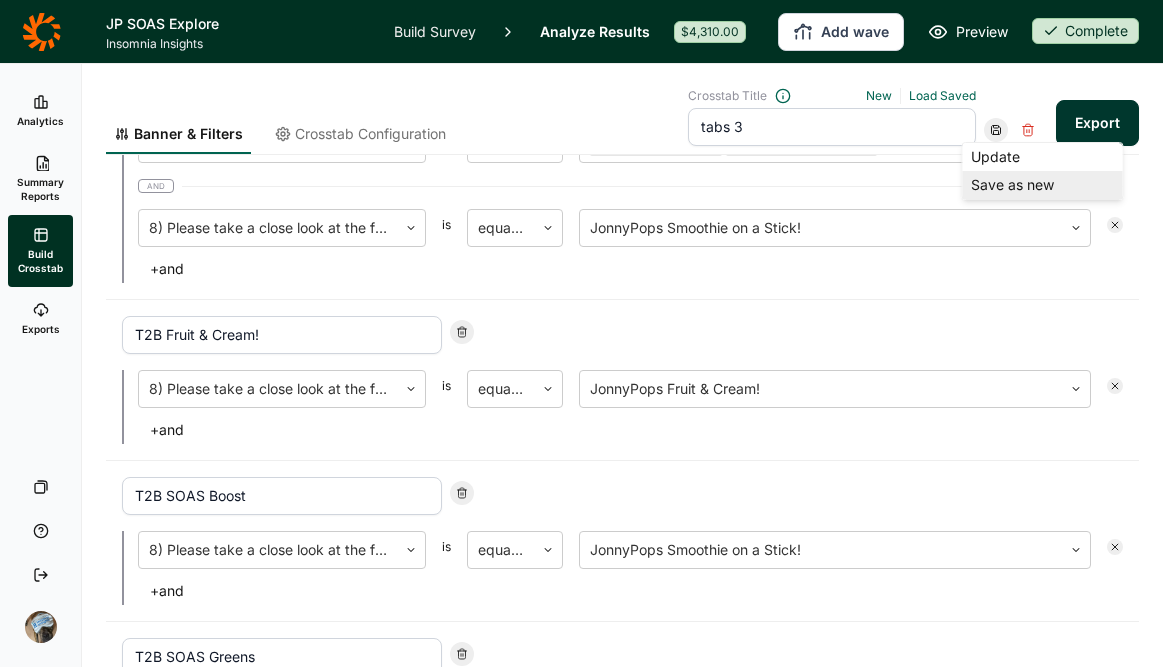 click on "Save as new" at bounding box center [1043, 185] 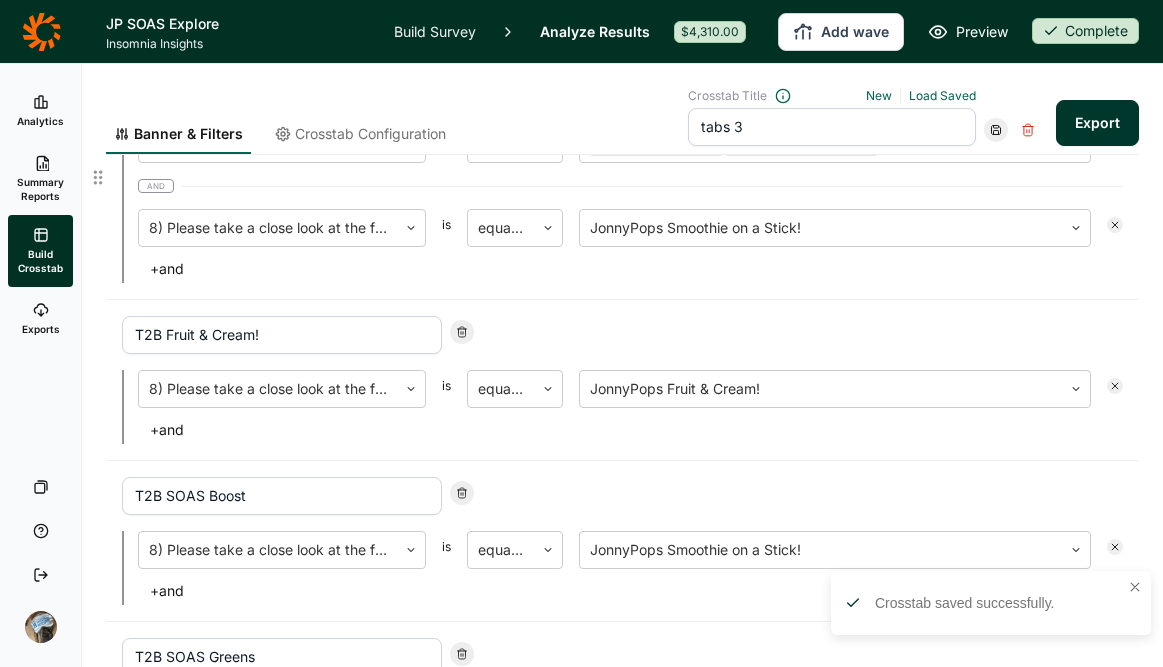click on "Segmentation  is either Healthy Treaters Routine Enthusiasts and 8) Please take a close look at the following new product idea! is equal to JonnyPops Smoothie on a Stick!" at bounding box center (630, 186) 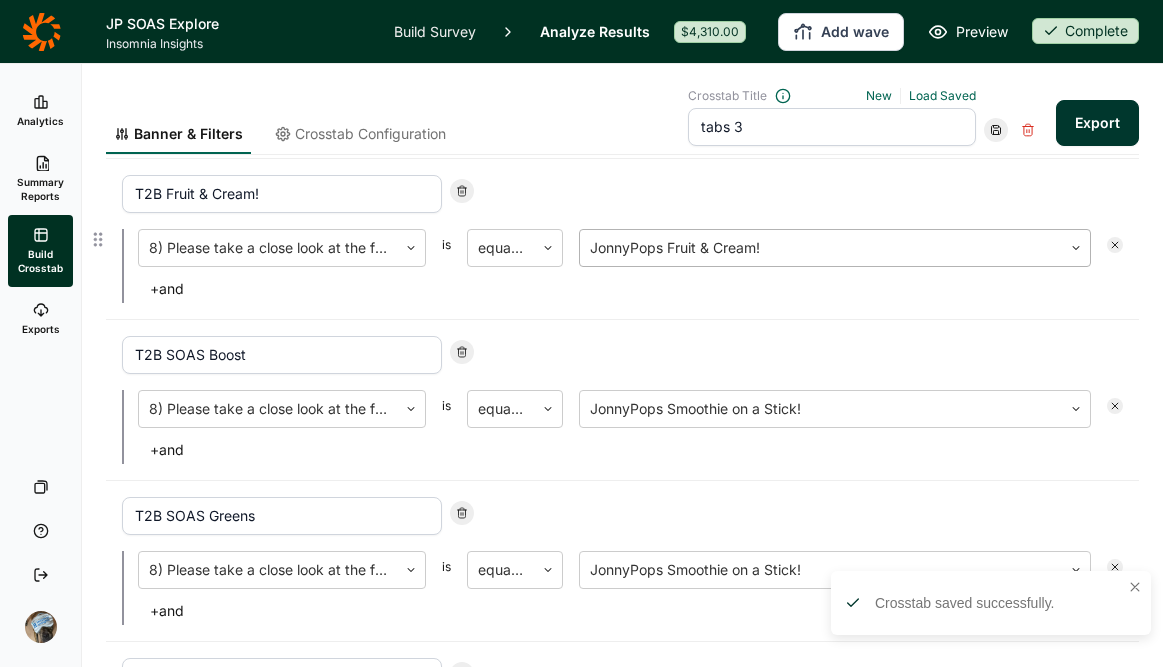 scroll, scrollTop: 1376, scrollLeft: 0, axis: vertical 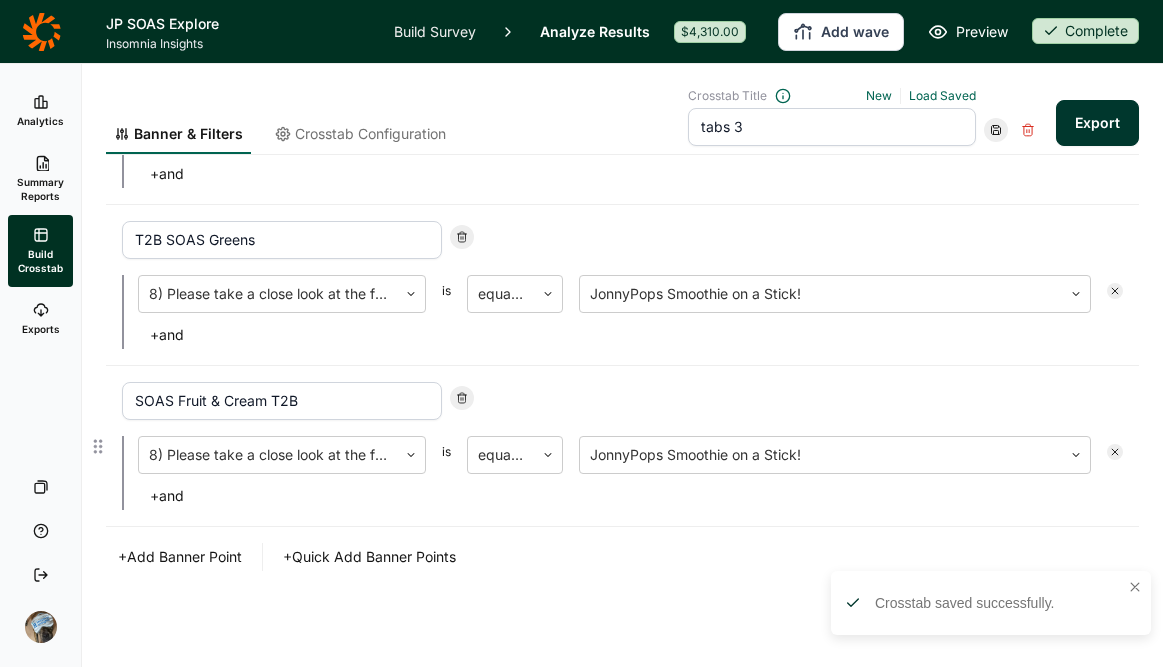 click on "+  and" at bounding box center [167, 496] 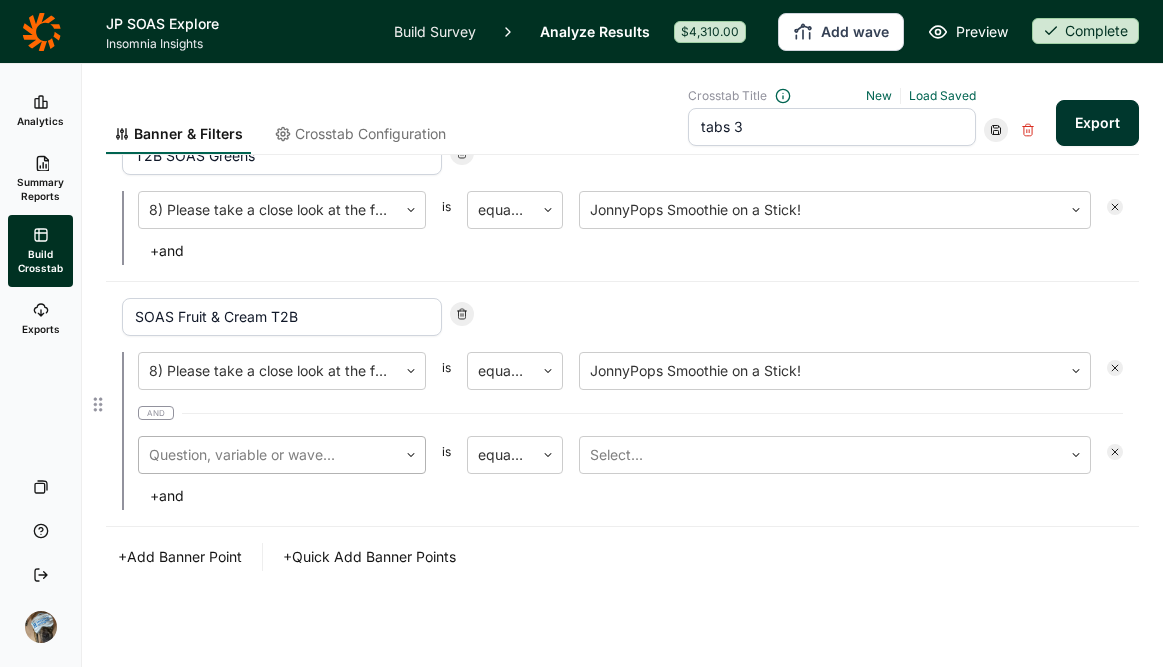 click at bounding box center (268, 455) 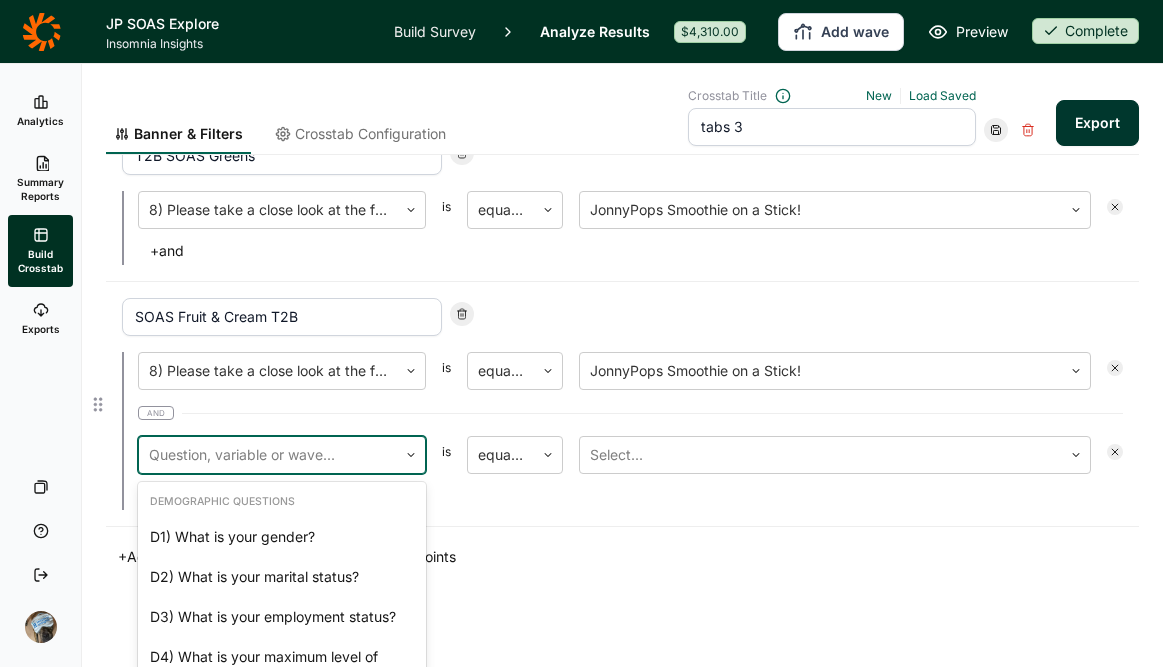 scroll, scrollTop: 1263, scrollLeft: 0, axis: vertical 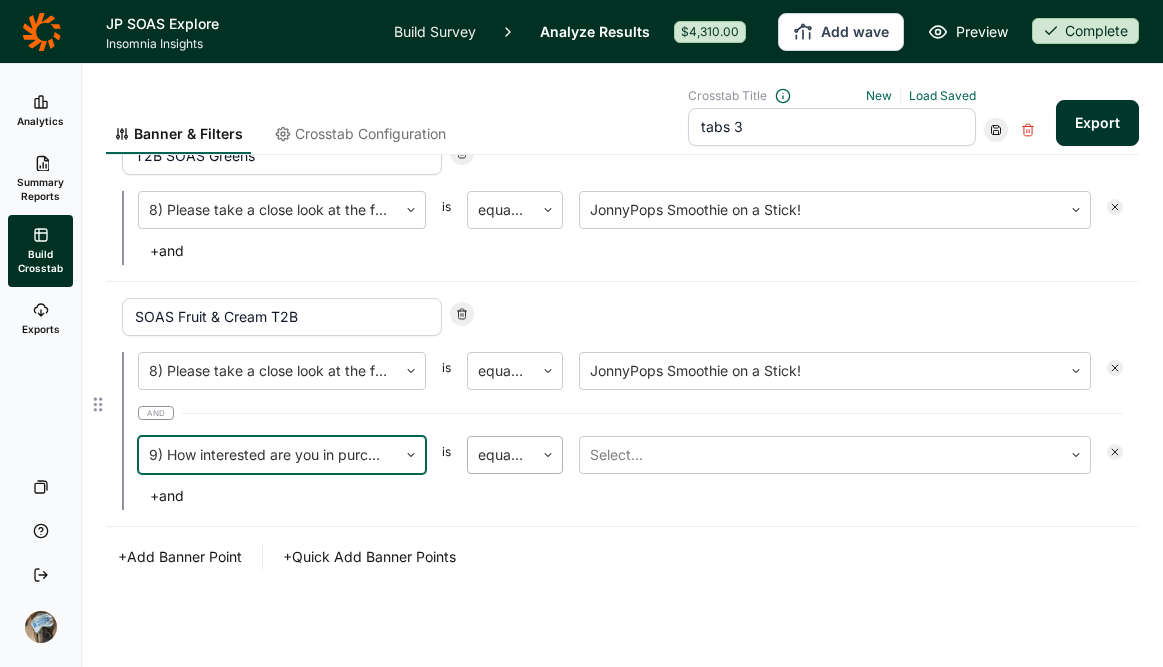 click on "equal to" at bounding box center [501, 455] 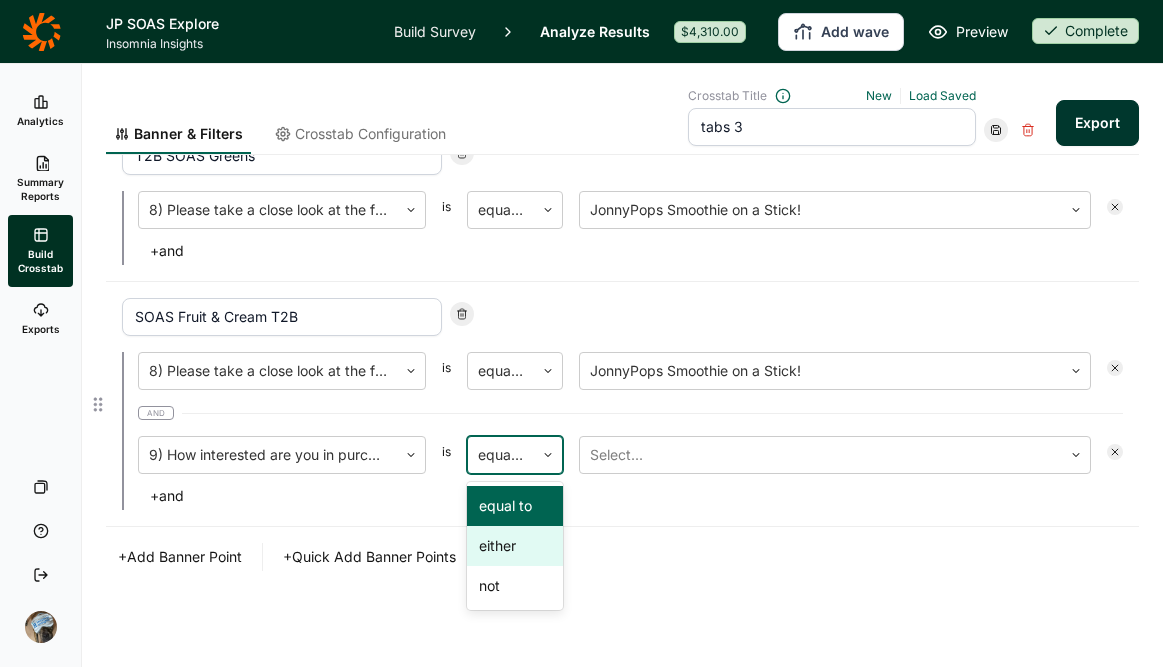 click on "either" at bounding box center (515, 546) 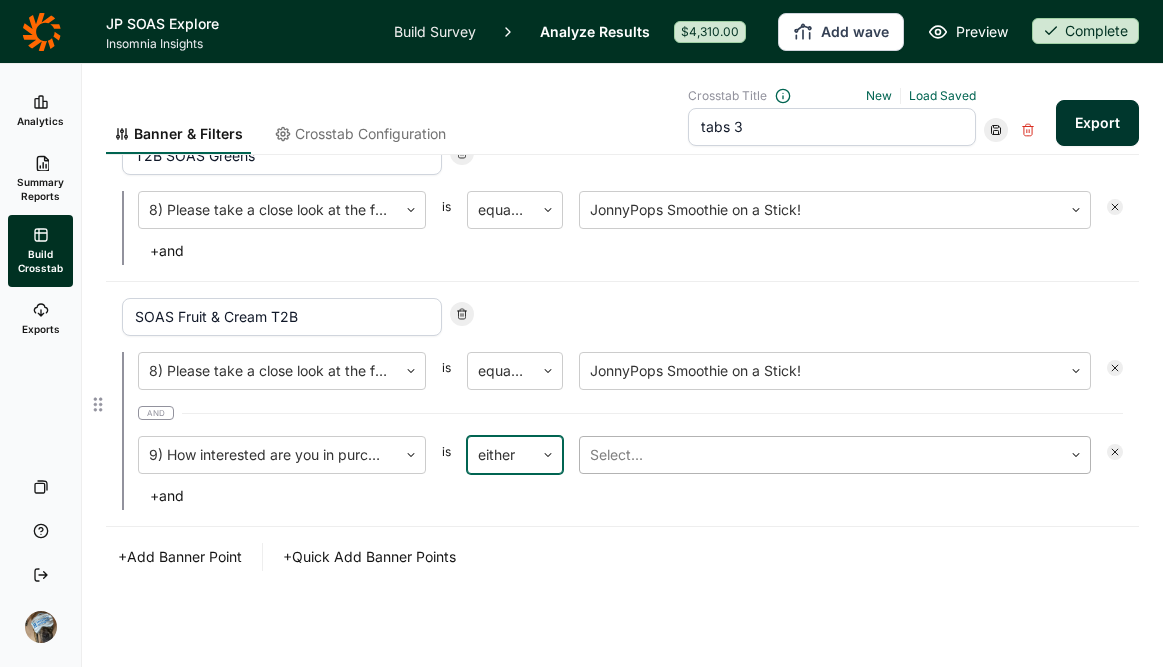 click at bounding box center (821, 455) 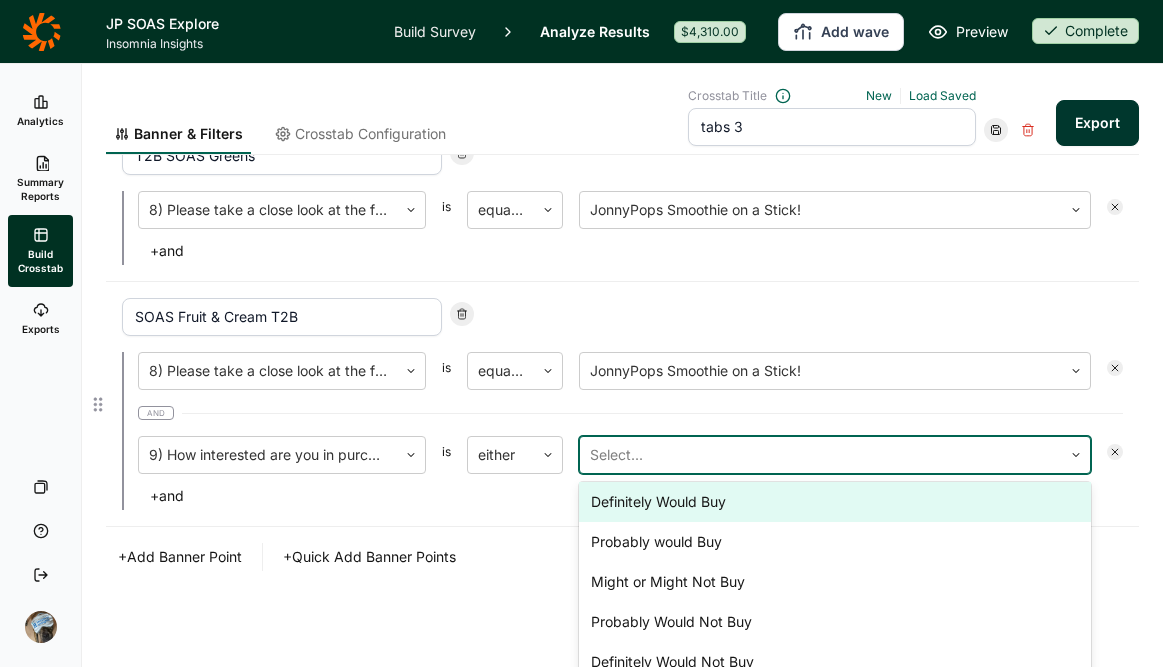 click on "Definitely Would Buy" at bounding box center (835, 502) 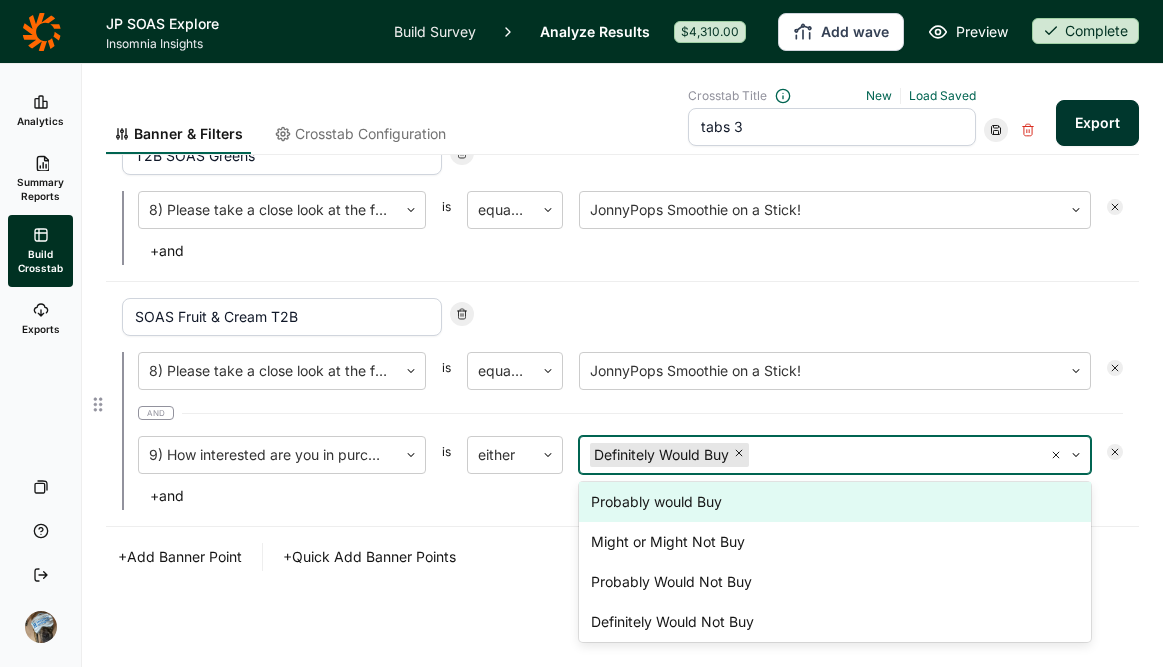 click on "Probably would Buy" at bounding box center [835, 502] 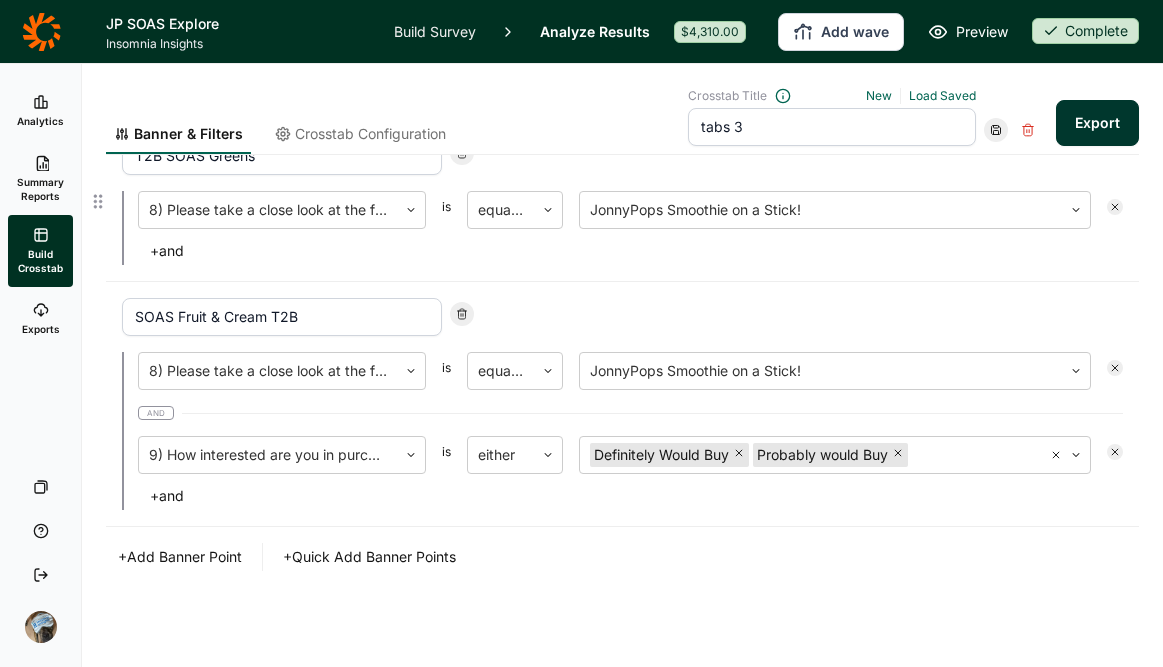 click on "T2B SOAS Greens 8) Please take a close look at the following new product idea! is equal to JonnyPops Smoothie on a Stick! +  and" at bounding box center (622, 201) 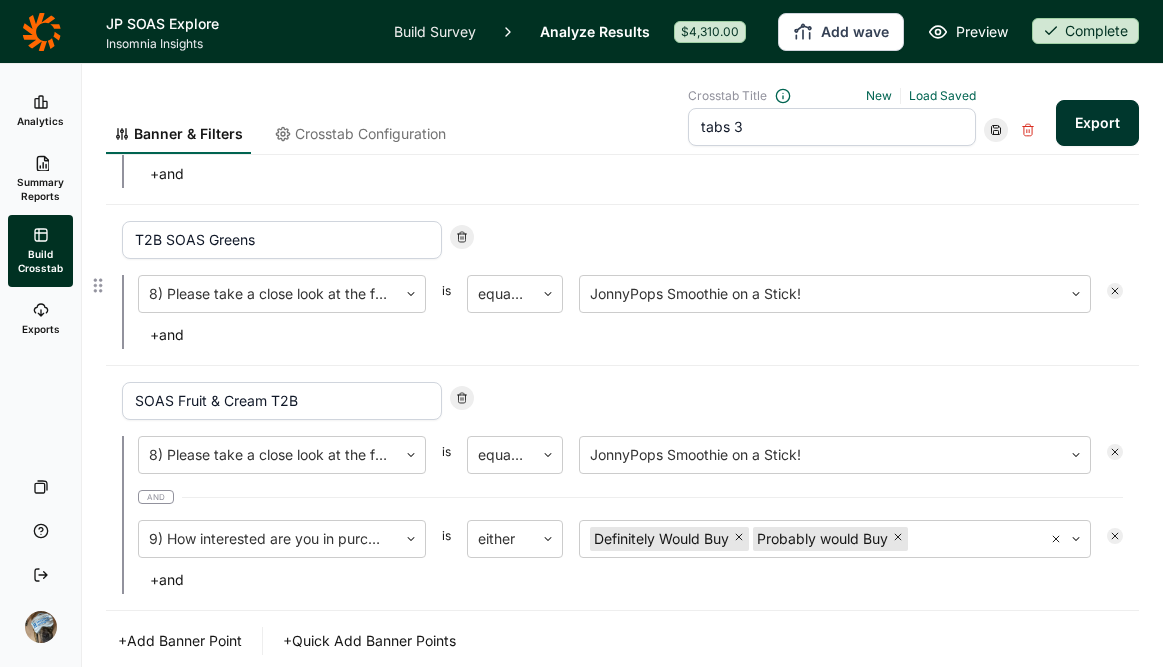click on "+  and" at bounding box center [167, 335] 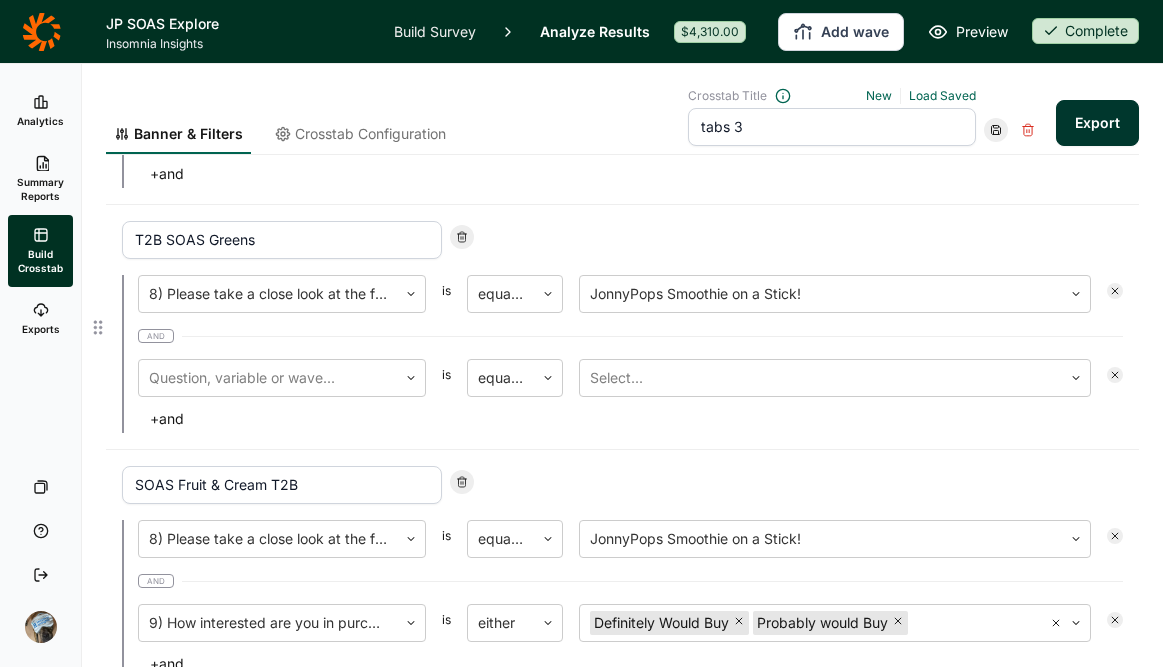 scroll, scrollTop: 1460, scrollLeft: 0, axis: vertical 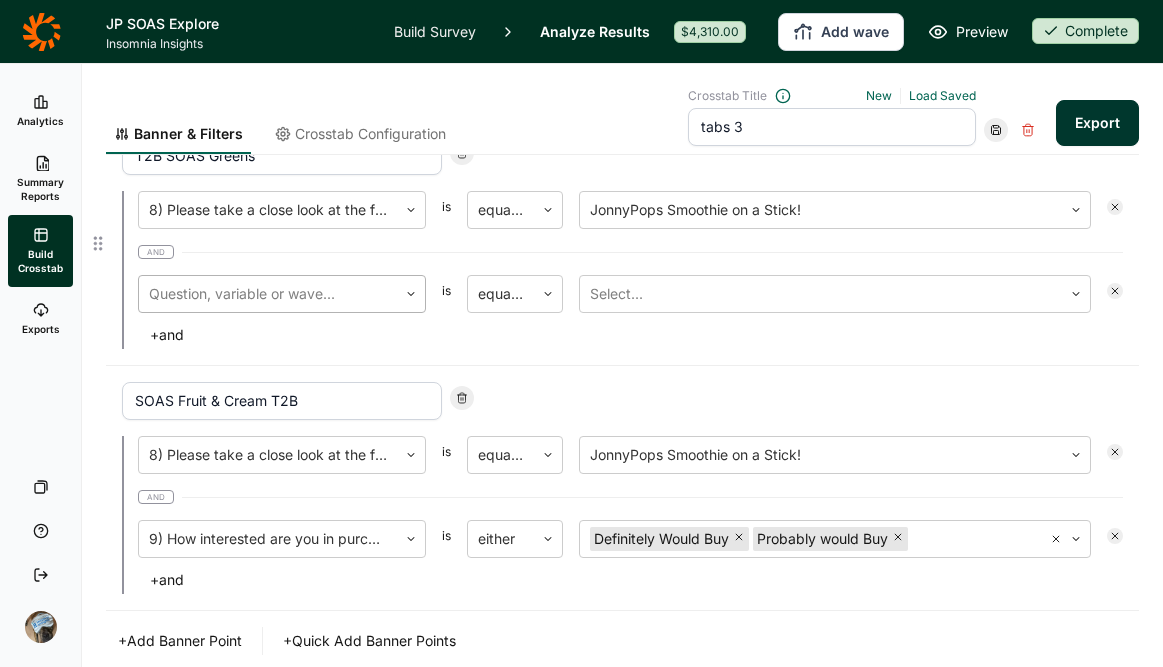 click at bounding box center [268, 294] 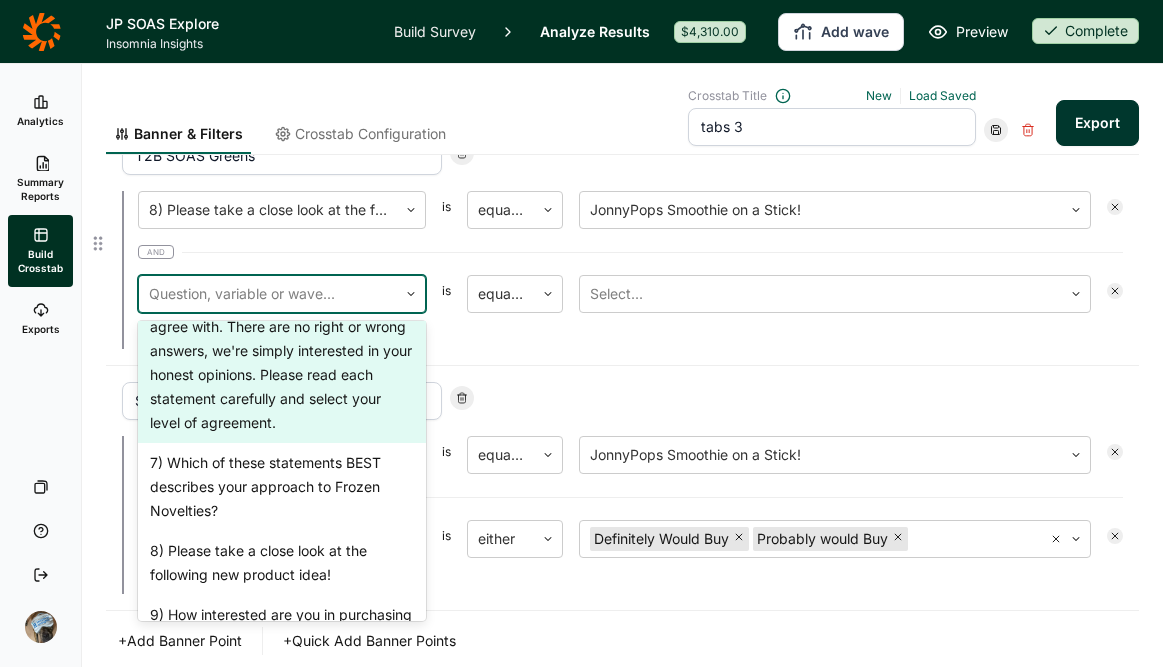 scroll, scrollTop: 1193, scrollLeft: 0, axis: vertical 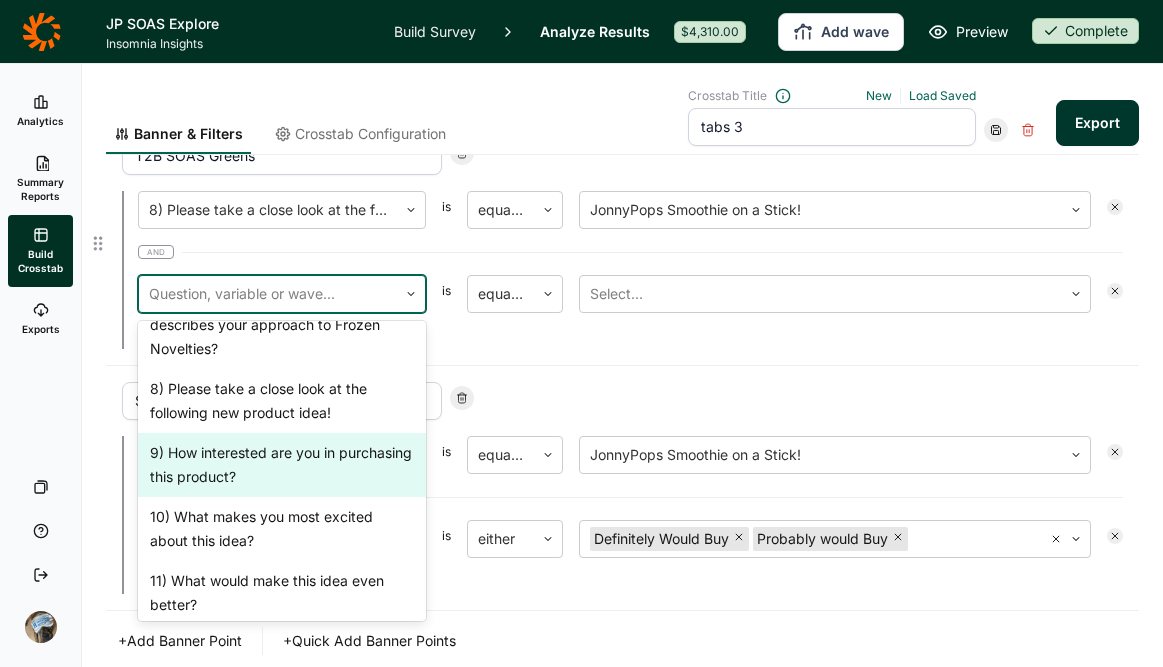 click on "9) How interested are you in purchasing this product?" at bounding box center [282, 465] 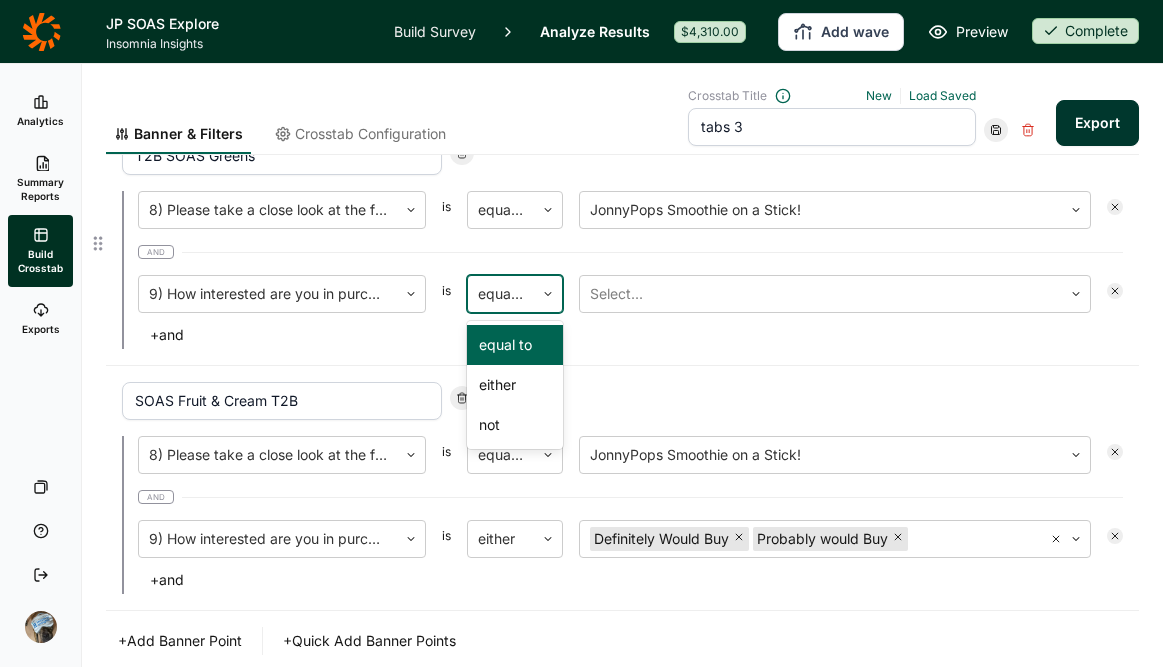 click at bounding box center (501, 294) 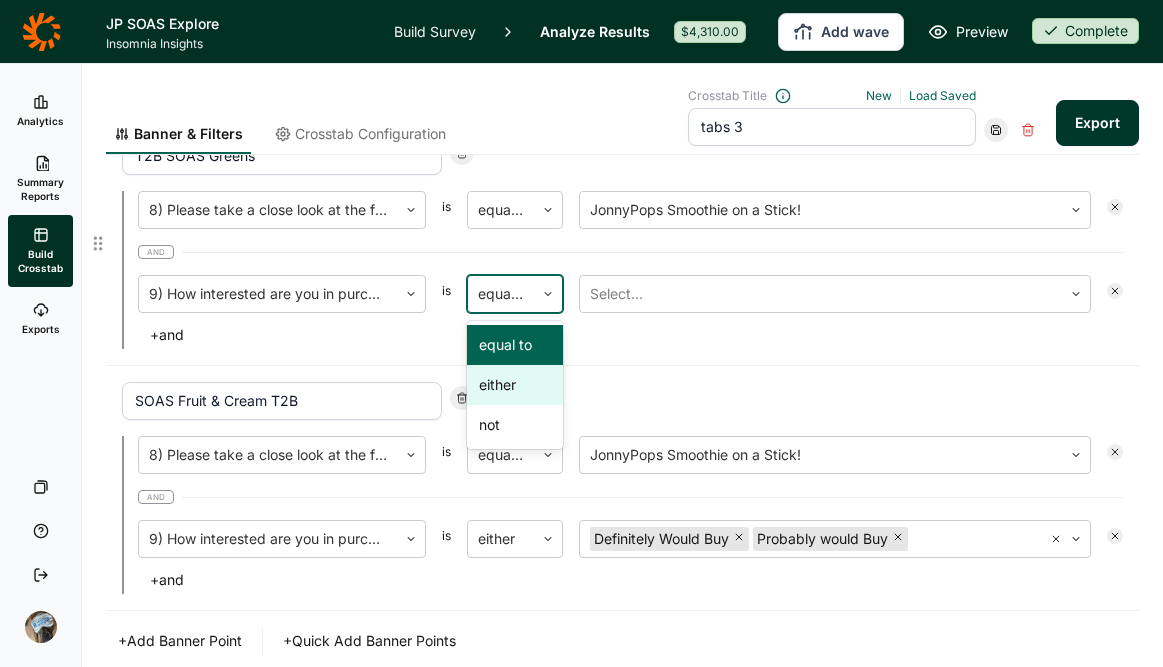 click on "either" at bounding box center [515, 385] 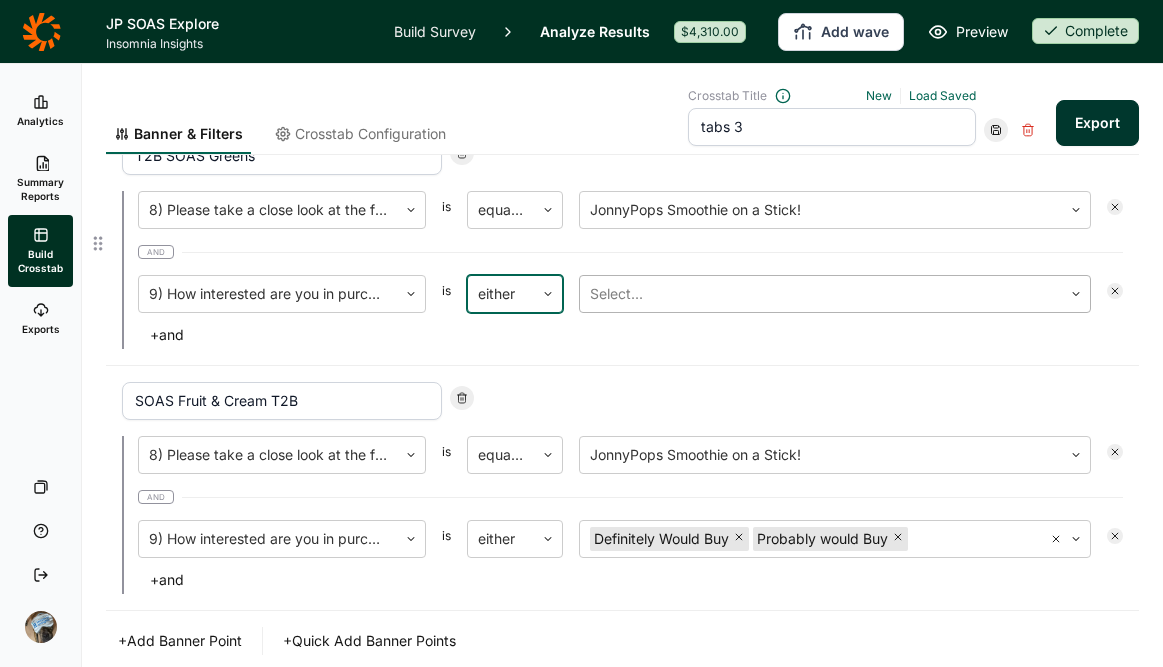 click at bounding box center [821, 294] 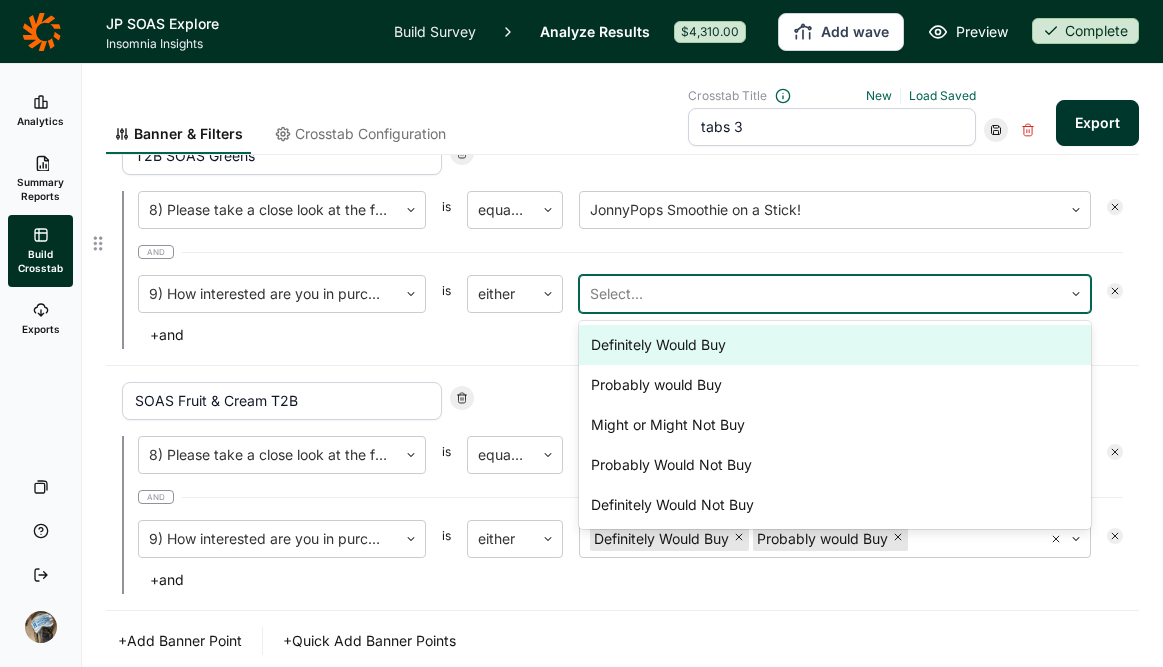 click on "Definitely Would Buy" at bounding box center [835, 345] 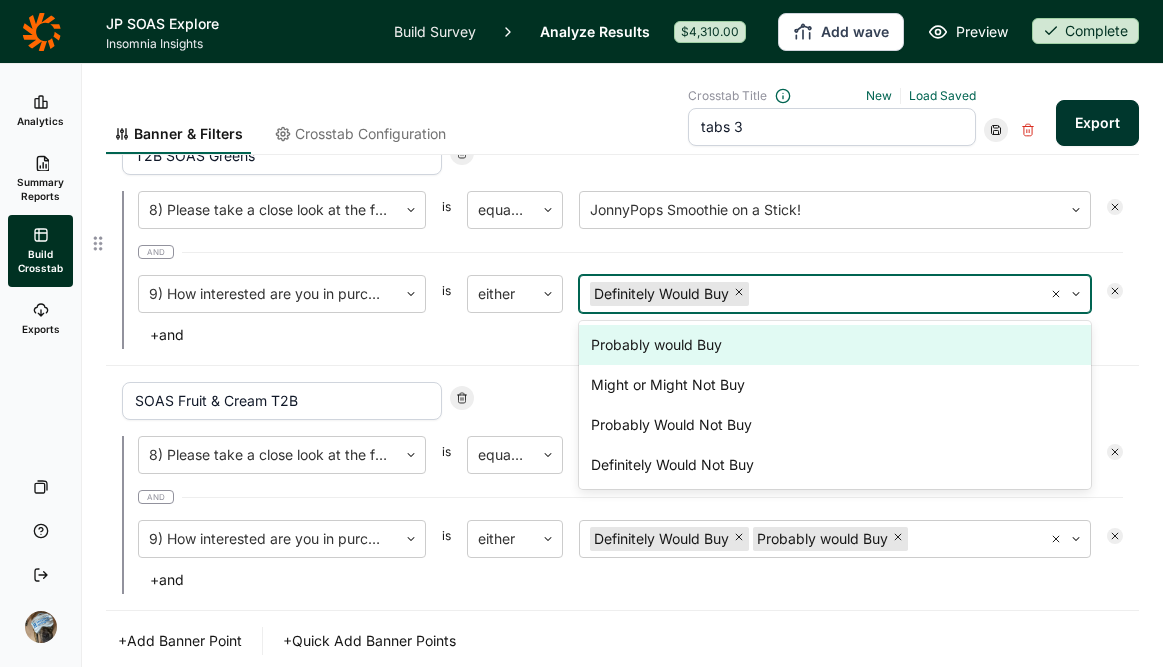 click on "Probably would Buy" at bounding box center (835, 345) 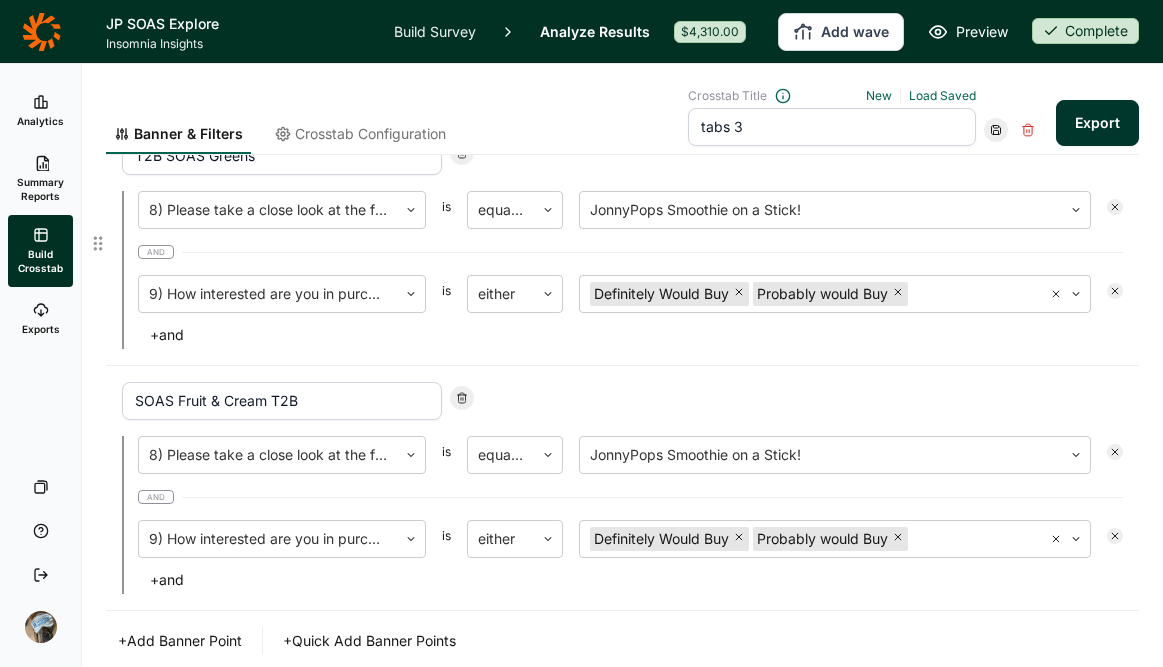 click on "and" at bounding box center [630, 252] 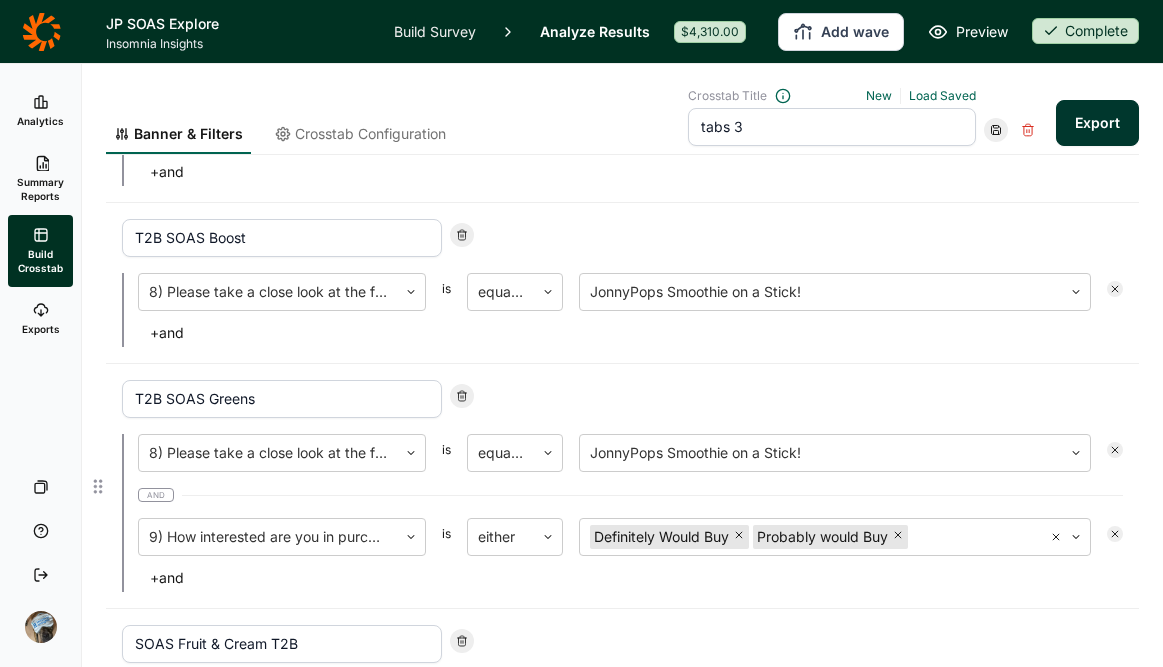 scroll, scrollTop: 1102, scrollLeft: 0, axis: vertical 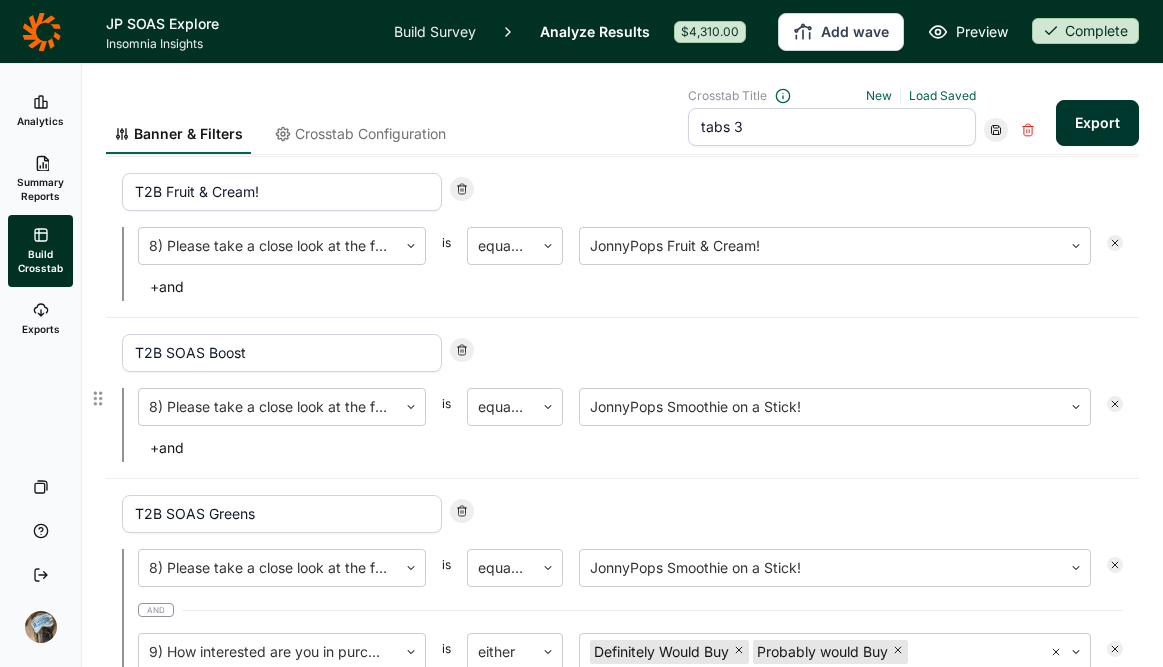 click on "+  and" at bounding box center (167, 448) 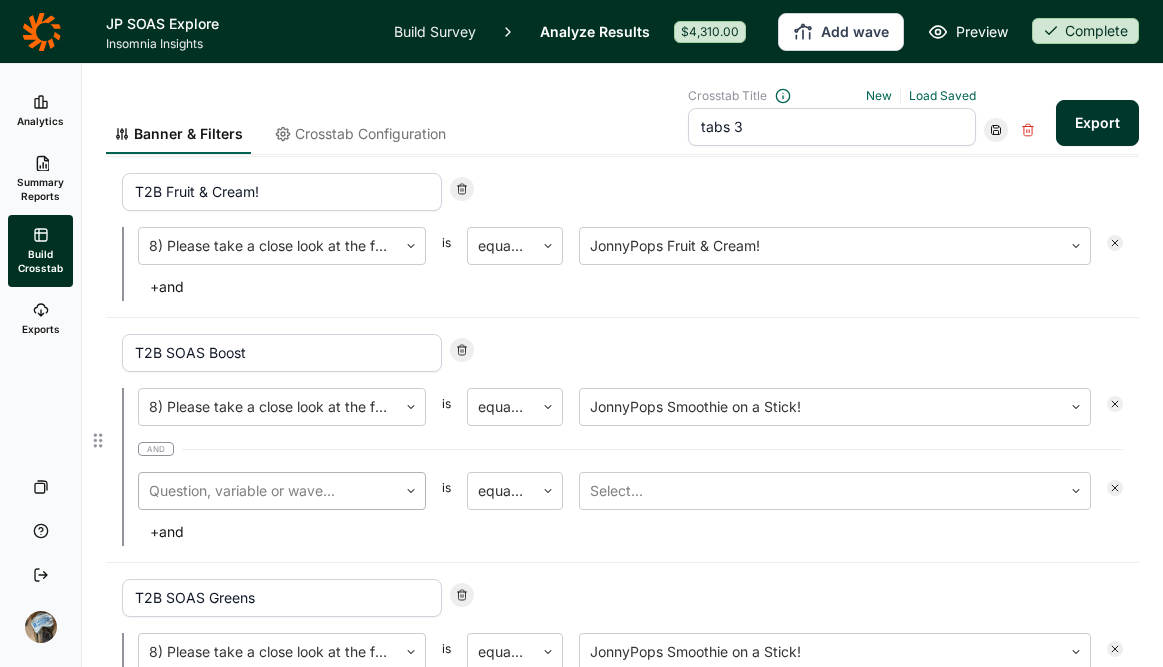 click at bounding box center [268, 491] 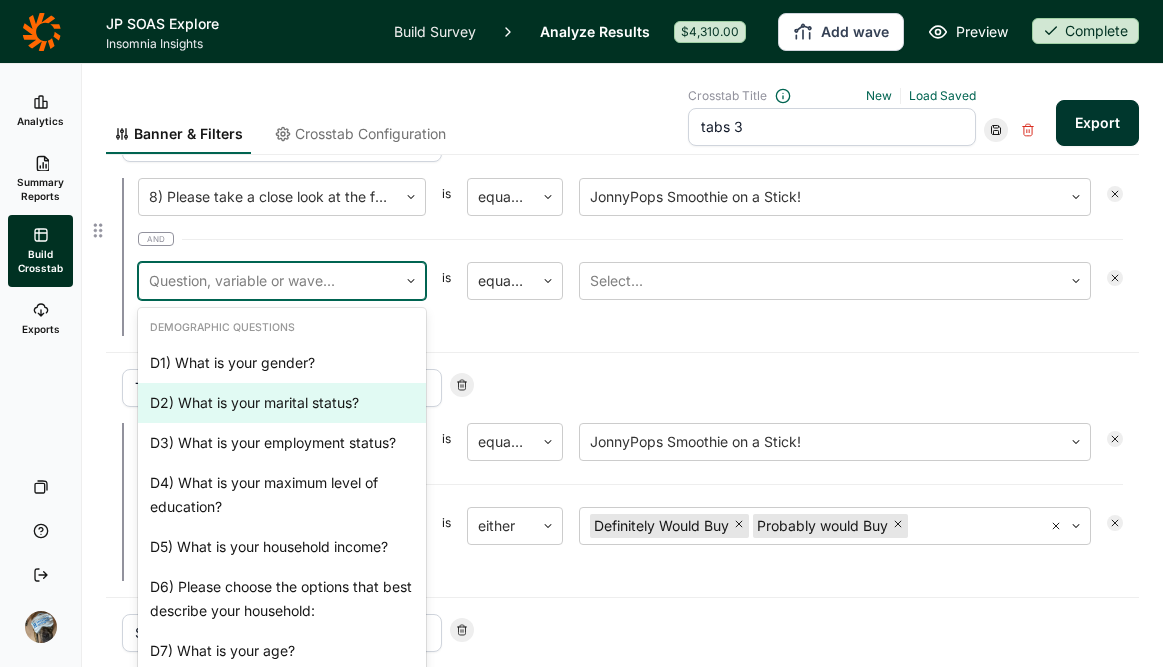 scroll, scrollTop: 1339, scrollLeft: 0, axis: vertical 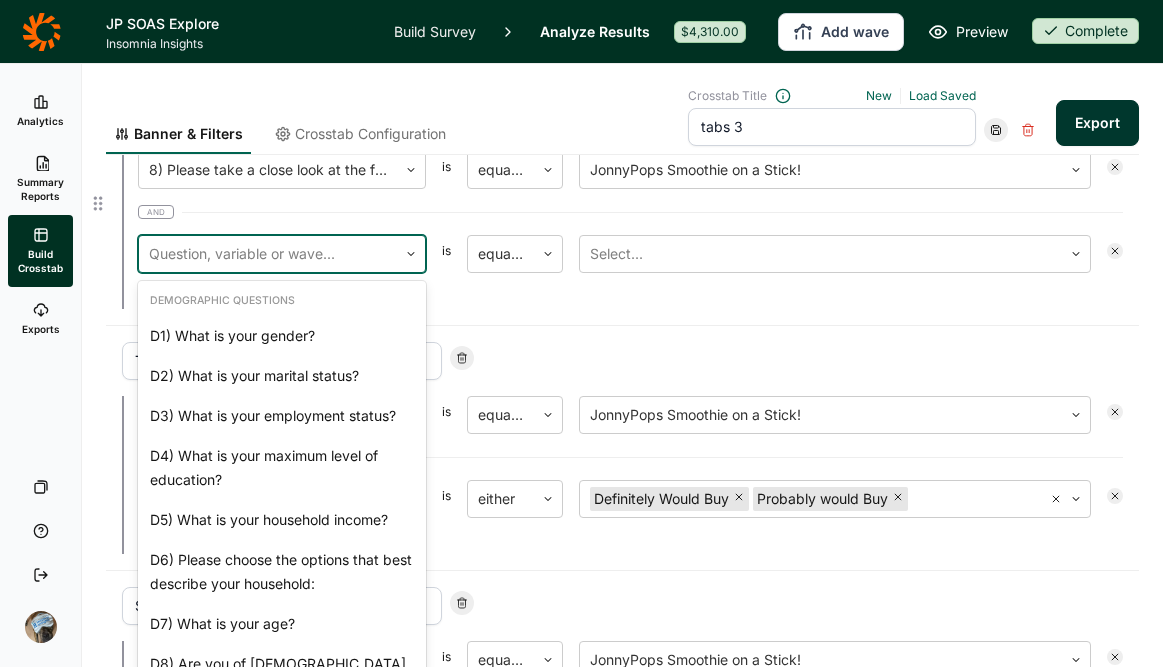 click on "9) How interested are you in purchasing this product?" at bounding box center [282, 1614] 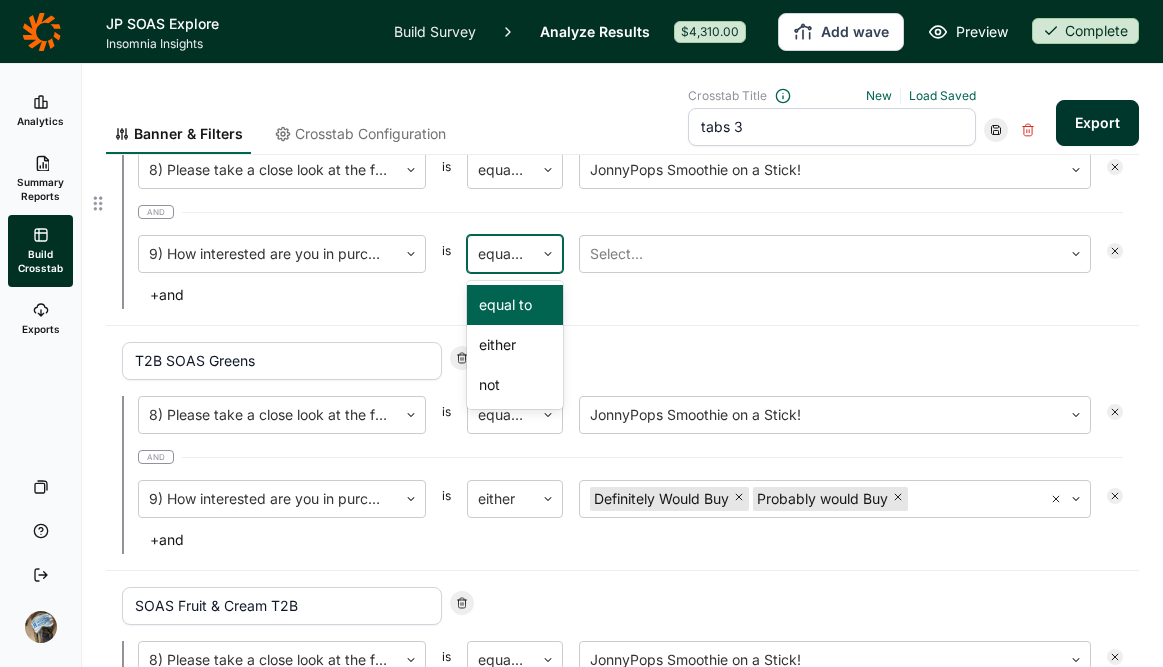 click at bounding box center [501, 254] 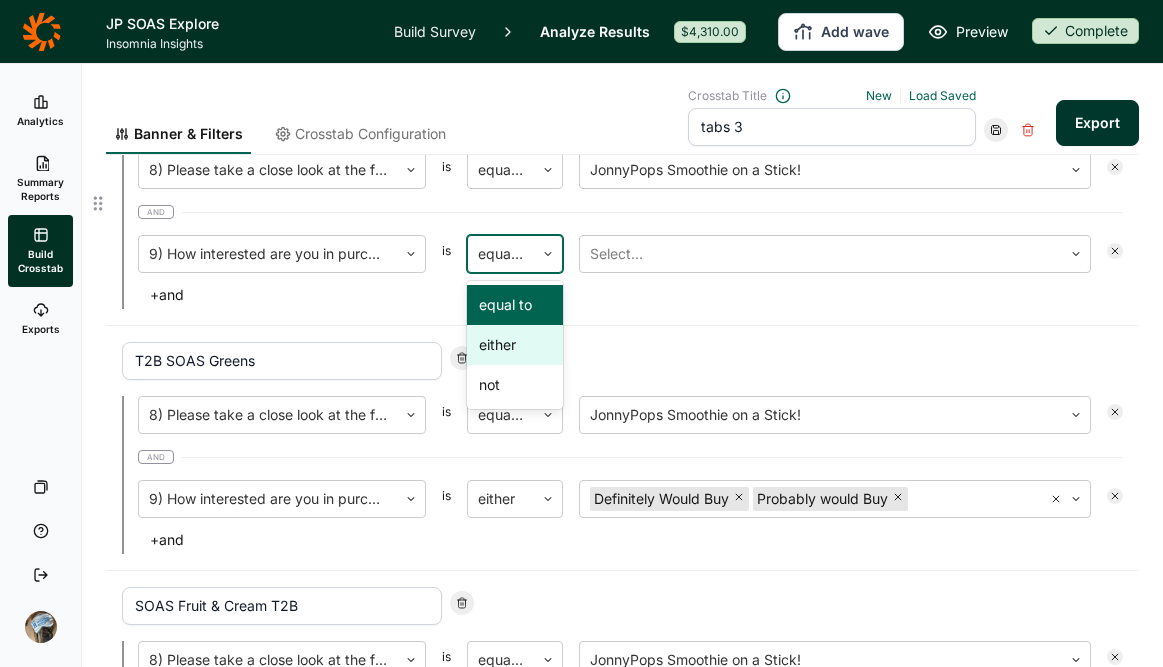 click on "either" at bounding box center [515, 345] 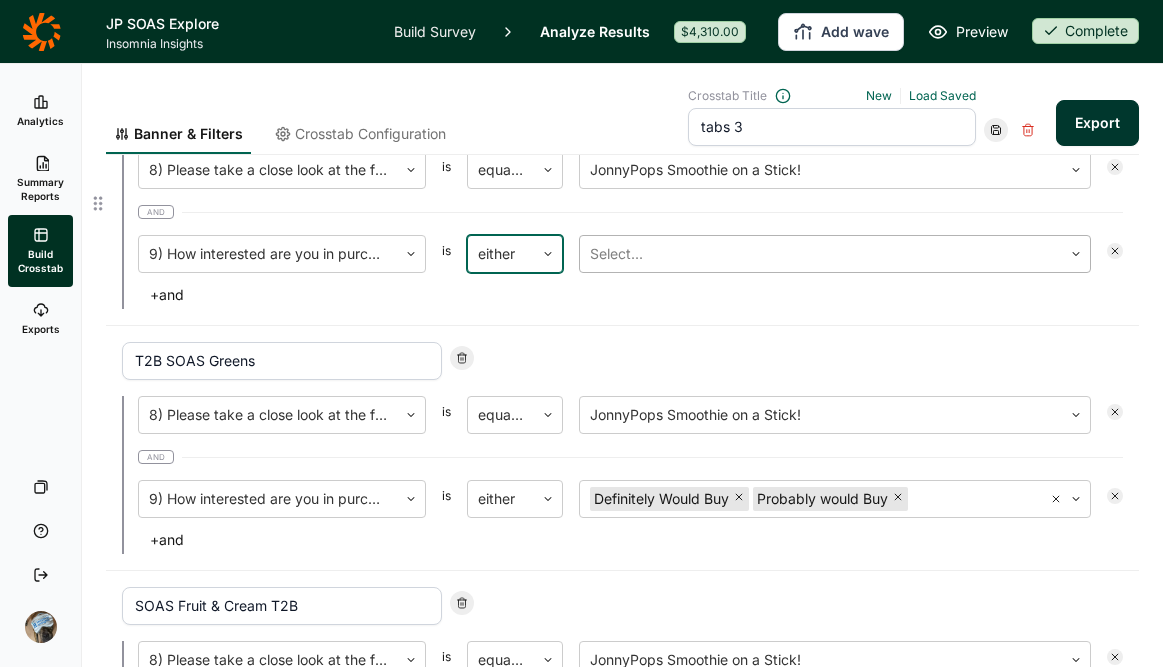 click at bounding box center [821, 254] 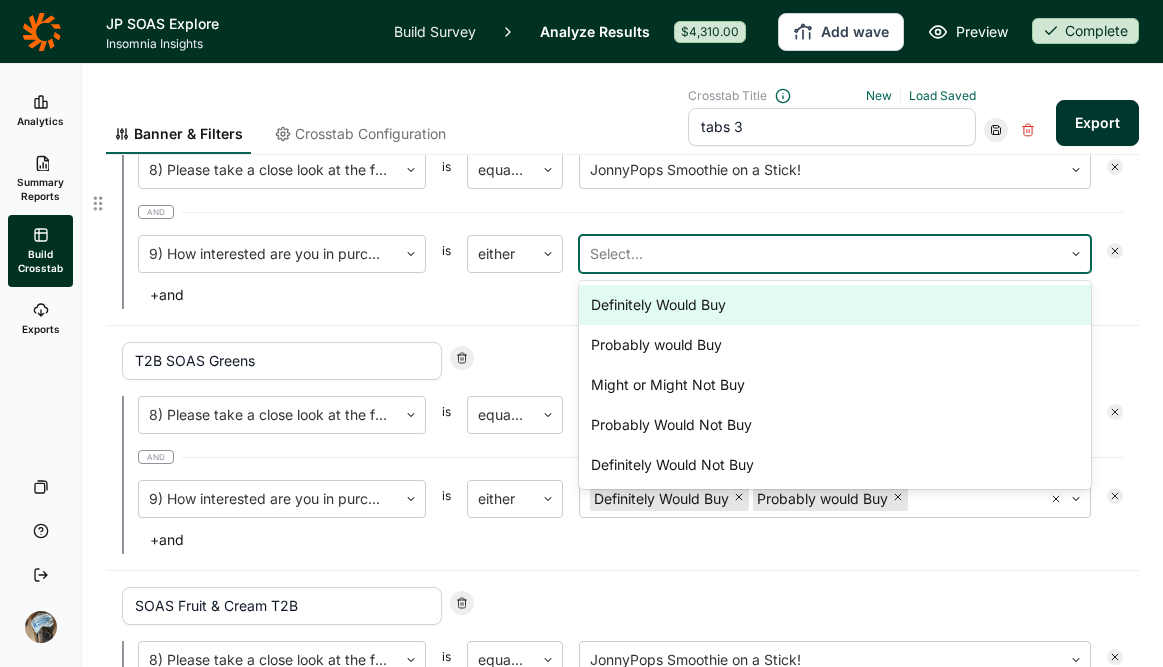 click on "Definitely Would Buy" at bounding box center [835, 305] 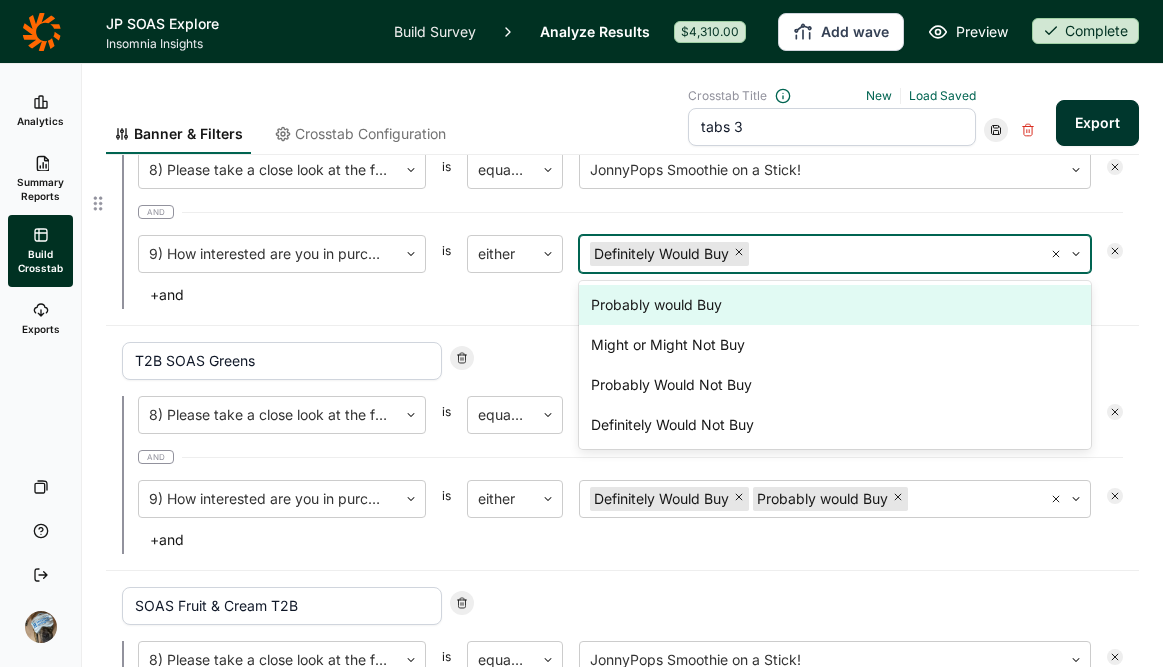 click on "Probably would Buy" at bounding box center [835, 305] 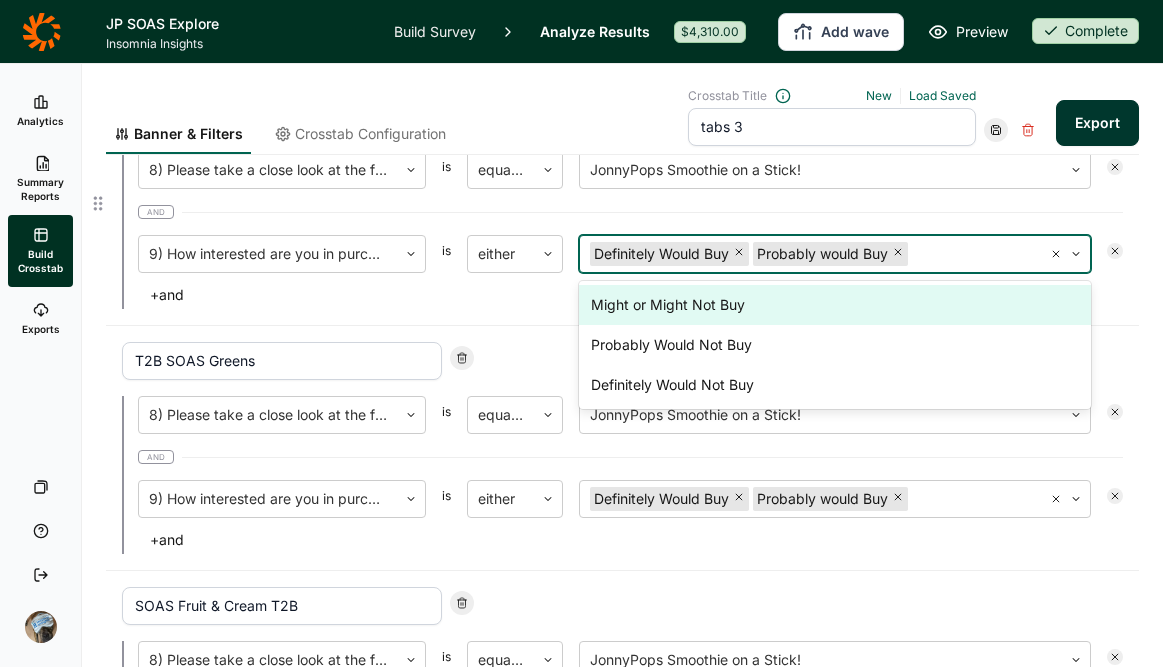click on "and" at bounding box center (630, 212) 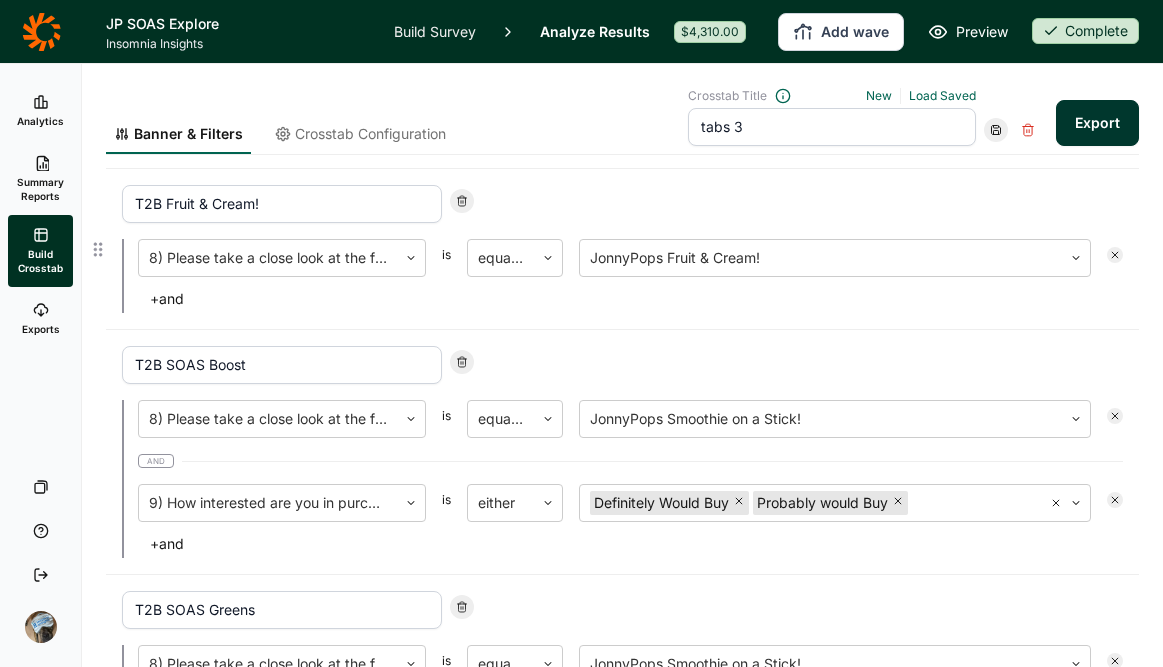 scroll, scrollTop: 1089, scrollLeft: 0, axis: vertical 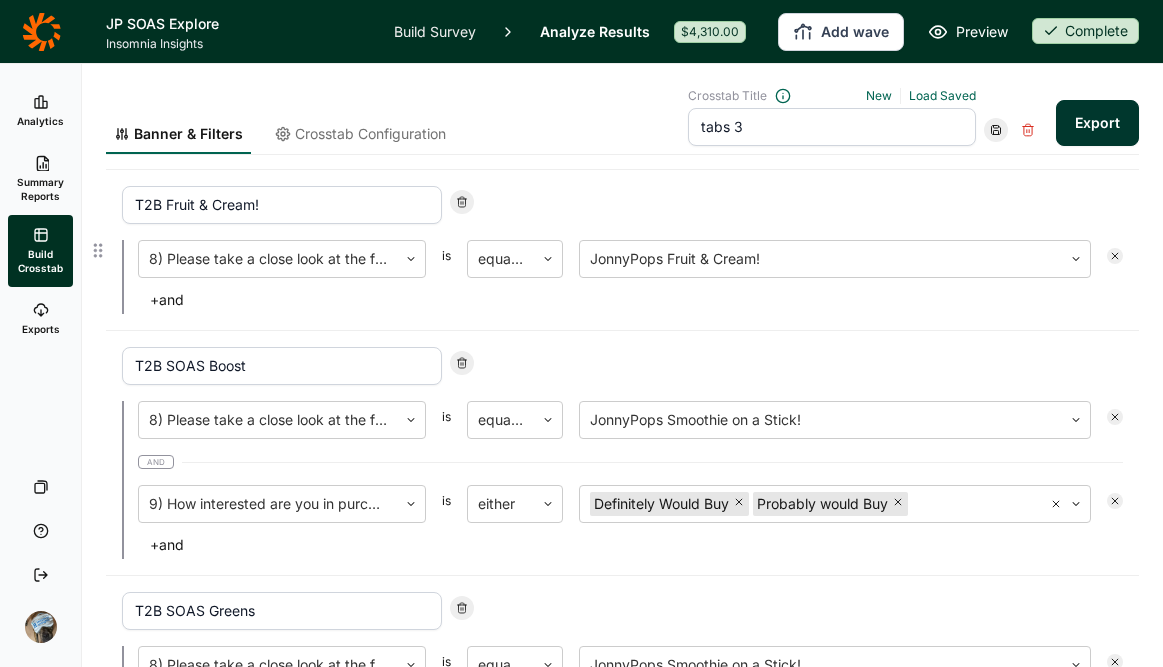 click on "+  and" at bounding box center [167, 300] 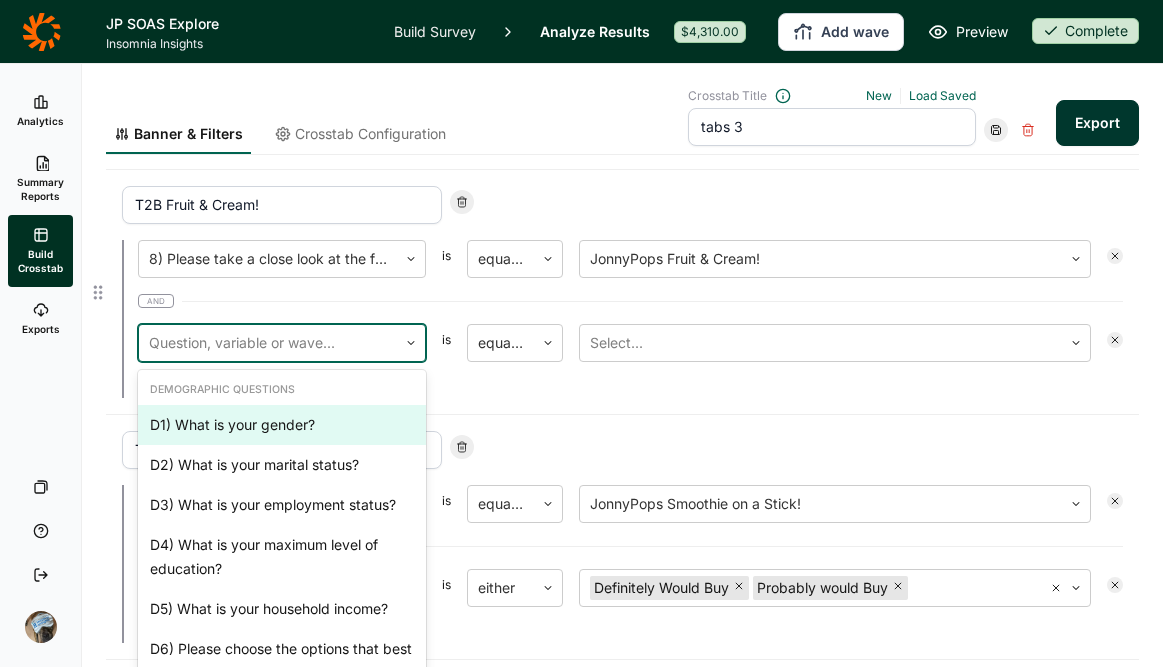 click at bounding box center (268, 343) 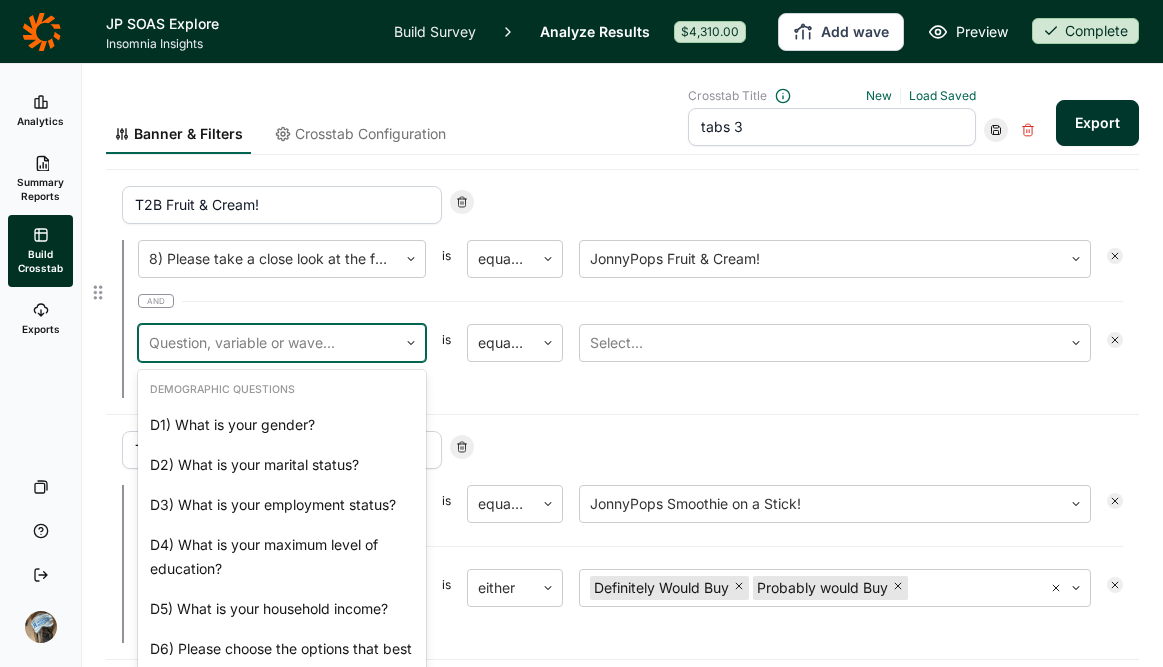 scroll, scrollTop: 1279, scrollLeft: 0, axis: vertical 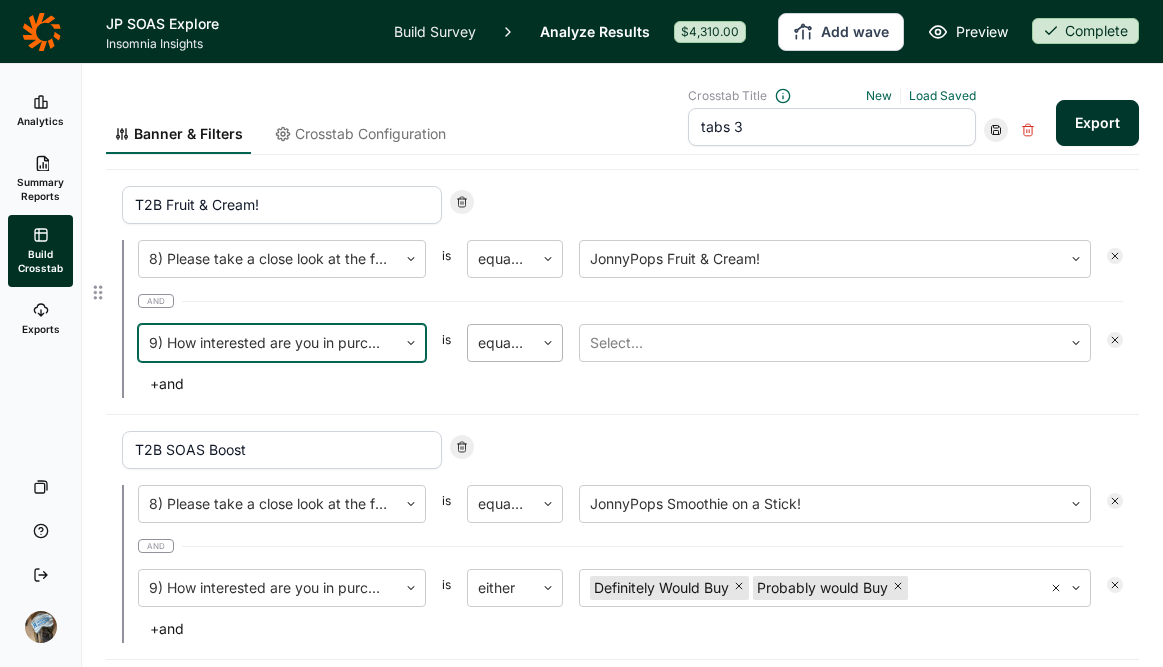 click on "equal to" at bounding box center (501, 343) 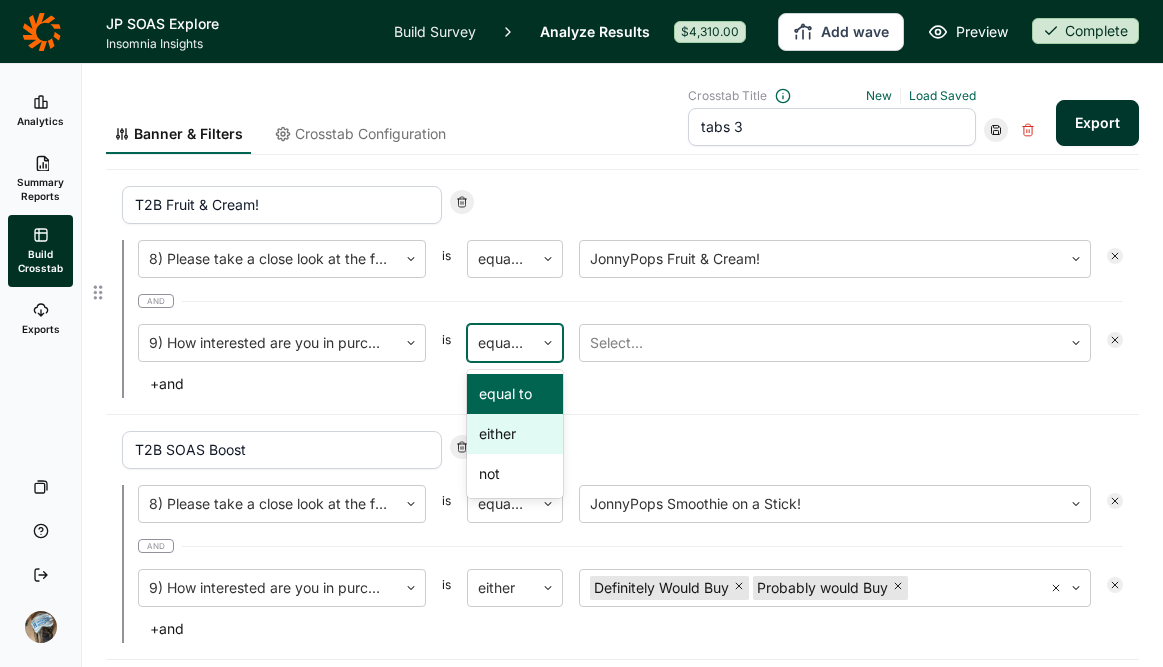 click on "either" at bounding box center [515, 434] 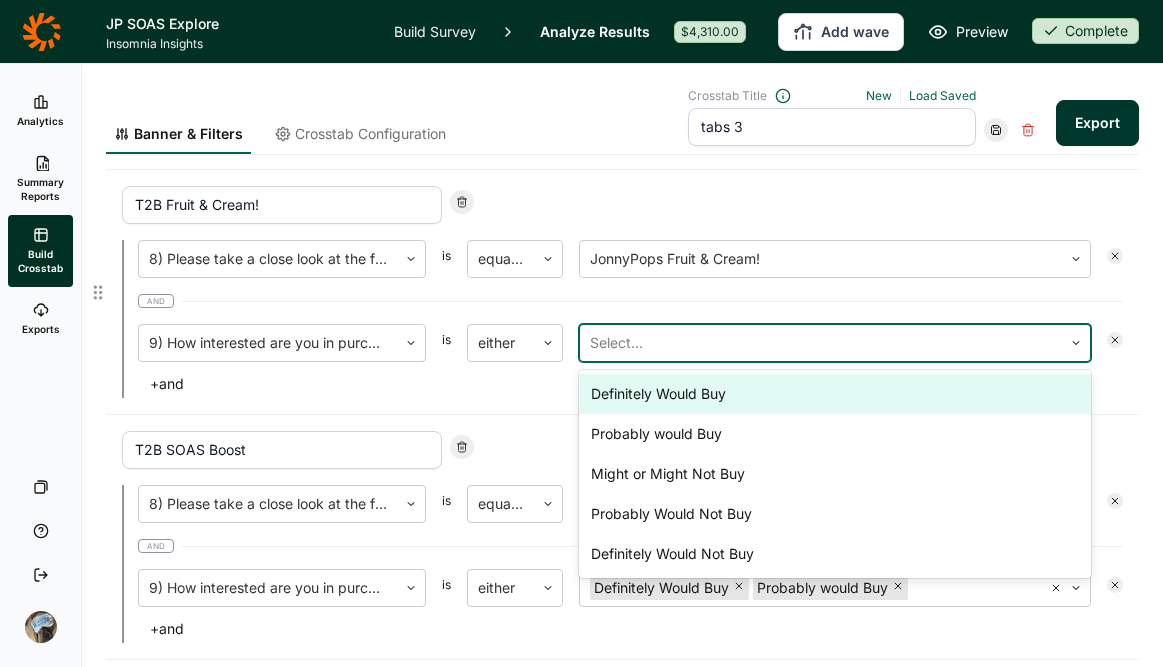click at bounding box center [821, 343] 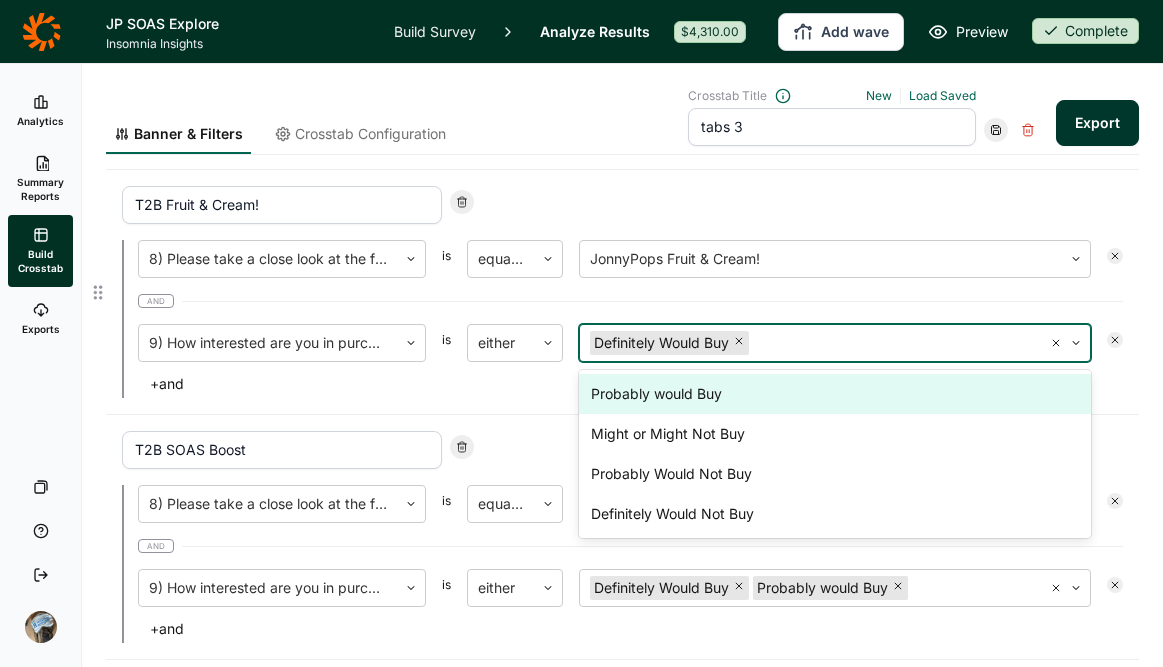 click on "Probably would Buy" at bounding box center [835, 394] 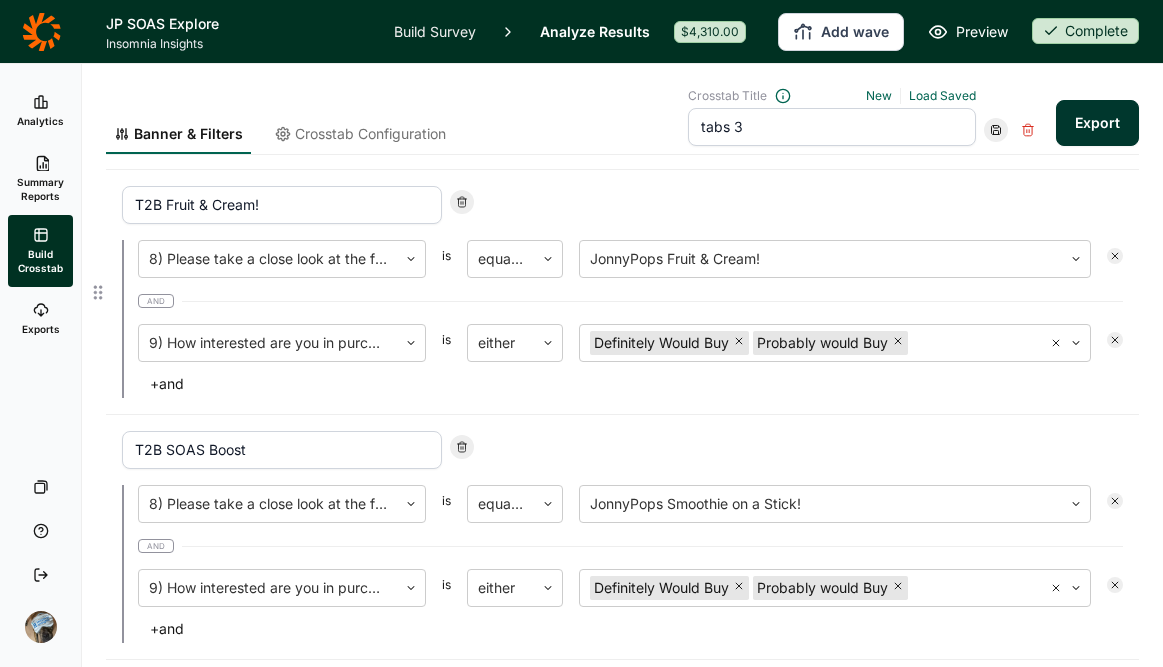 click on "T2B Fruit & Cream!" at bounding box center [622, 205] 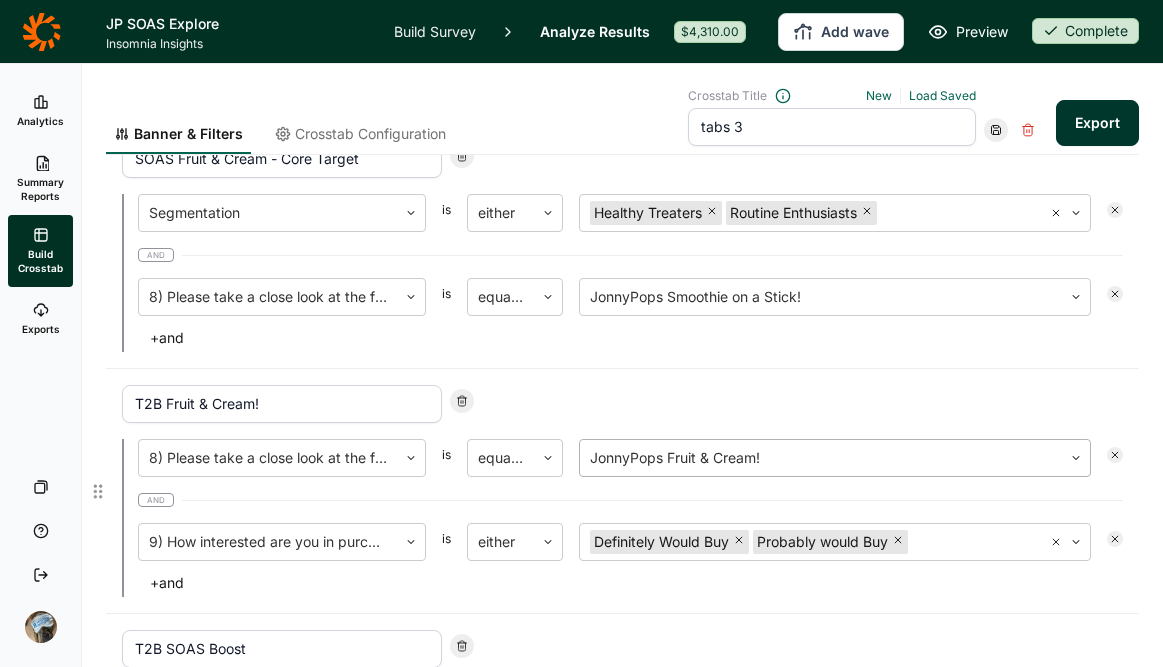 scroll, scrollTop: 911, scrollLeft: 0, axis: vertical 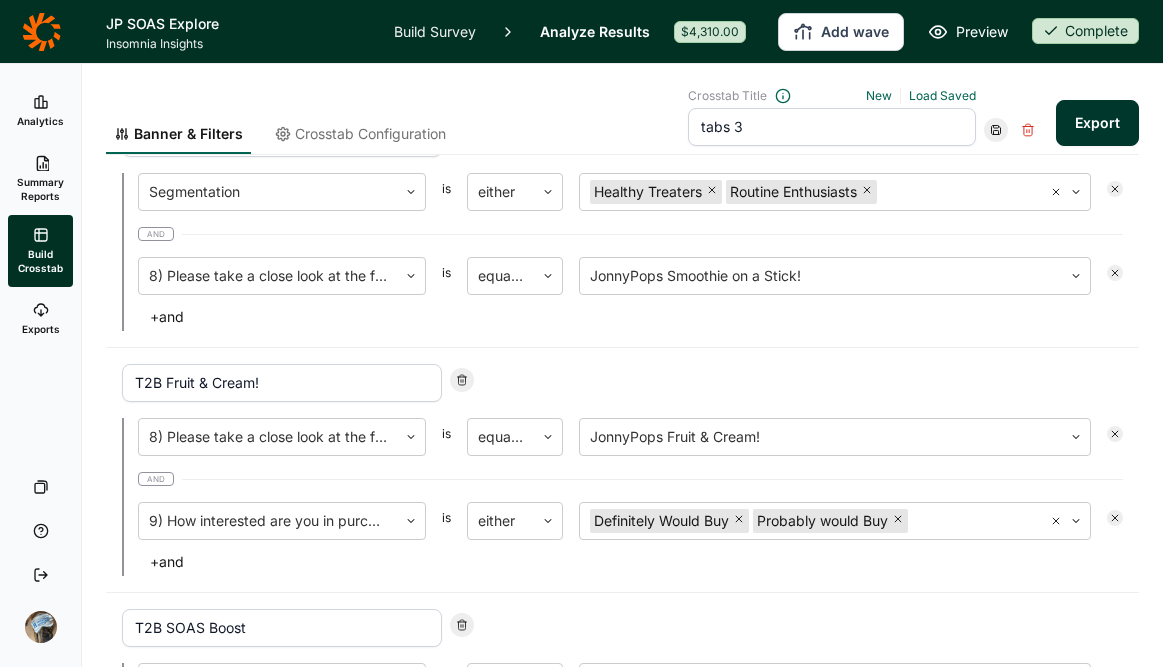 click 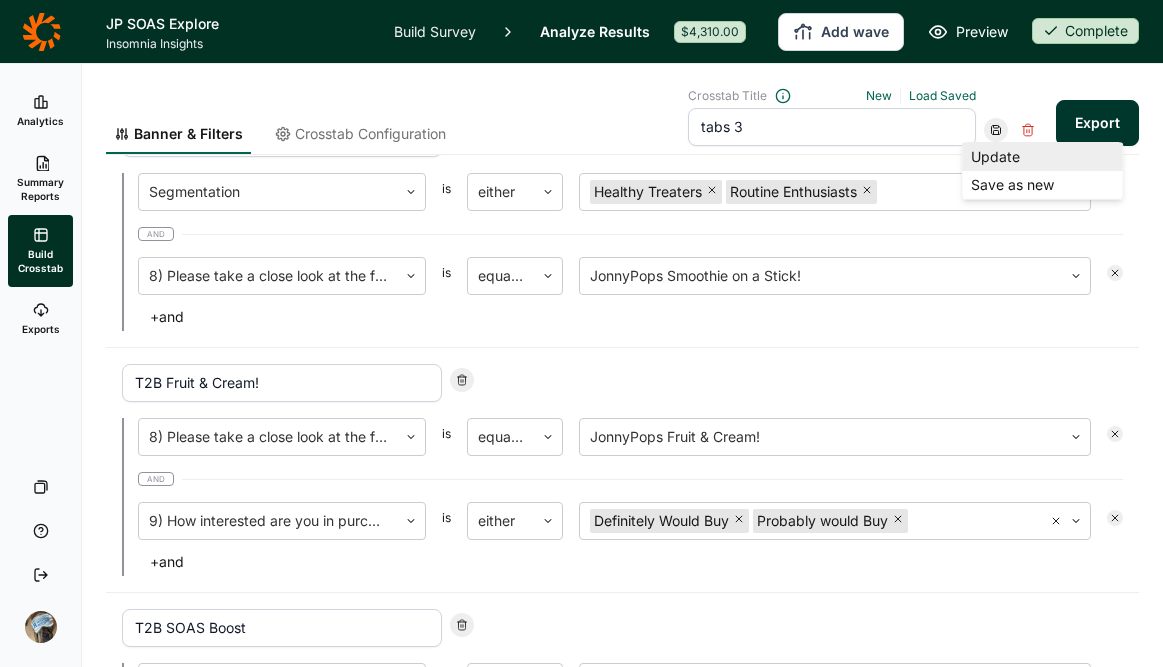 click on "Update" at bounding box center [1043, 157] 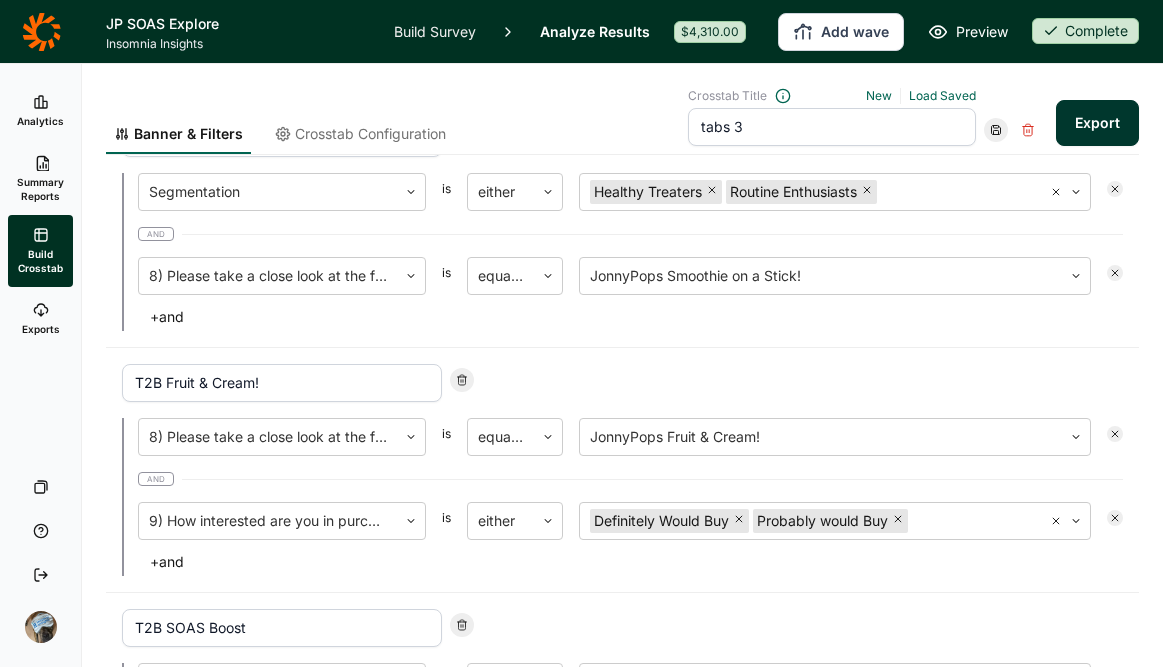 click on "Banner & Filters Crosstab Configuration Crosstab Title New Load Saved tabs 3 Export" at bounding box center [622, 109] 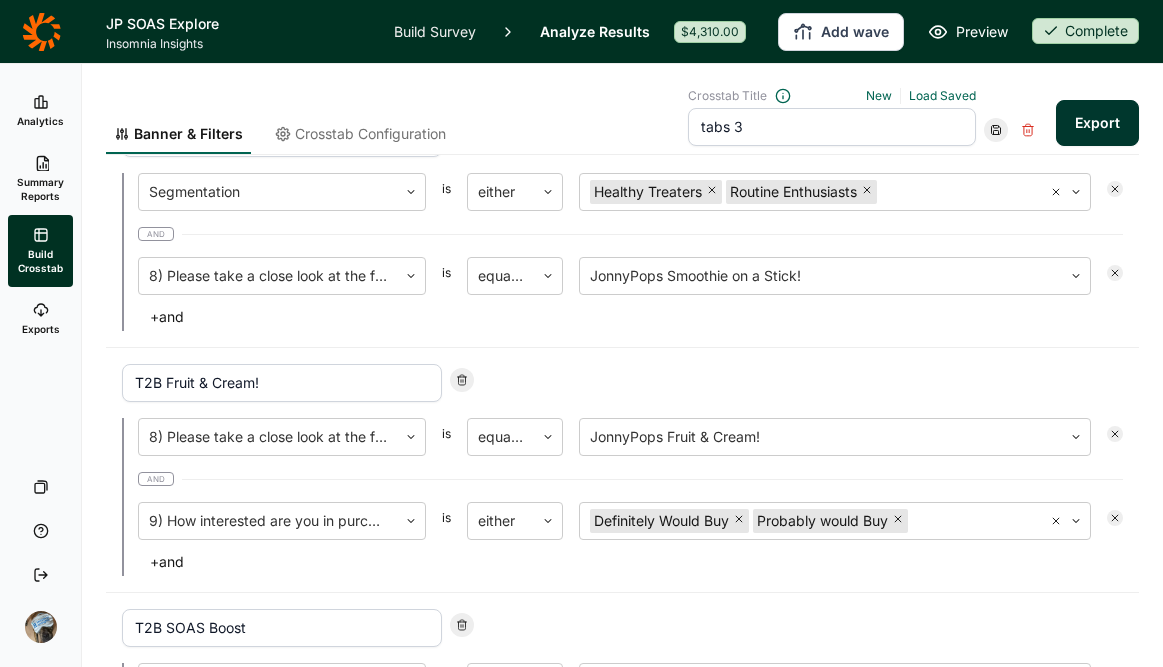 click on "Export" at bounding box center (1097, 123) 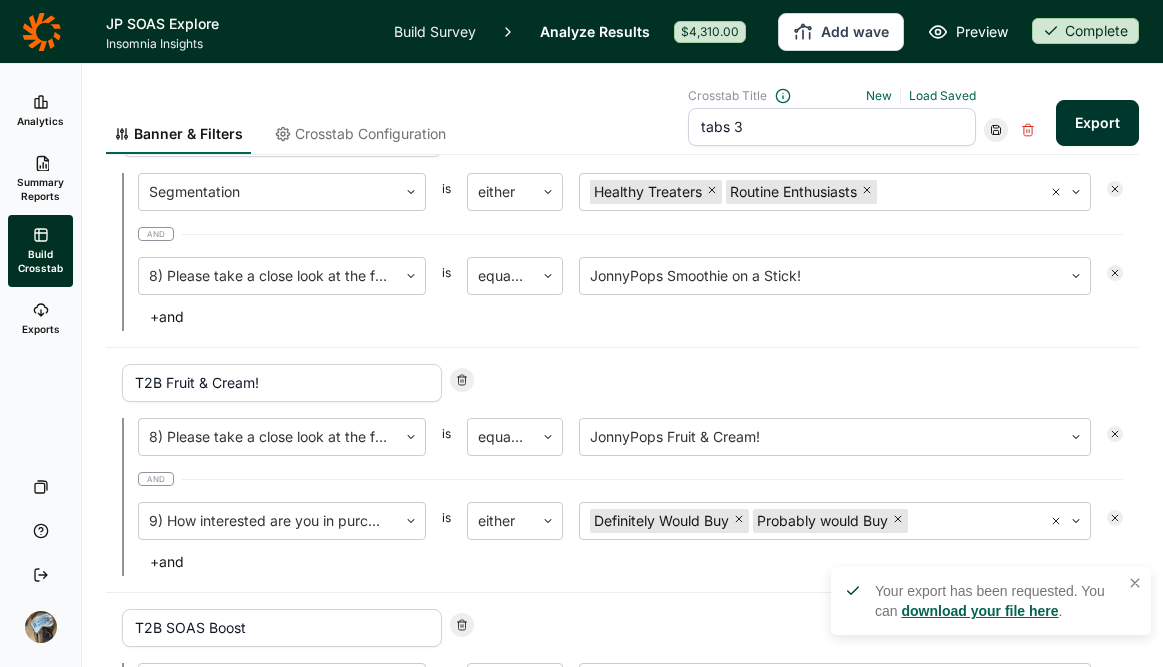 click on "download your file here" at bounding box center (979, 611) 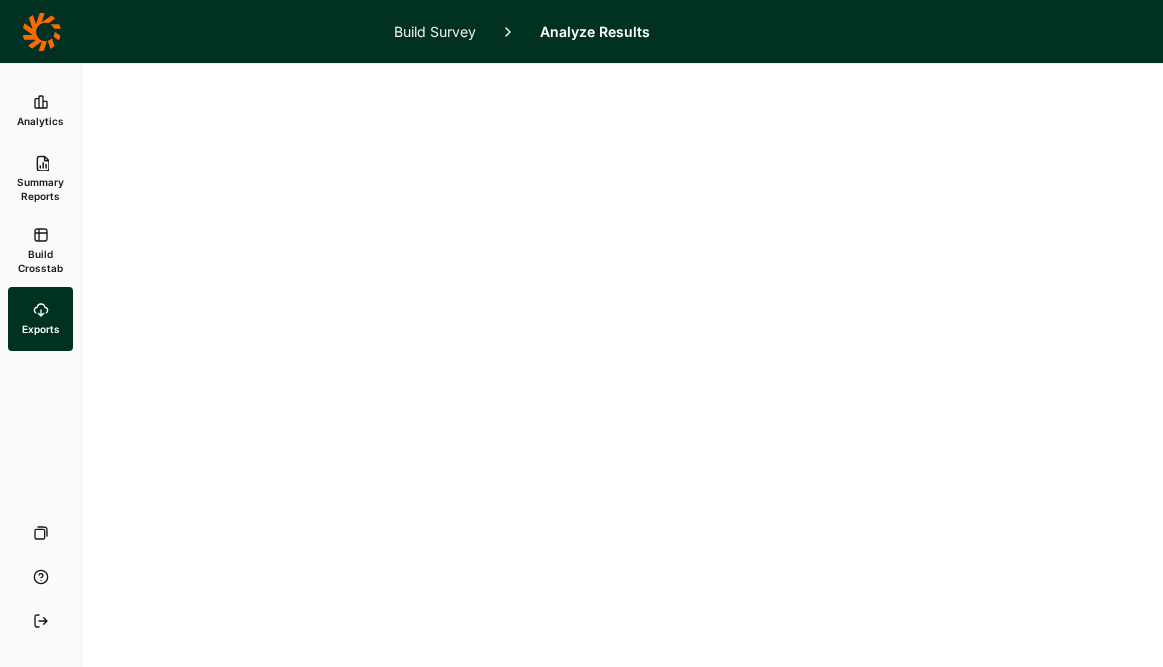 scroll, scrollTop: 0, scrollLeft: 0, axis: both 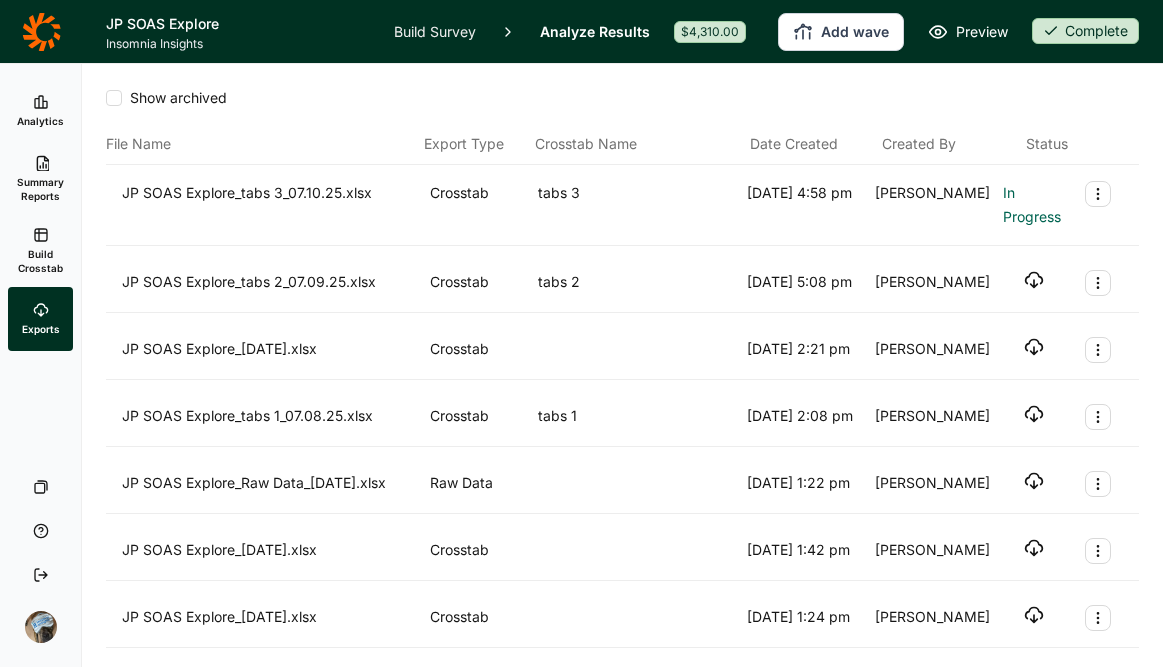 click on "JP SOAS Explore_tabs 3_07.10.25.xlsx Crosstab tabs 3 7/10/2025 4:58 pm Arwen Kimmell In Progress" at bounding box center [622, 205] 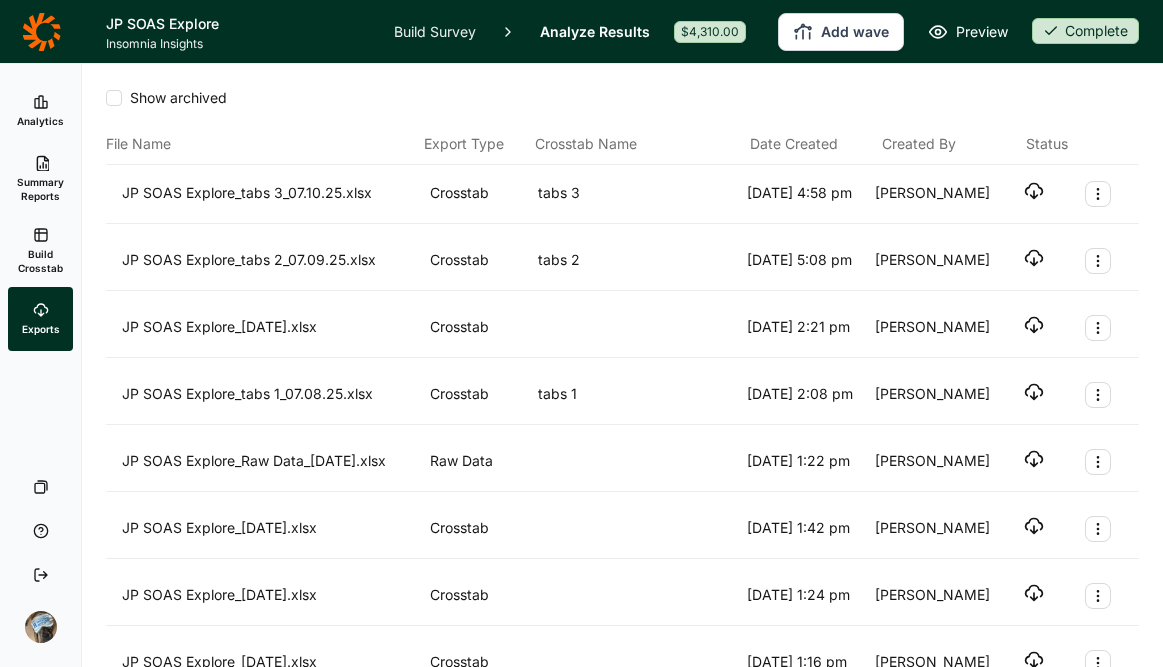 click 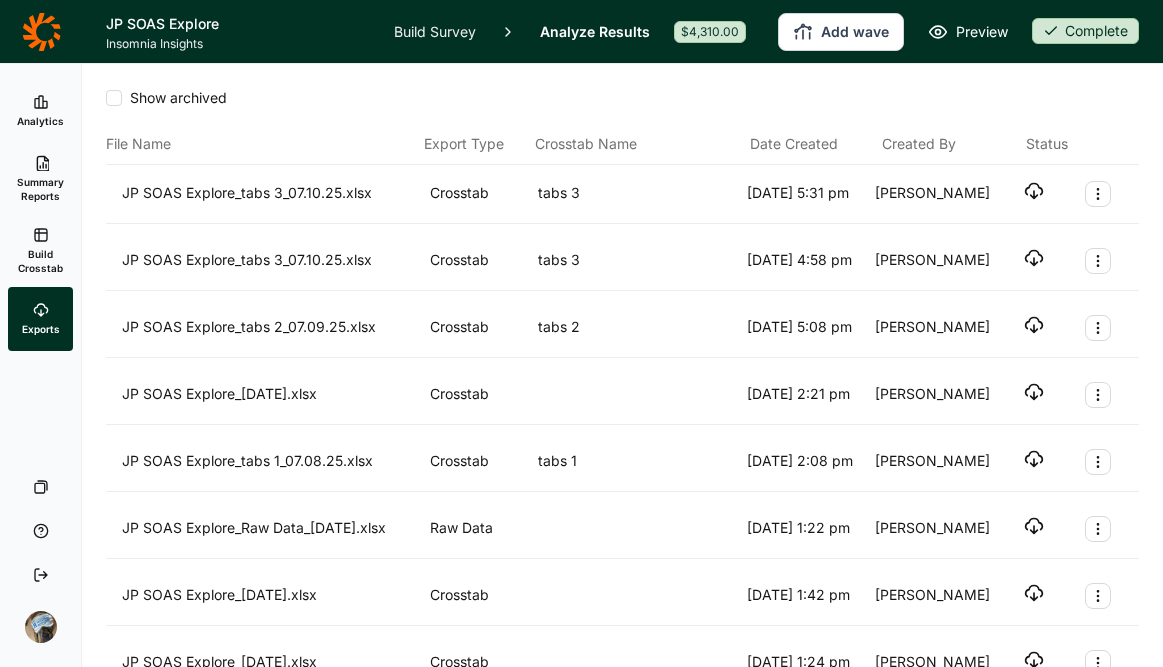 click 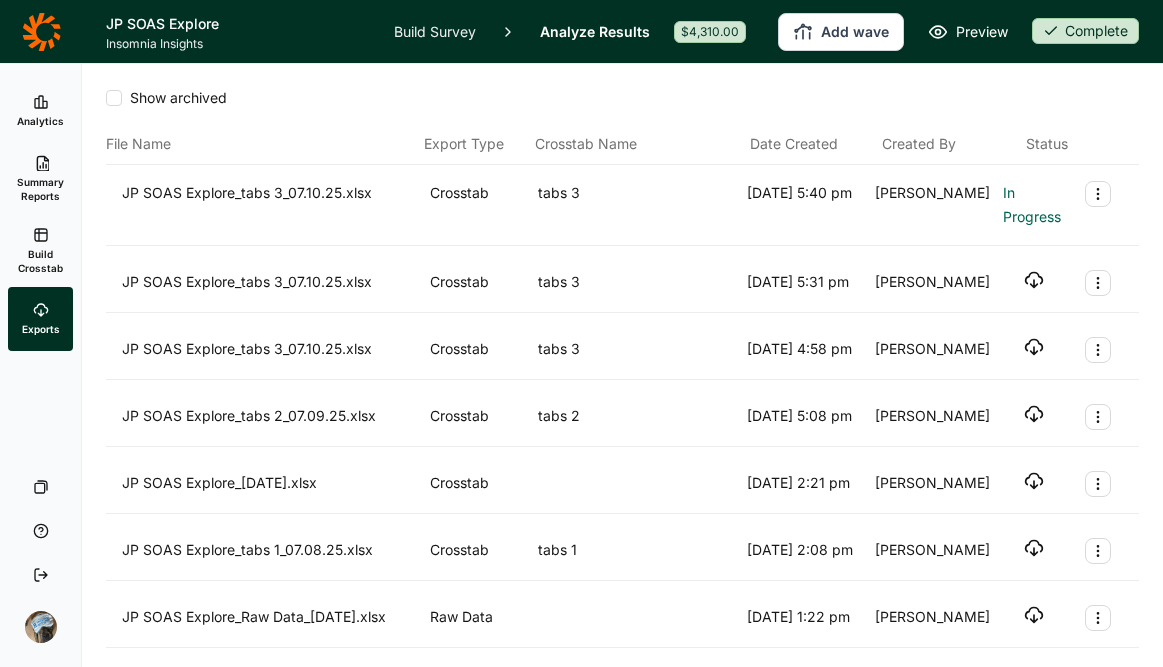 click on "Show archived" at bounding box center (622, 98) 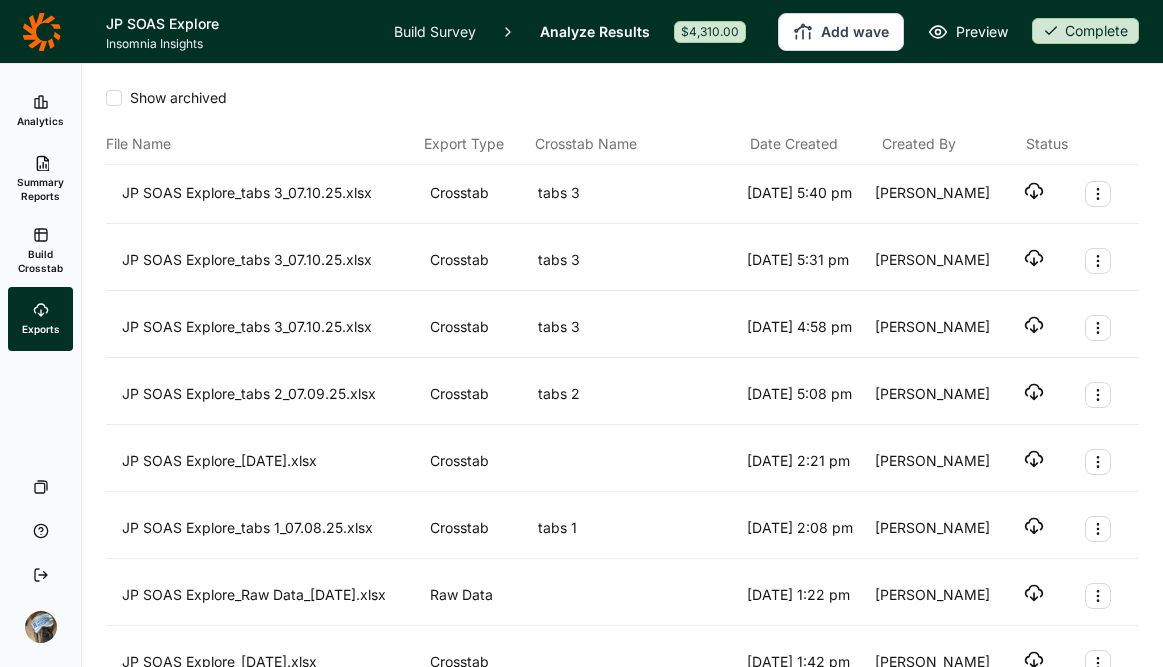 click 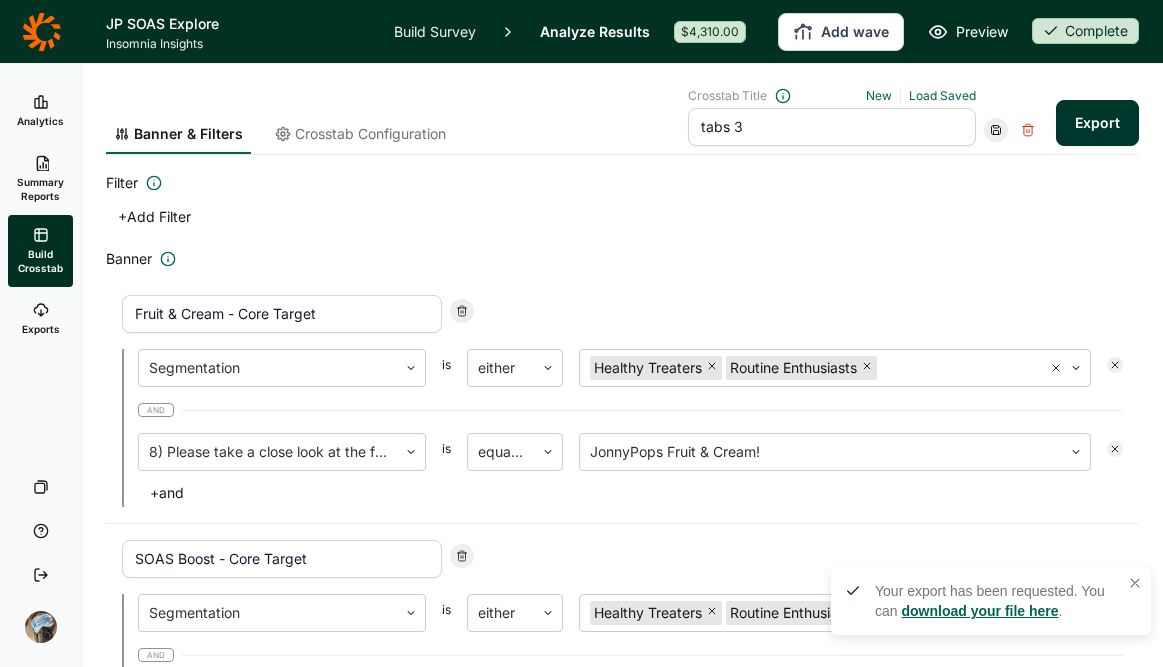 scroll, scrollTop: 0, scrollLeft: 0, axis: both 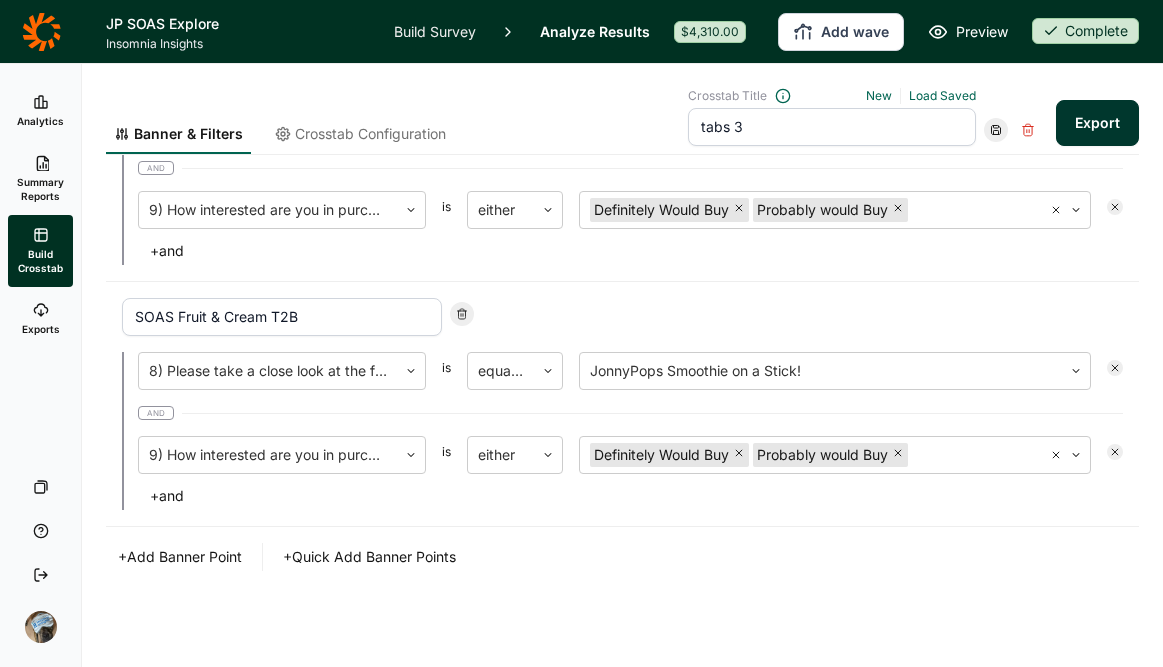 click on "+  Add Banner Point" at bounding box center (180, 557) 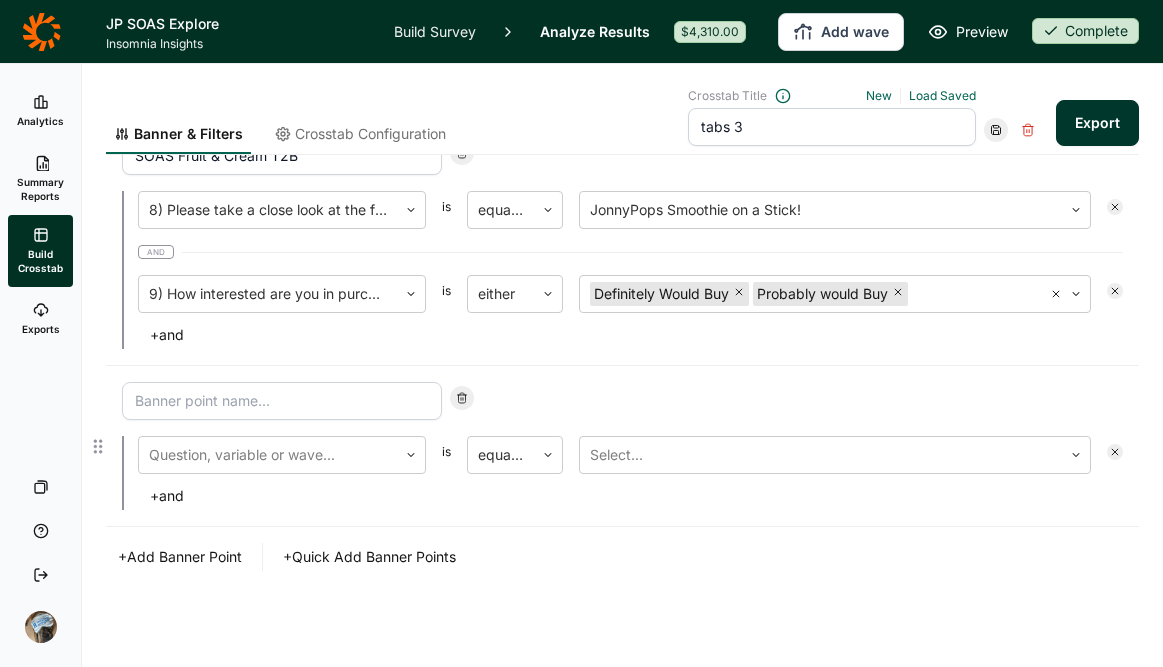 click at bounding box center (282, 401) 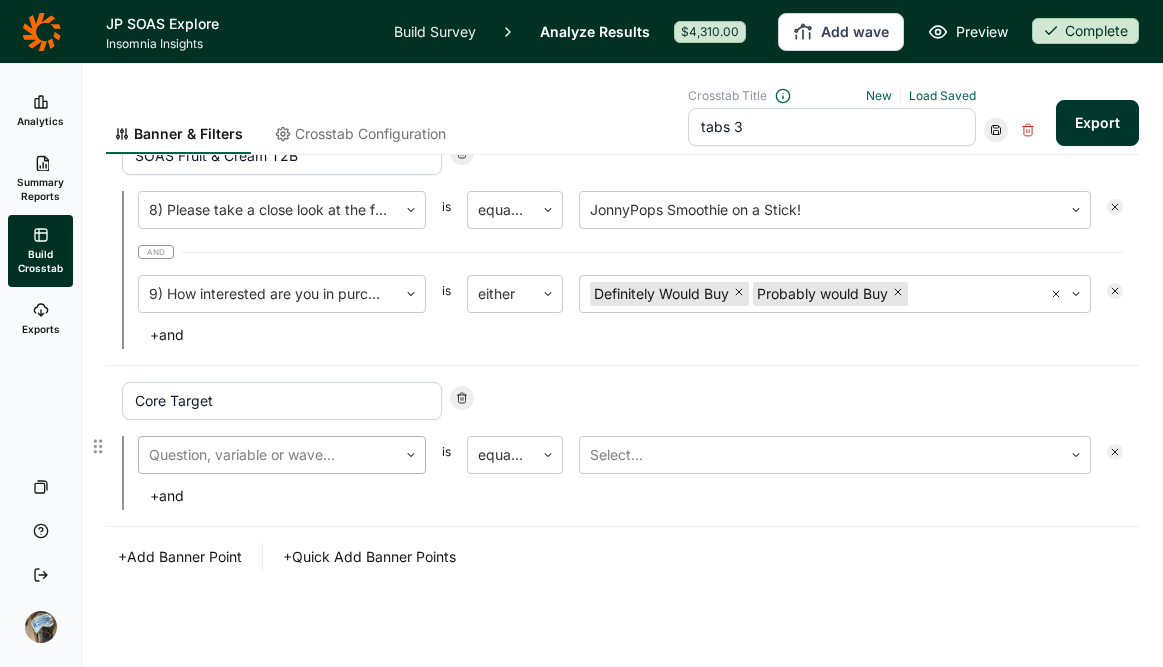 type on "Core Target" 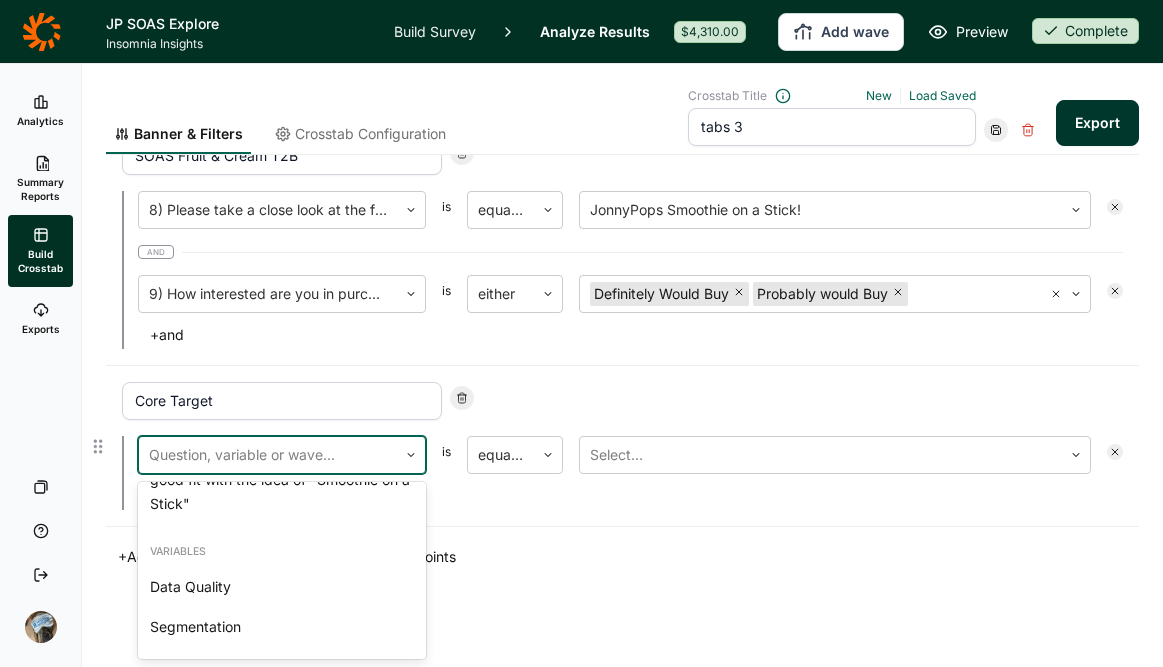 scroll, scrollTop: 2487, scrollLeft: 0, axis: vertical 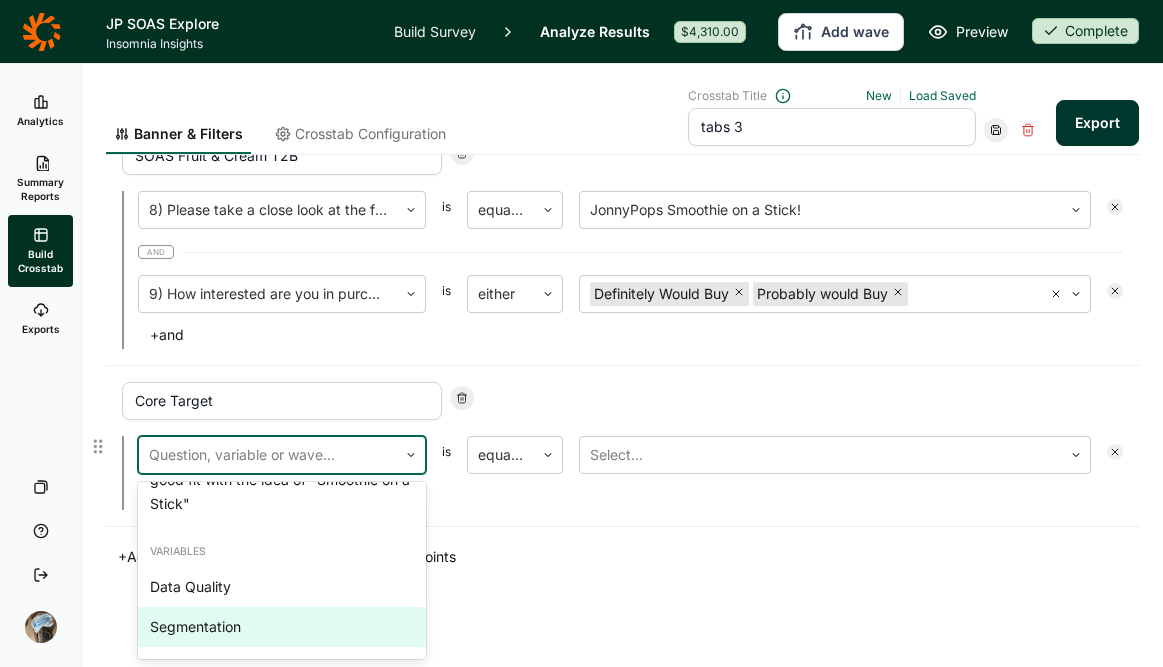 click on "Segmentation" at bounding box center (282, 627) 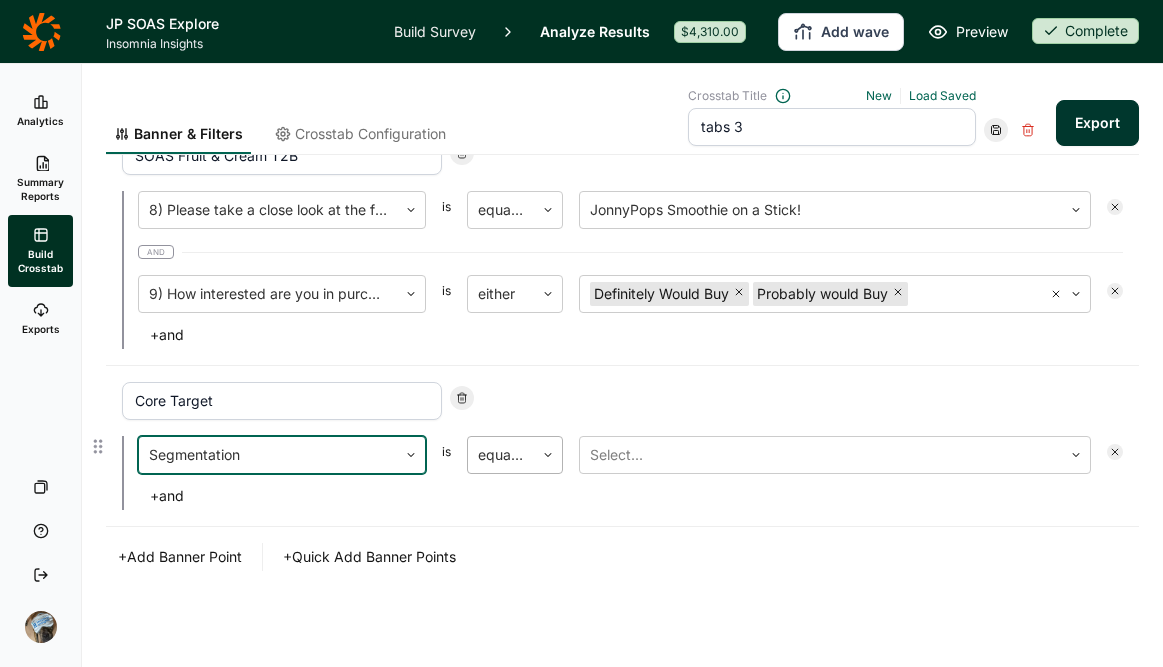 click at bounding box center (501, 455) 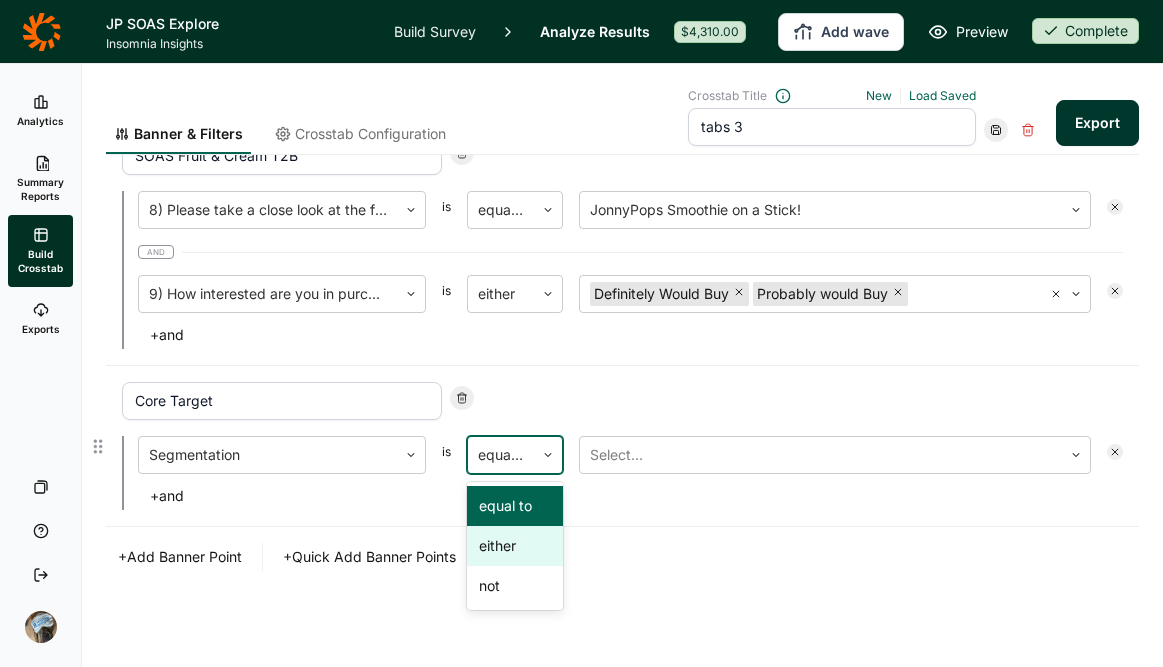 click on "either" at bounding box center (515, 546) 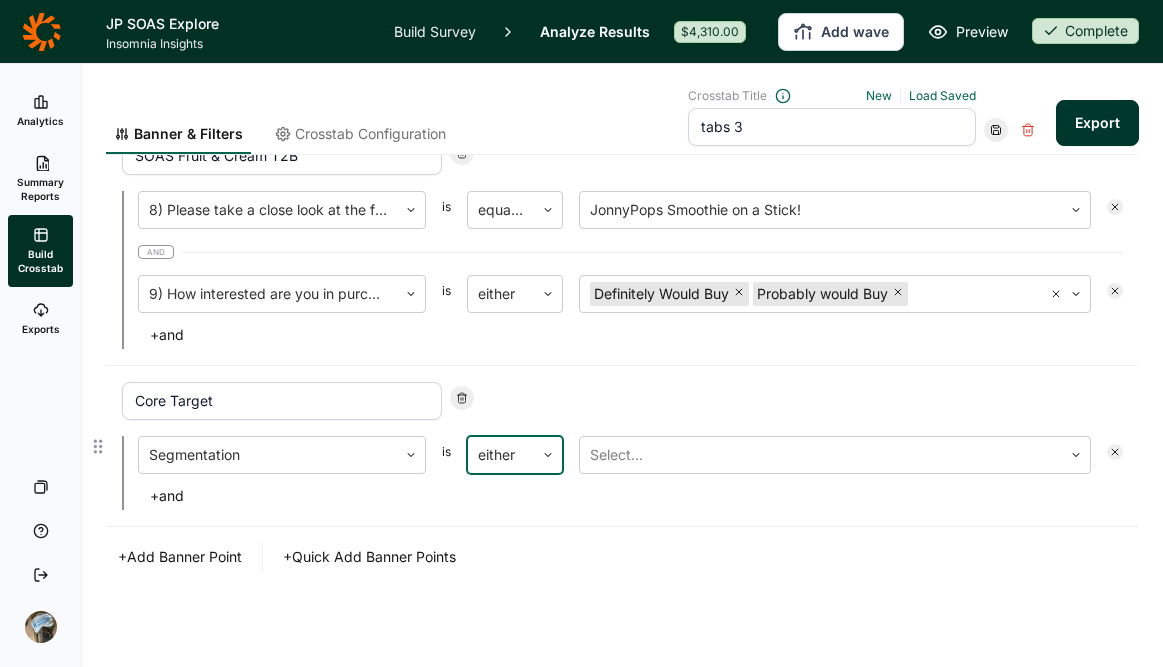 click on "Segmentation  is option either, selected. either Select... +  and" at bounding box center (622, 473) 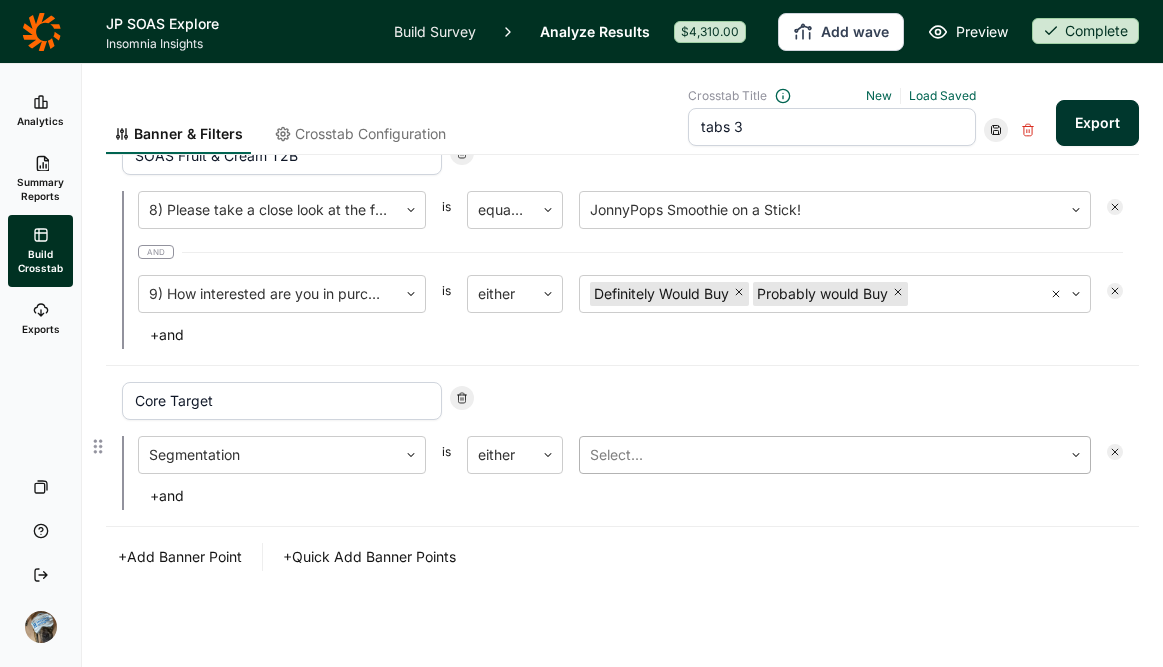 click at bounding box center [821, 455] 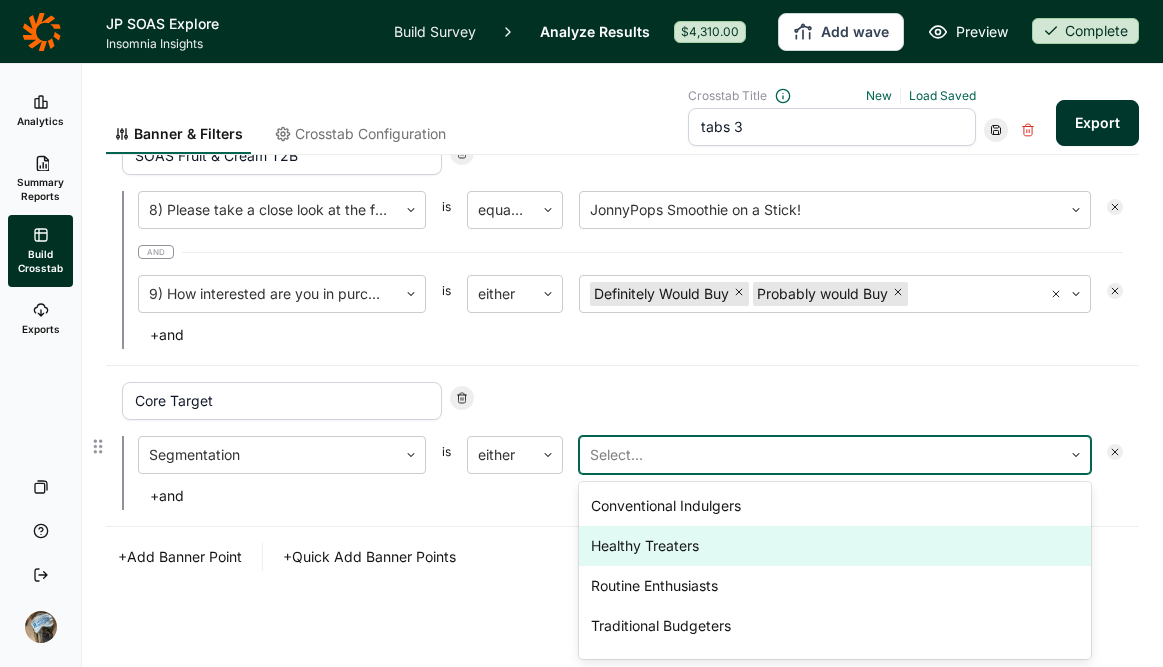 click on "Healthy Treaters" at bounding box center [835, 546] 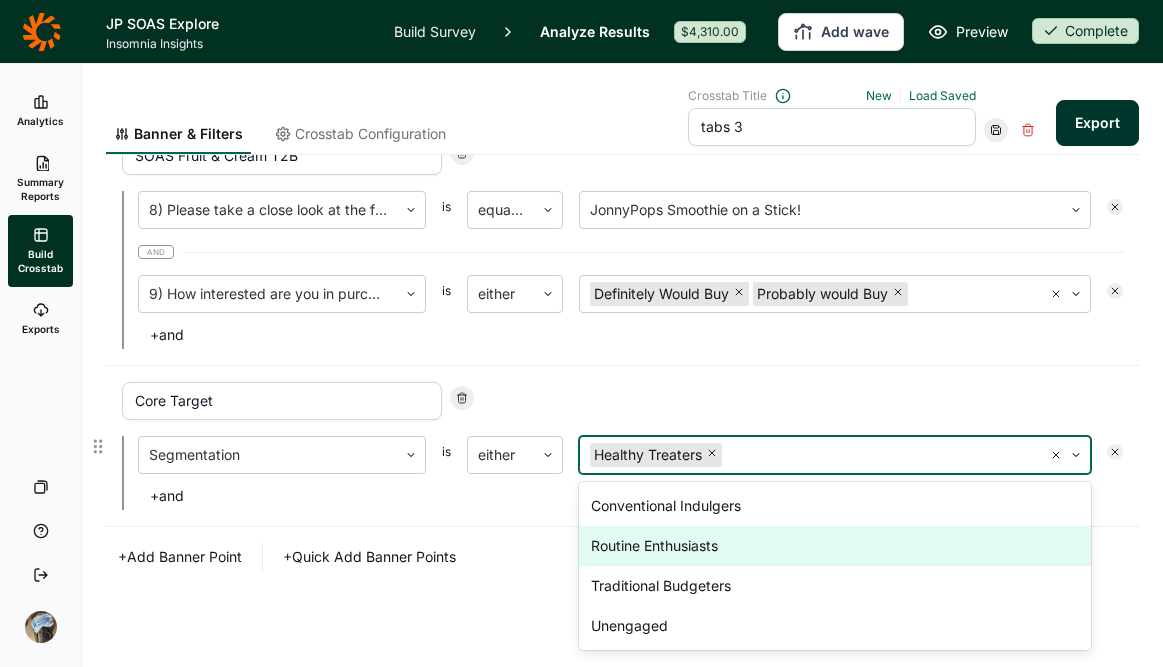 click on "Routine Enthusiasts" at bounding box center [835, 546] 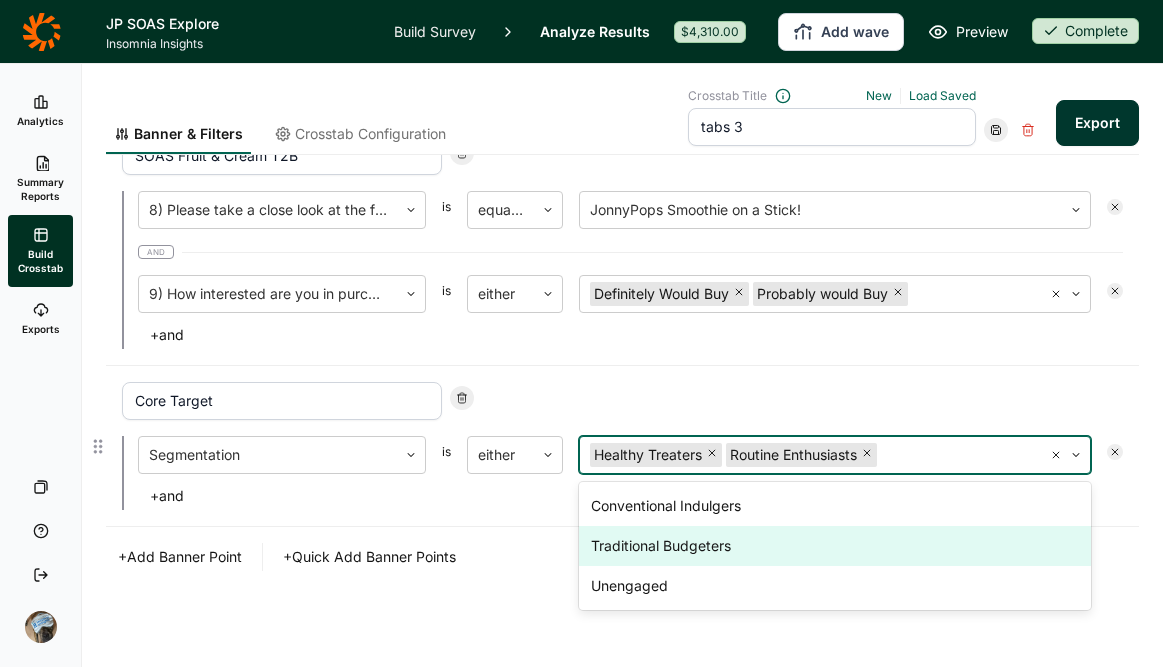click on "Core Target Segmentation  is either option Routine Enthusiasts, selected. Traditional Budgeters, 2 of 3. 3 results available. Use Up and Down to choose options, press Enter to select the currently focused option, press Escape to exit the menu, press Tab to select the option and exit the menu. Healthy Treaters Routine Enthusiasts Conventional Indulgers Traditional Budgeters Unengaged +  and" at bounding box center [622, 446] 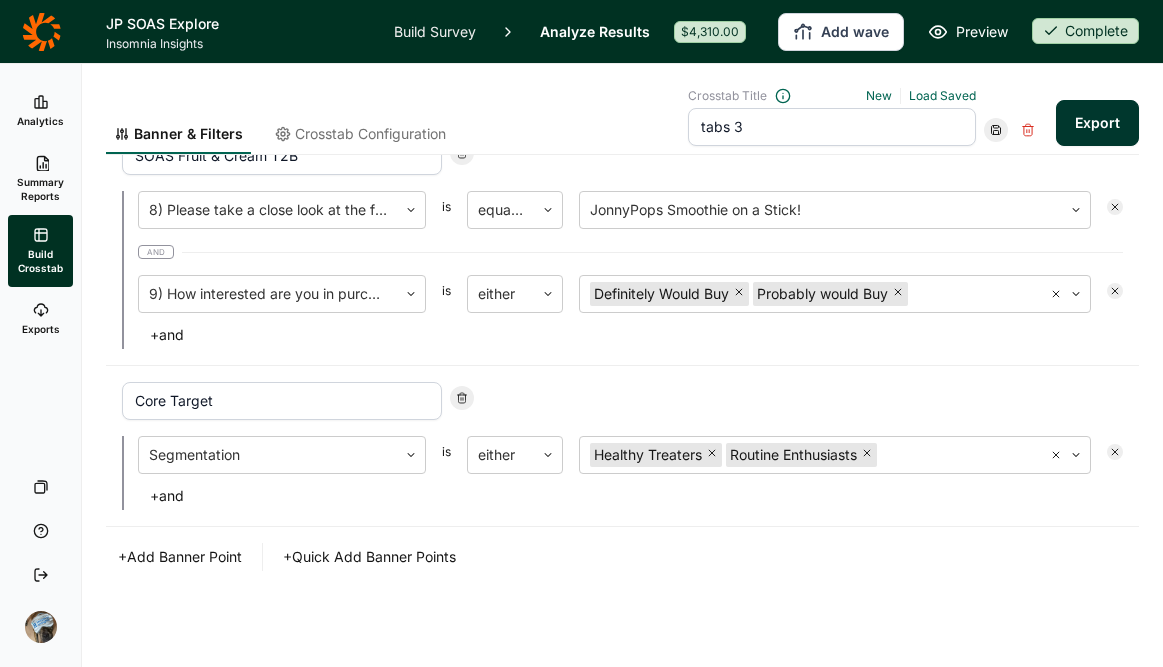 click on "Export" at bounding box center [1097, 123] 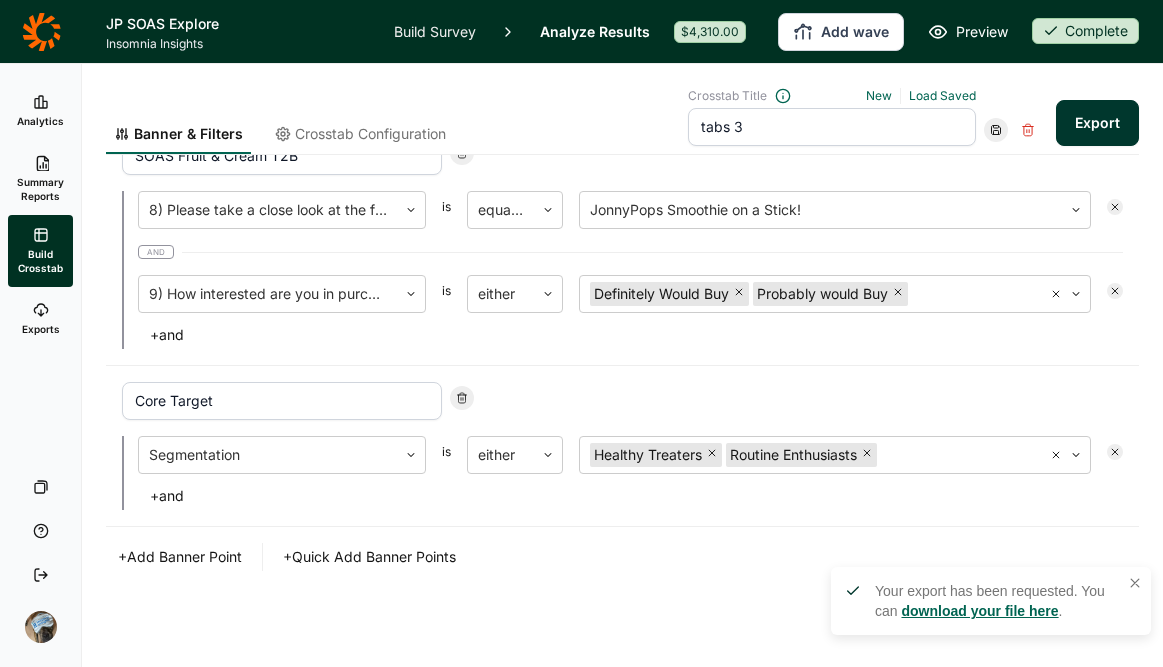 click 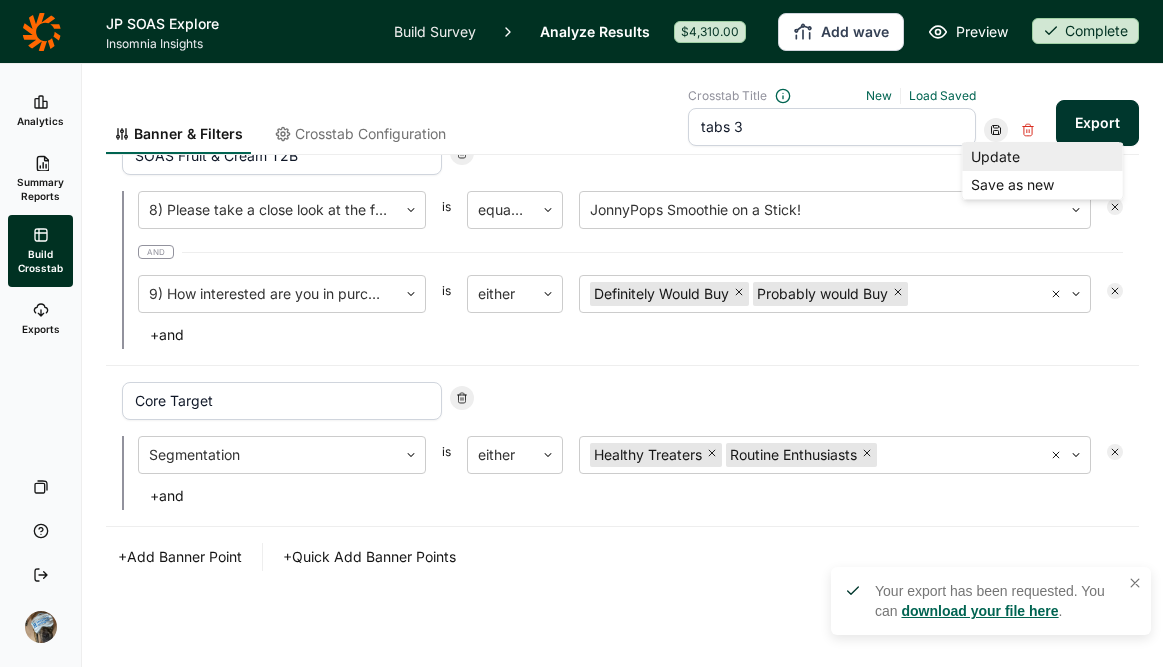 click on "Update" at bounding box center (1043, 157) 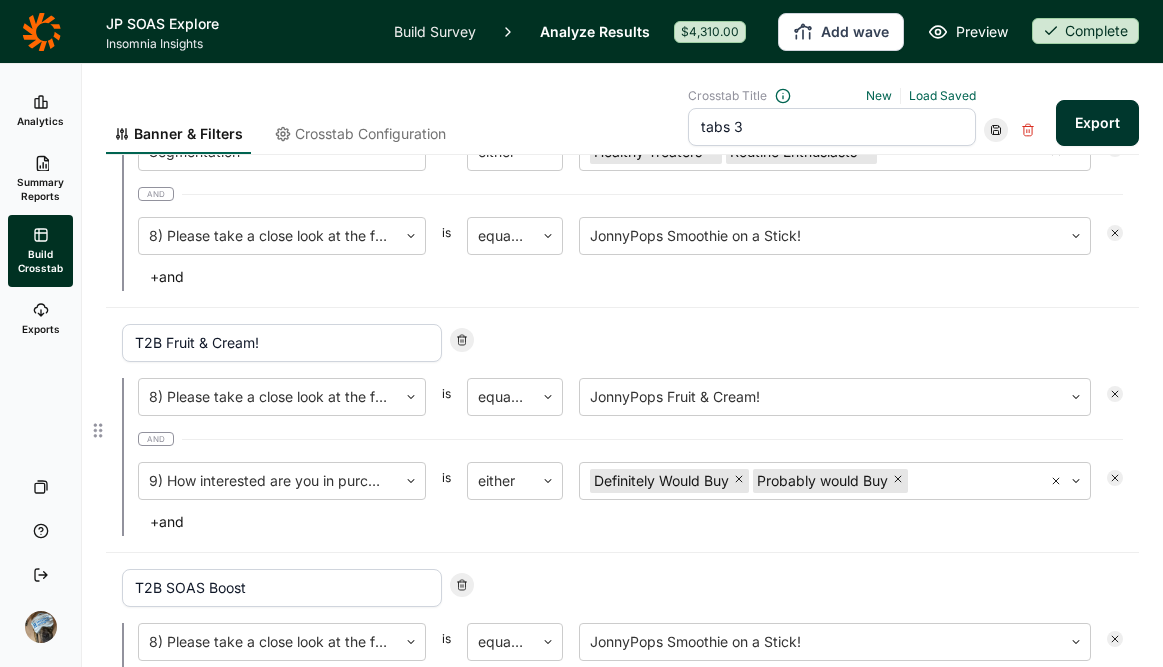scroll, scrollTop: 955, scrollLeft: 0, axis: vertical 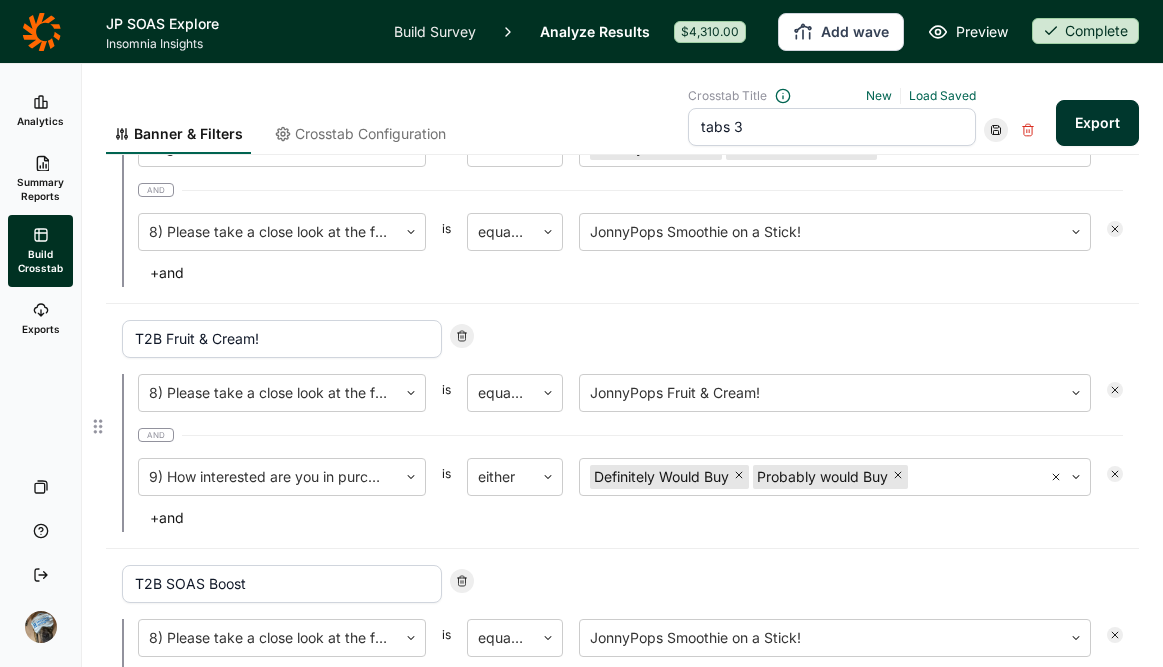 click on "+  and" at bounding box center [167, 518] 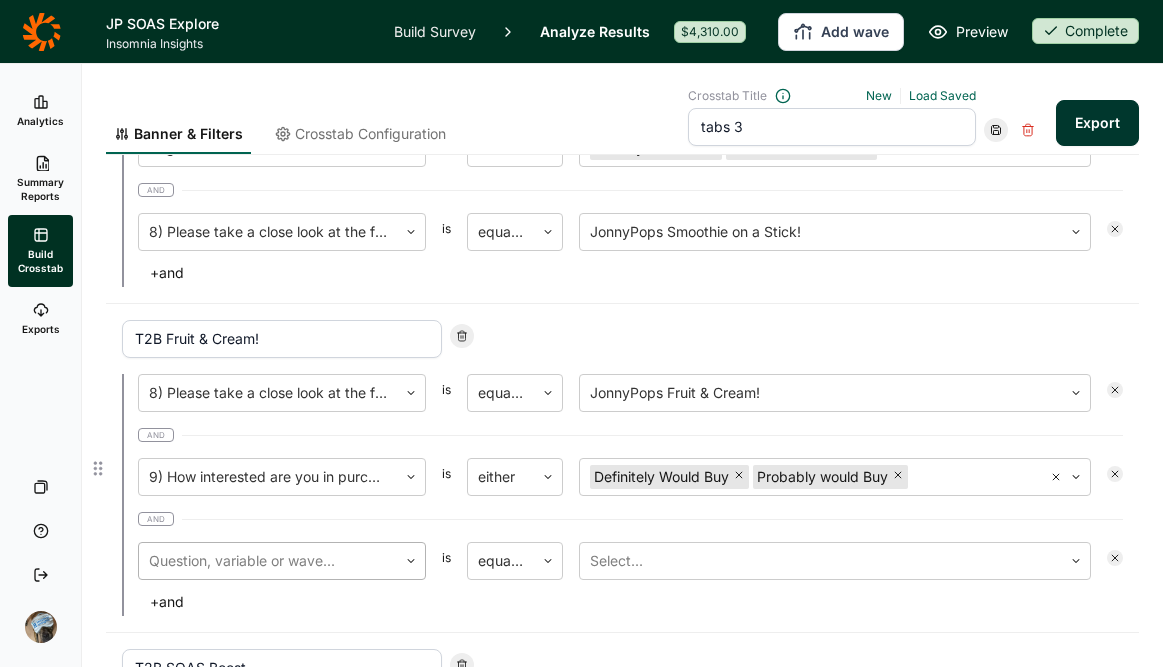 click at bounding box center (268, 561) 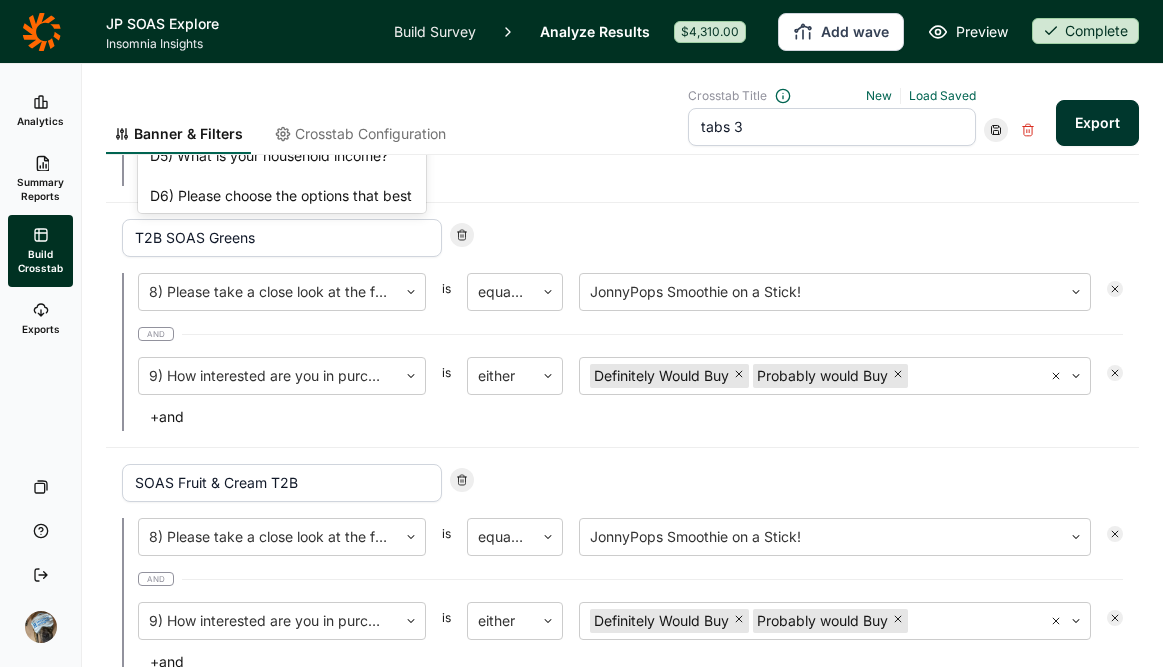 scroll, scrollTop: 1350, scrollLeft: 0, axis: vertical 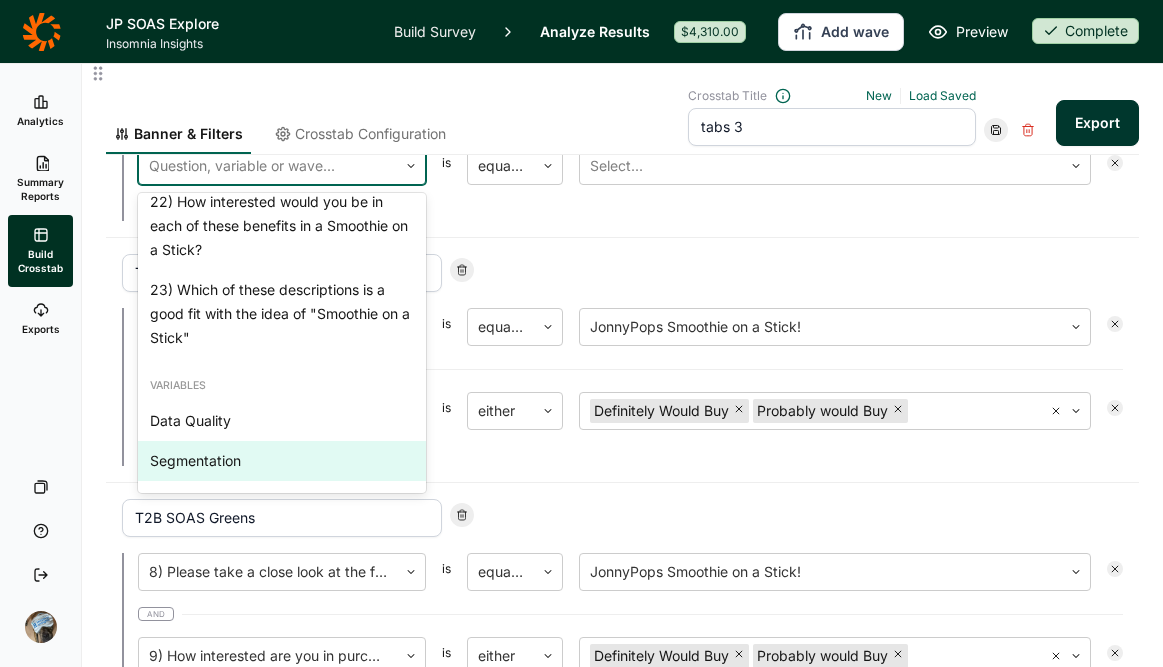 click on "Segmentation" at bounding box center [282, 461] 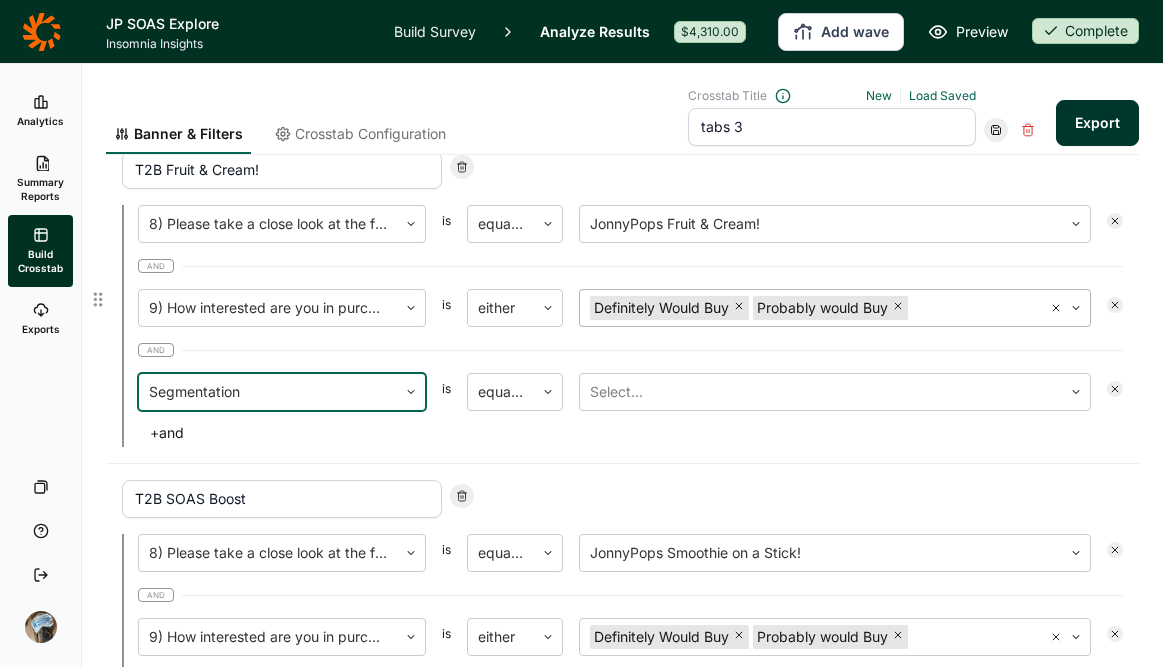 scroll, scrollTop: 1093, scrollLeft: 0, axis: vertical 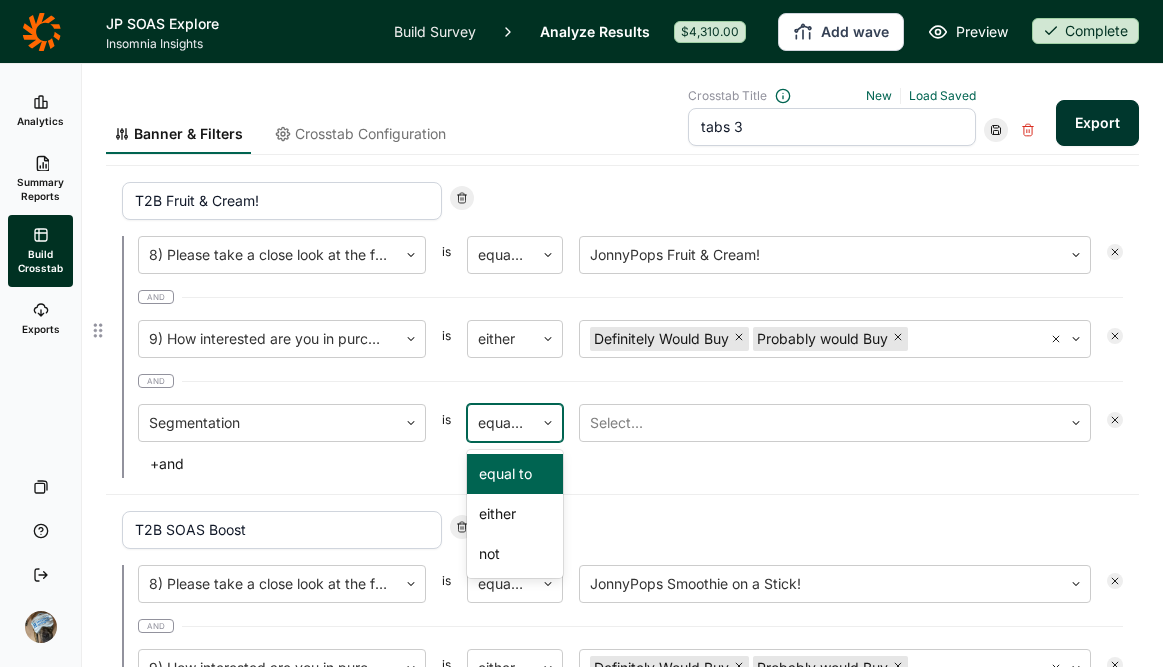 click at bounding box center [501, 423] 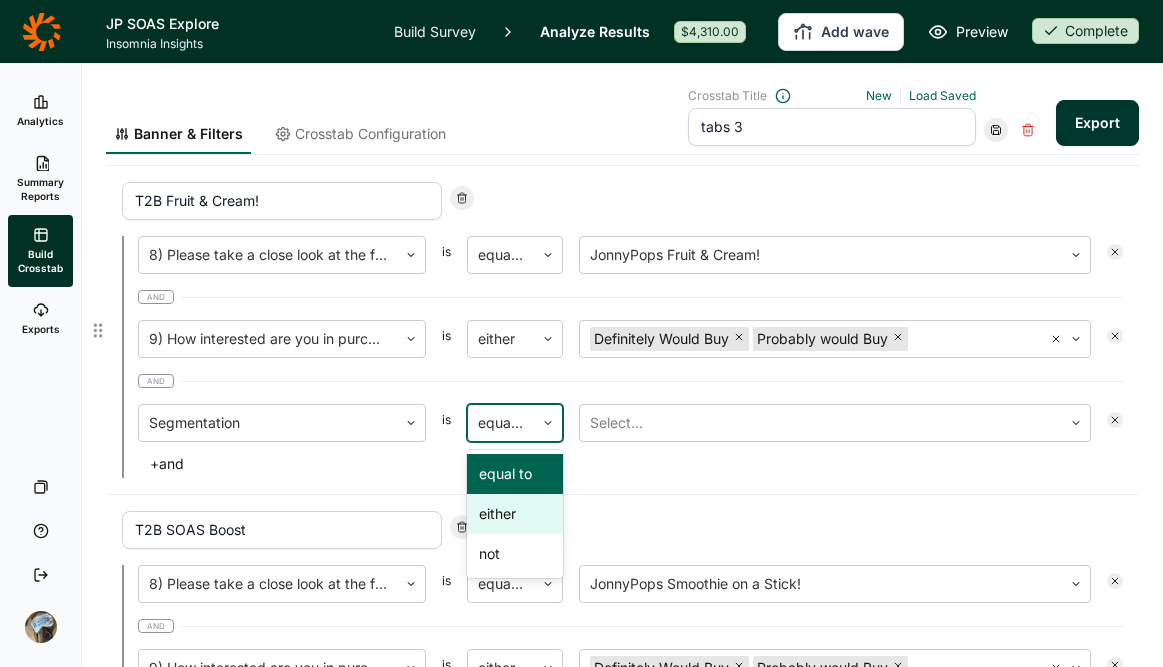 click on "either" at bounding box center (515, 514) 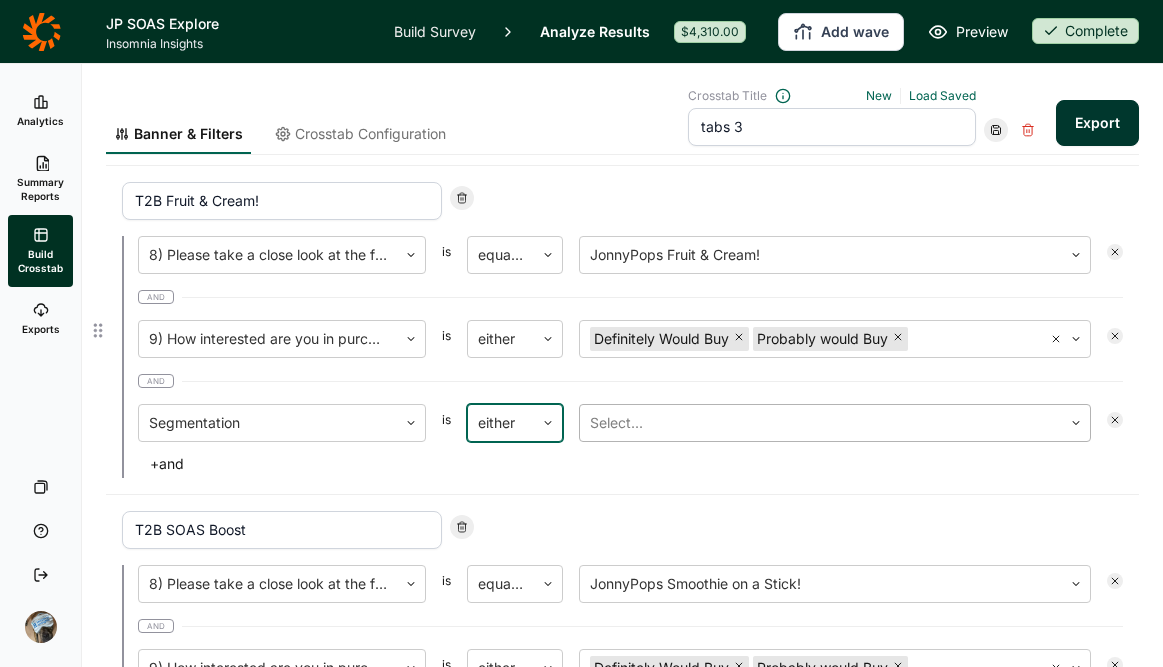 click at bounding box center [821, 423] 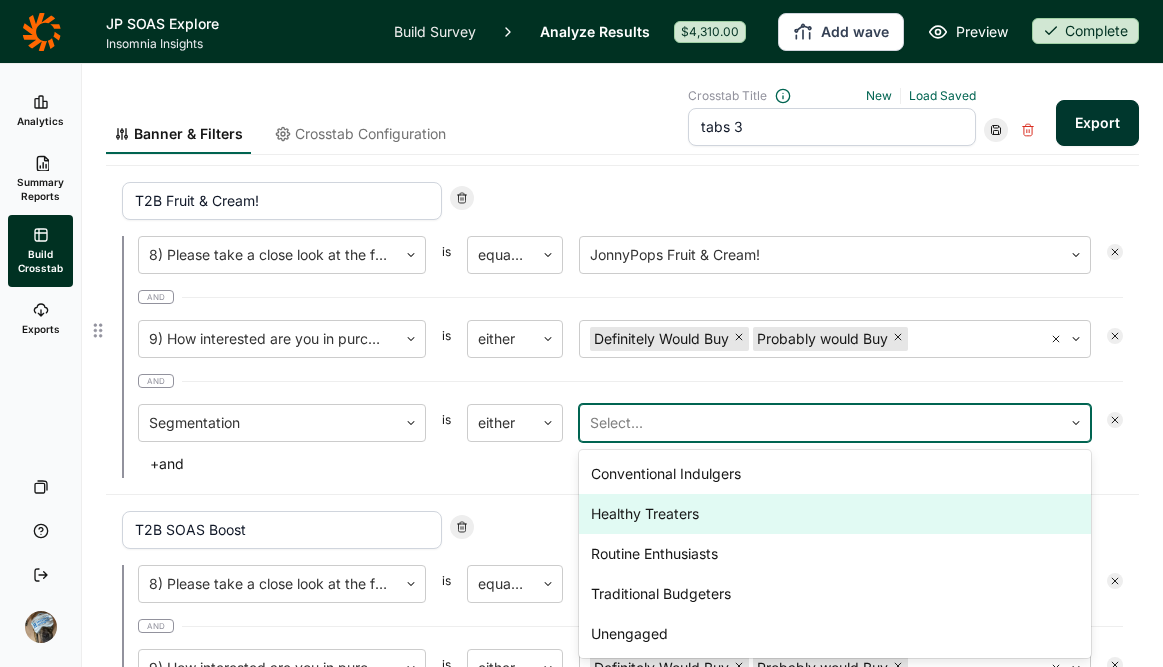 click on "Healthy Treaters" at bounding box center (835, 514) 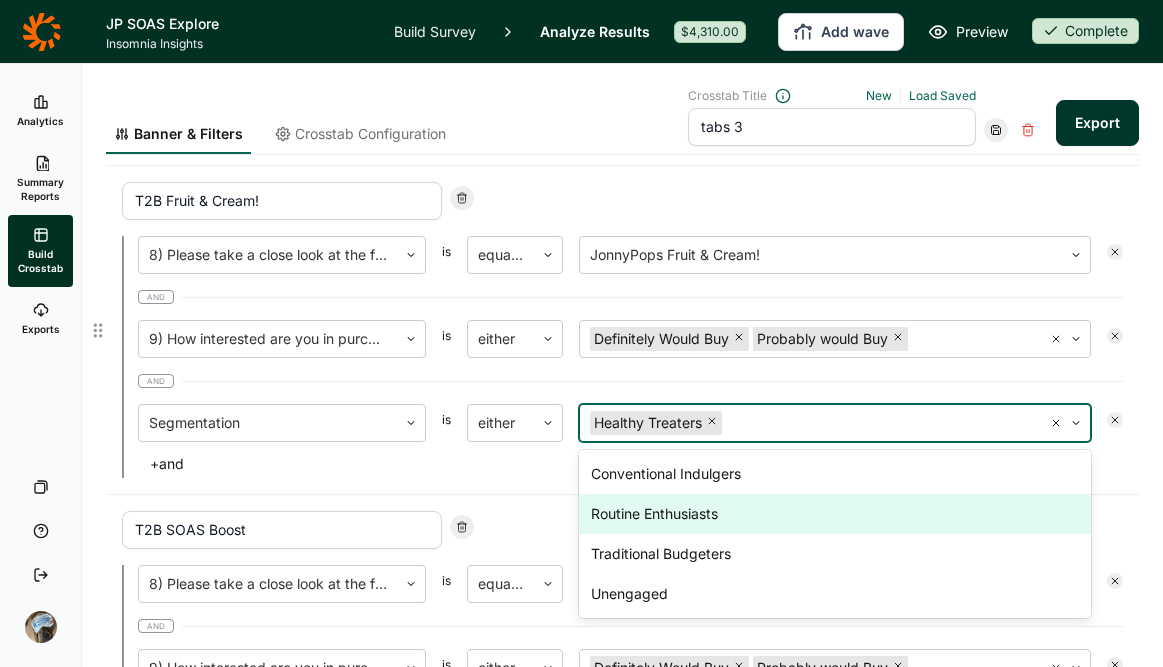 click on "Routine Enthusiasts" at bounding box center [835, 514] 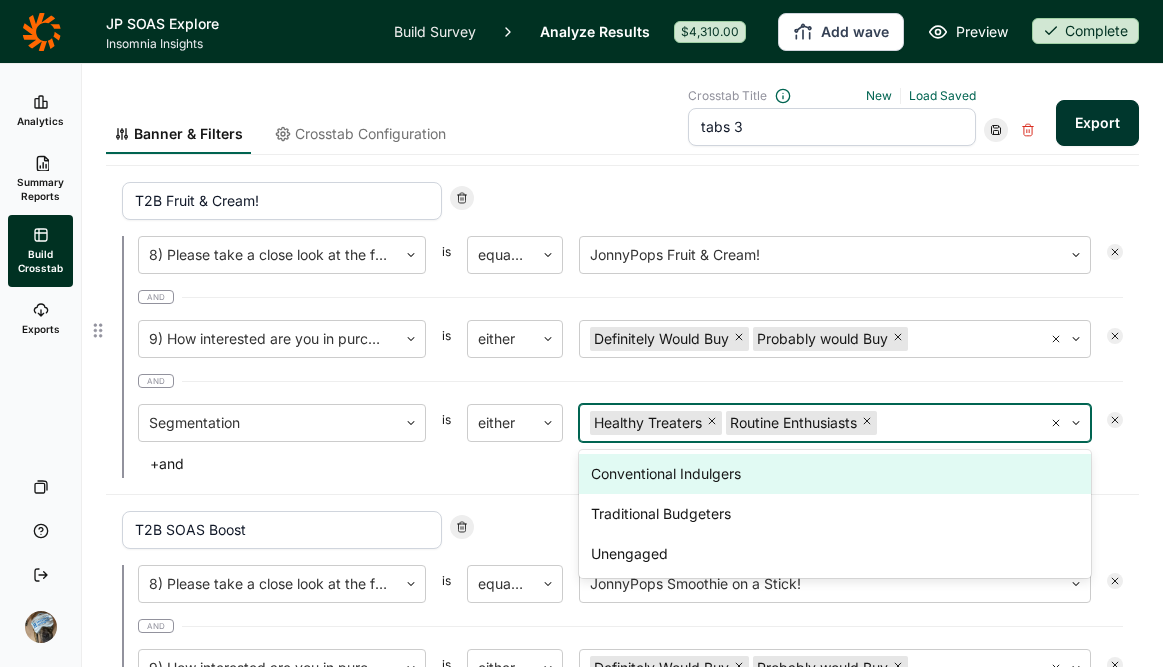 click on "+  and" at bounding box center [630, 464] 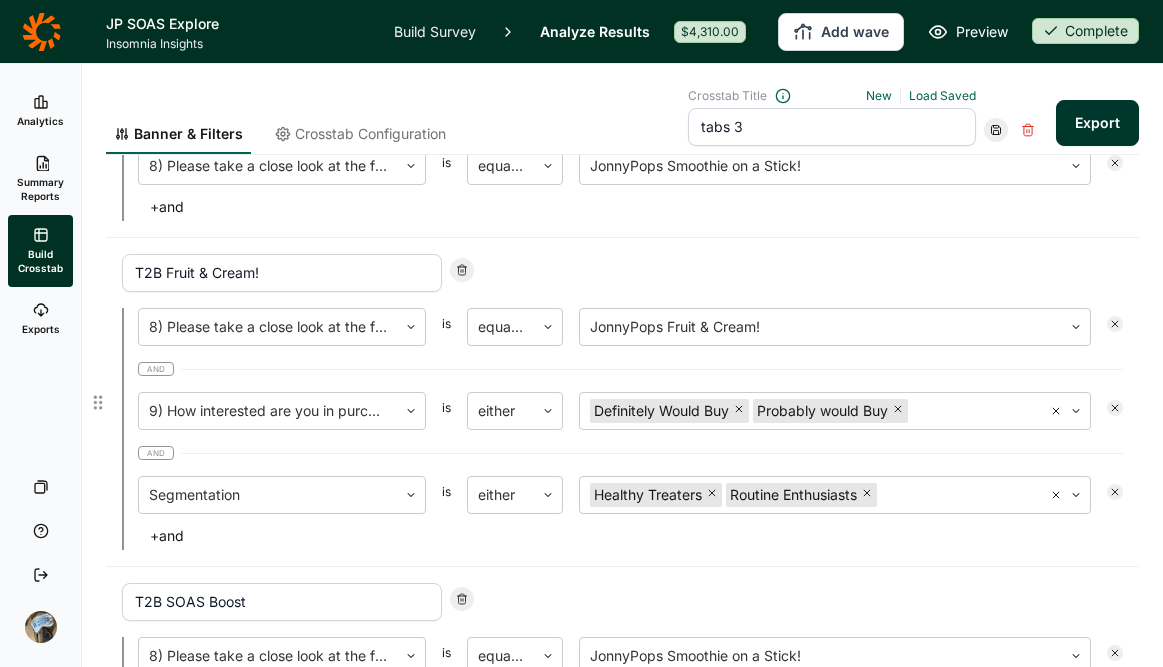scroll, scrollTop: 1015, scrollLeft: 0, axis: vertical 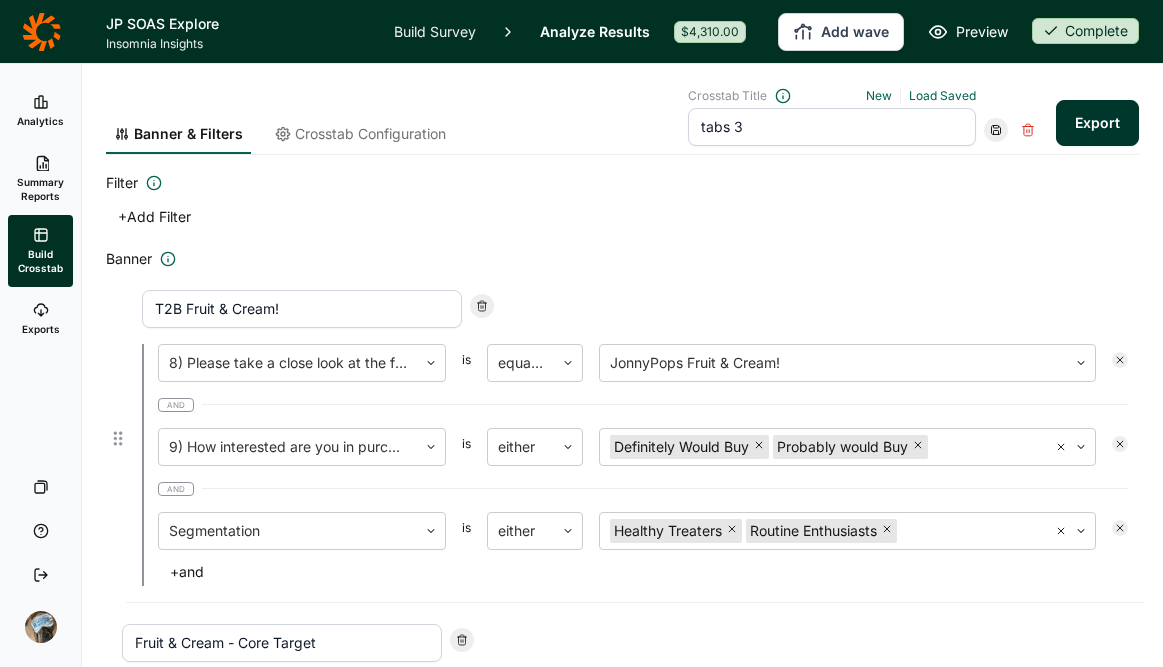 drag, startPoint x: 93, startPoint y: 413, endPoint x: 115, endPoint y: 437, distance: 32.55764 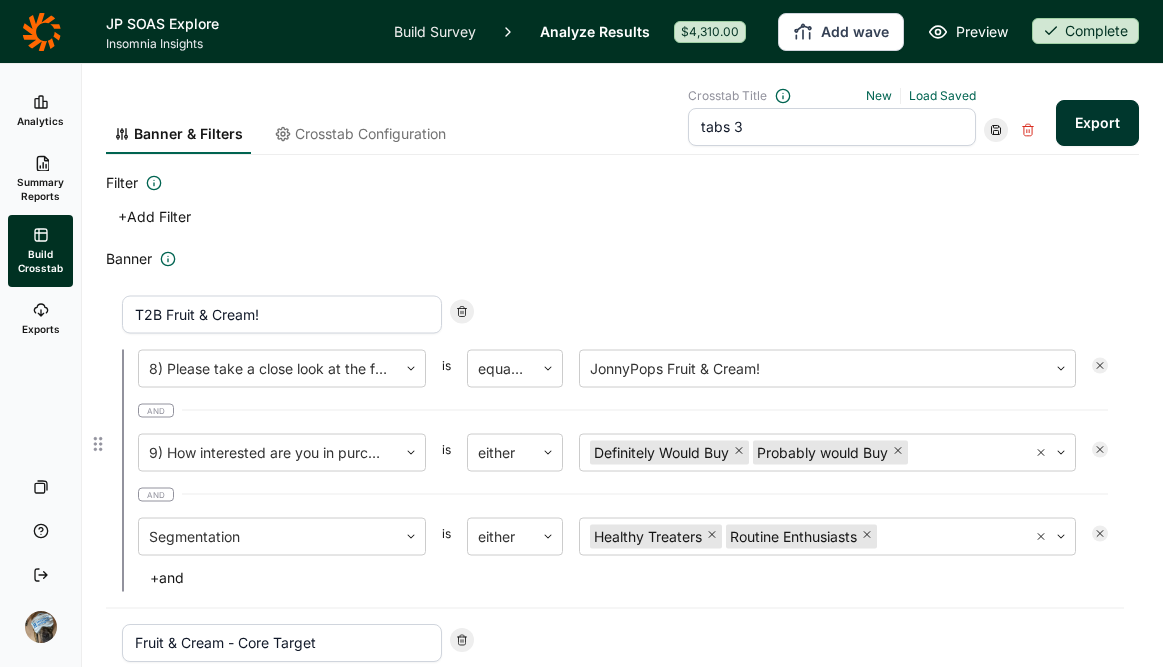 type on "T2B Fruit & Cream!" 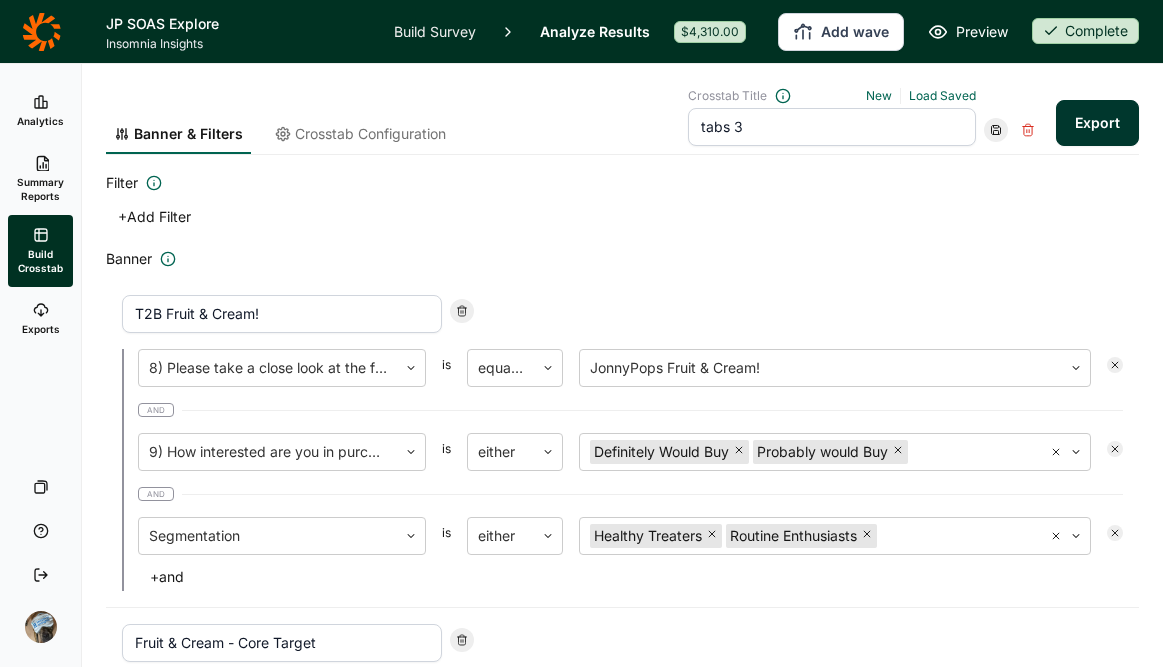click on "Export" at bounding box center [1097, 123] 